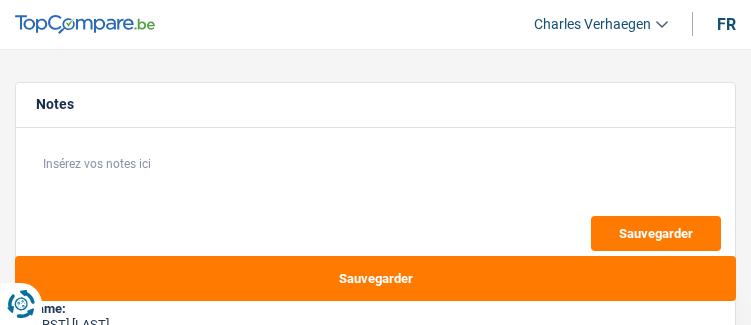 select on "other" 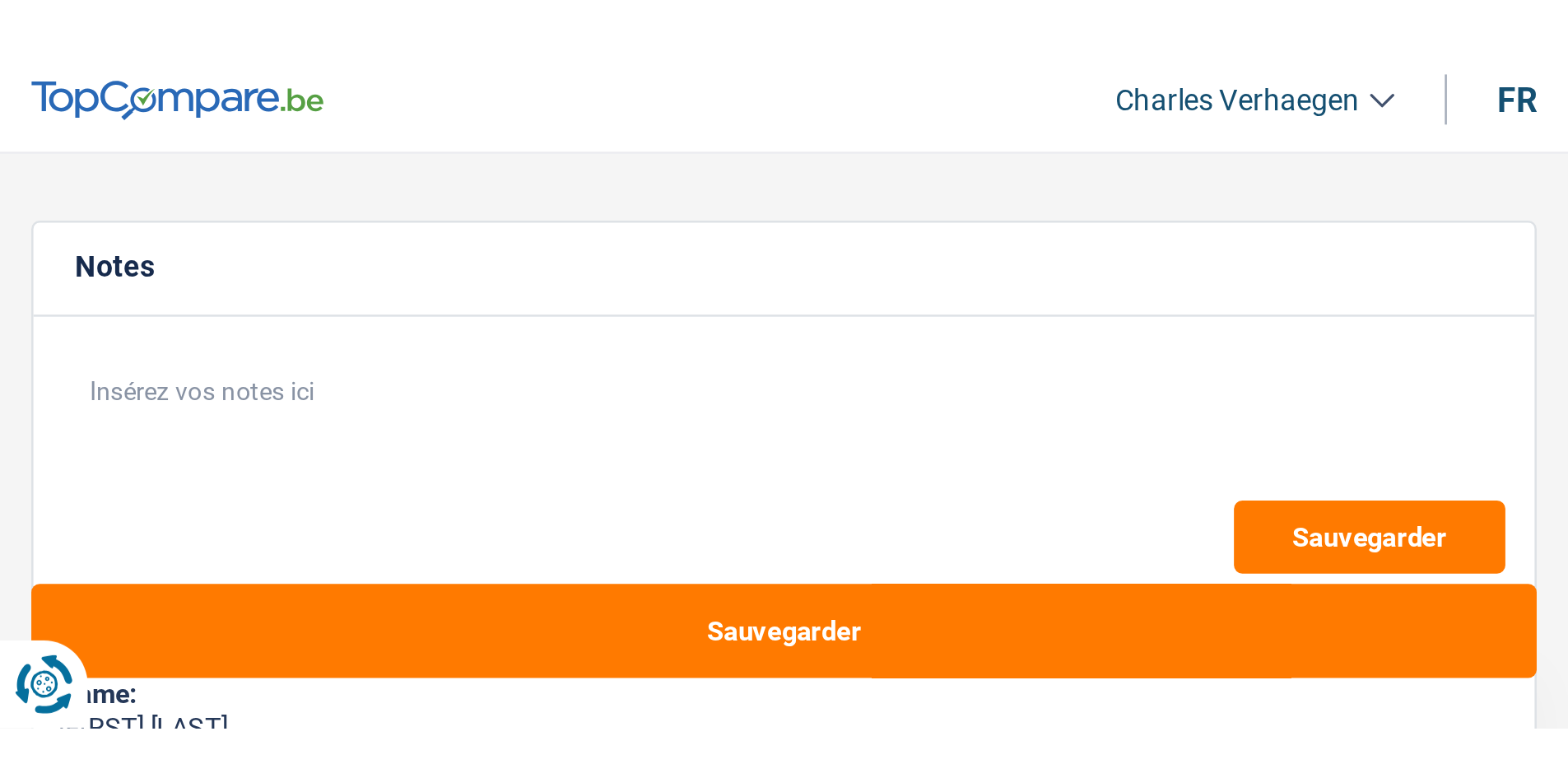scroll, scrollTop: 0, scrollLeft: 0, axis: both 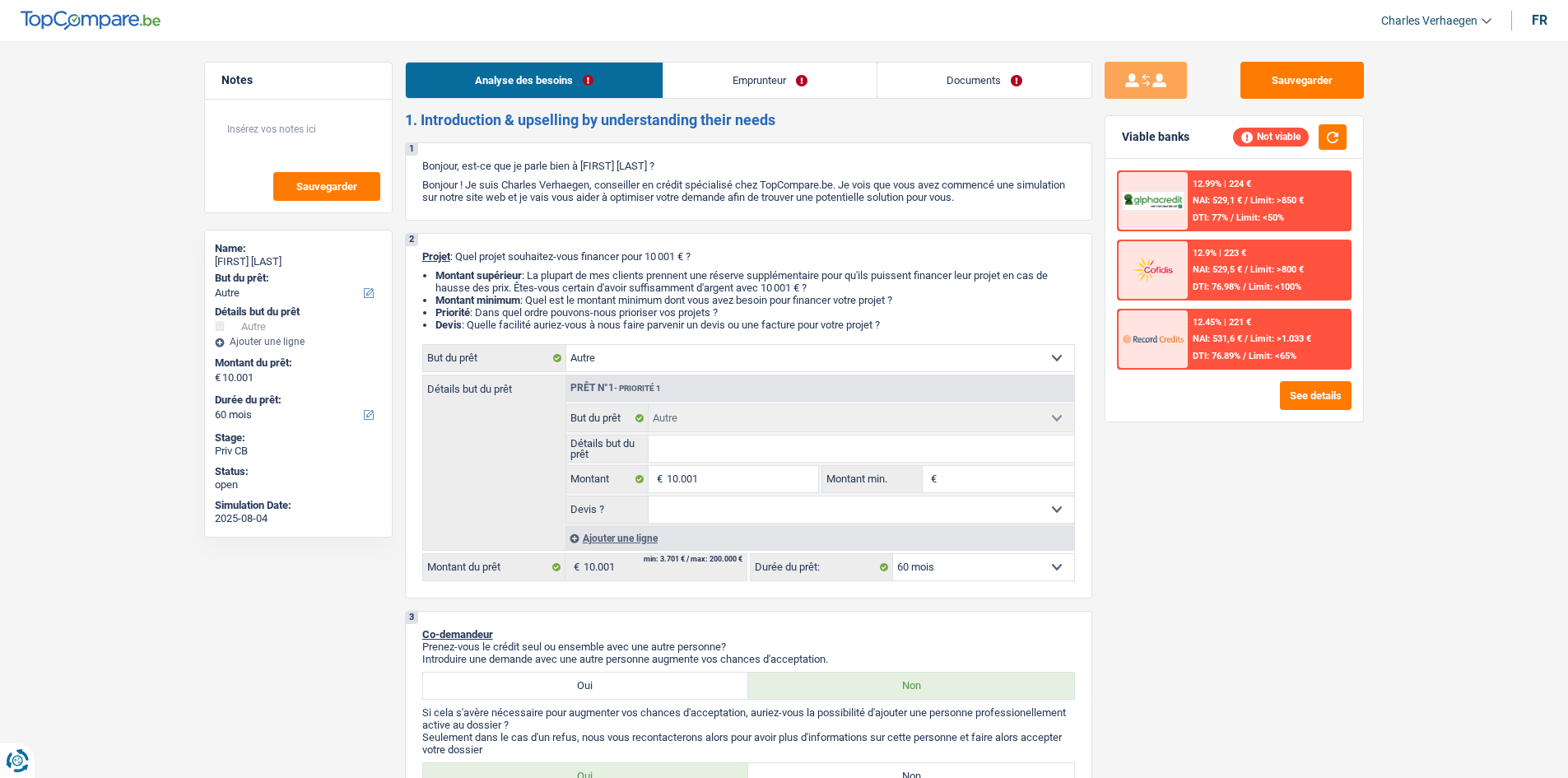 click on "Documents" at bounding box center (984, 80) 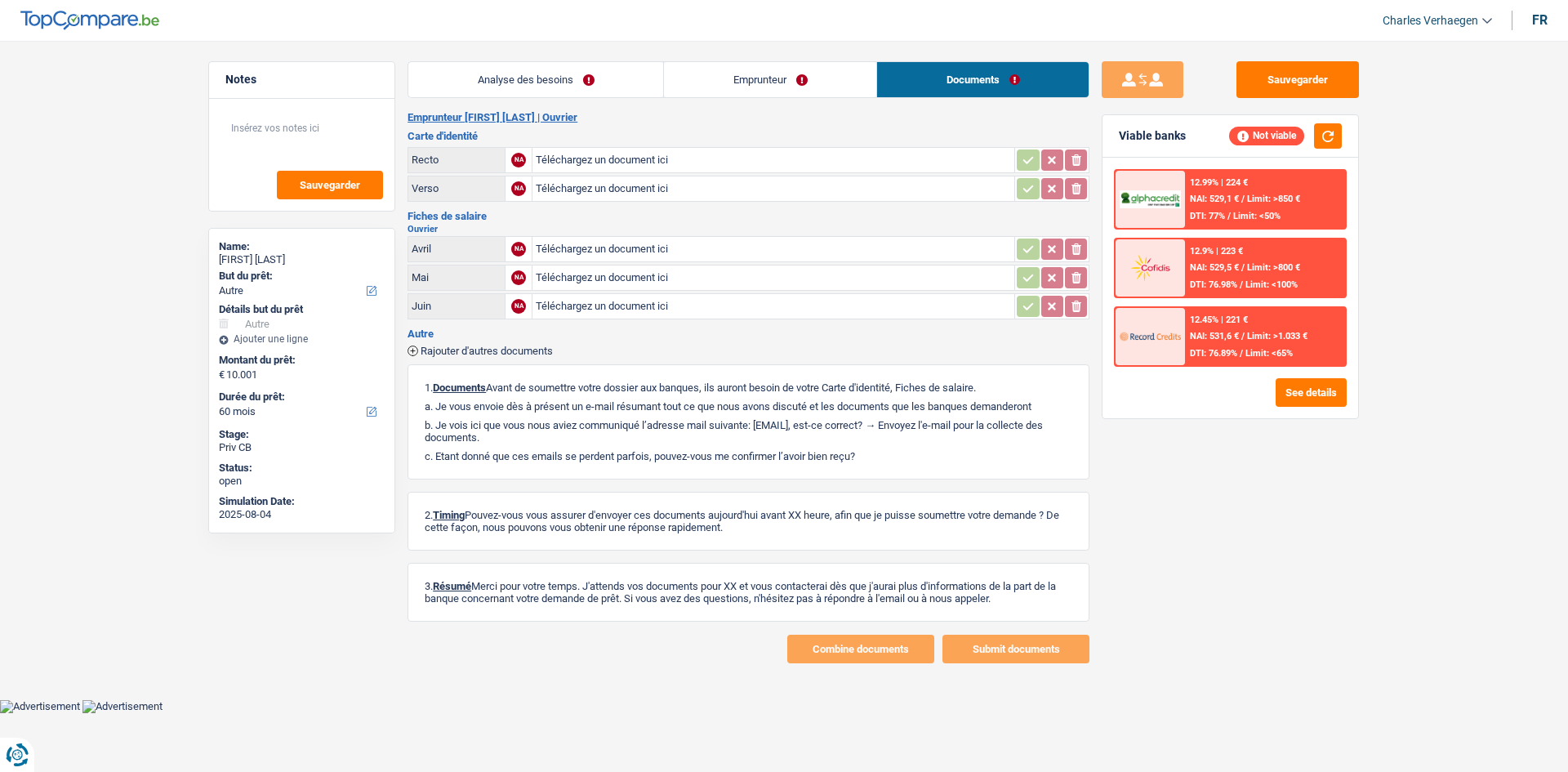 click on "Analyse des besoins" at bounding box center [536, 79] 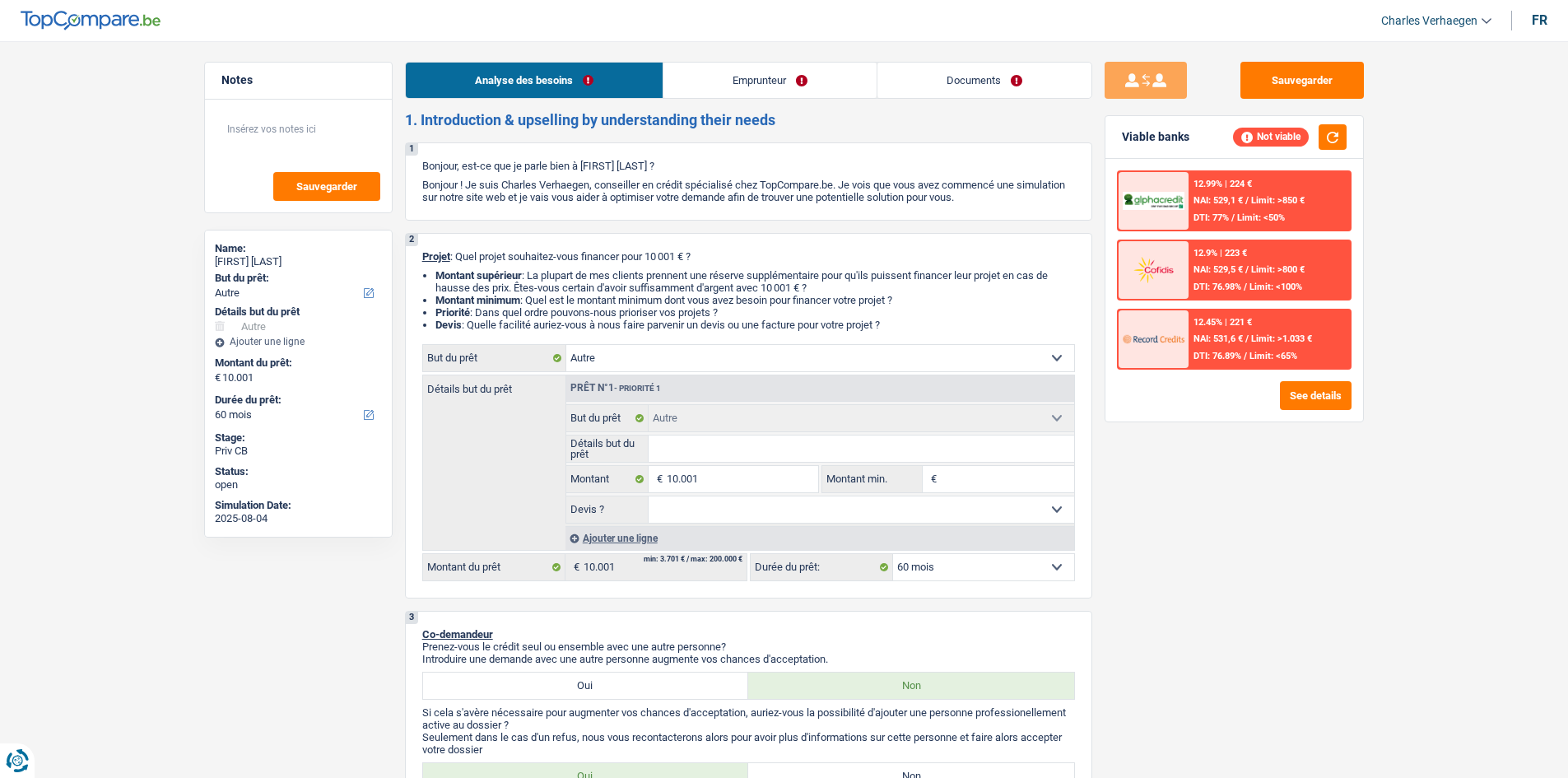 click on "Emprunteur" at bounding box center [770, 80] 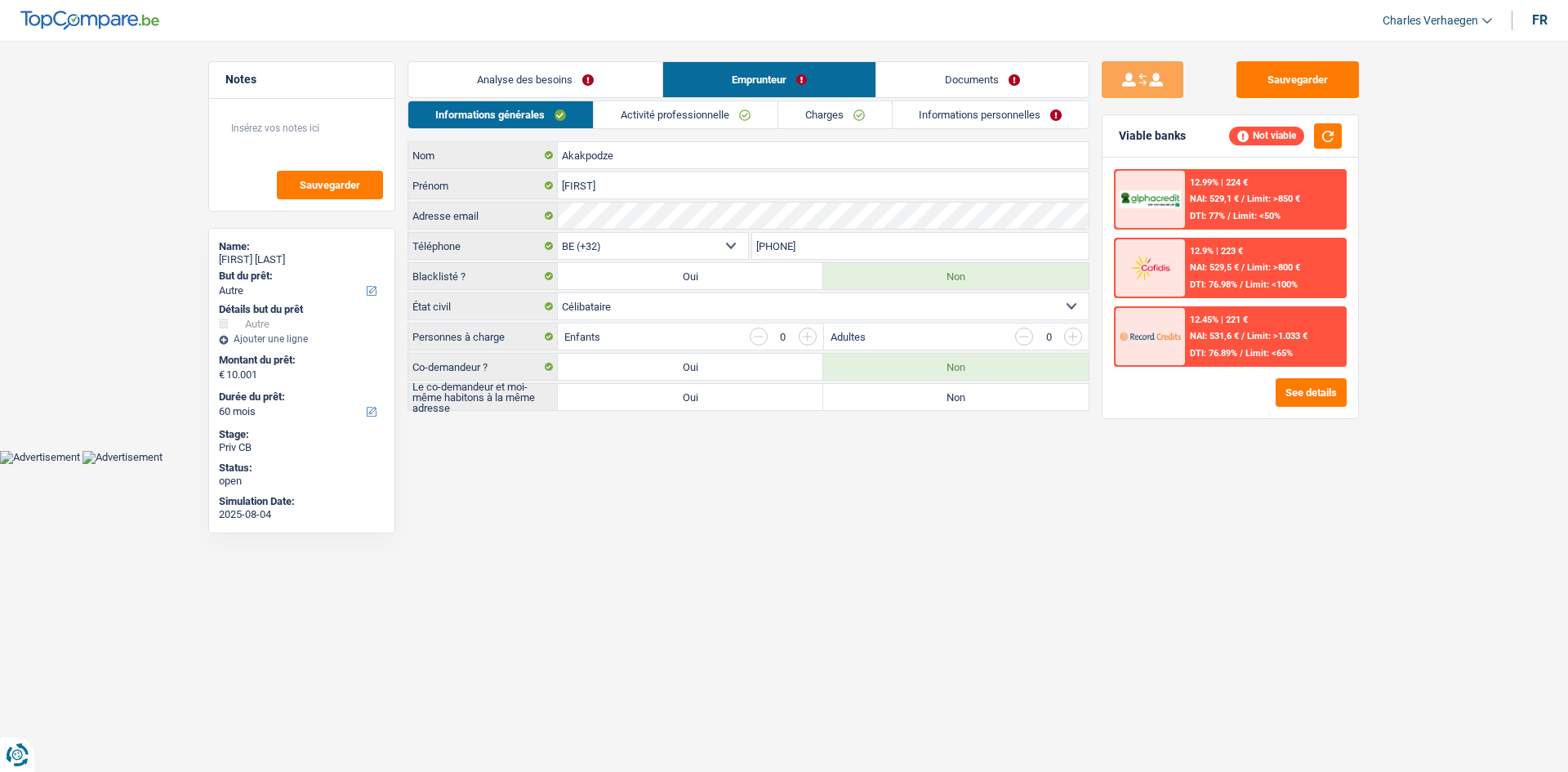 click on "Activité professionnelle" at bounding box center [685, 114] 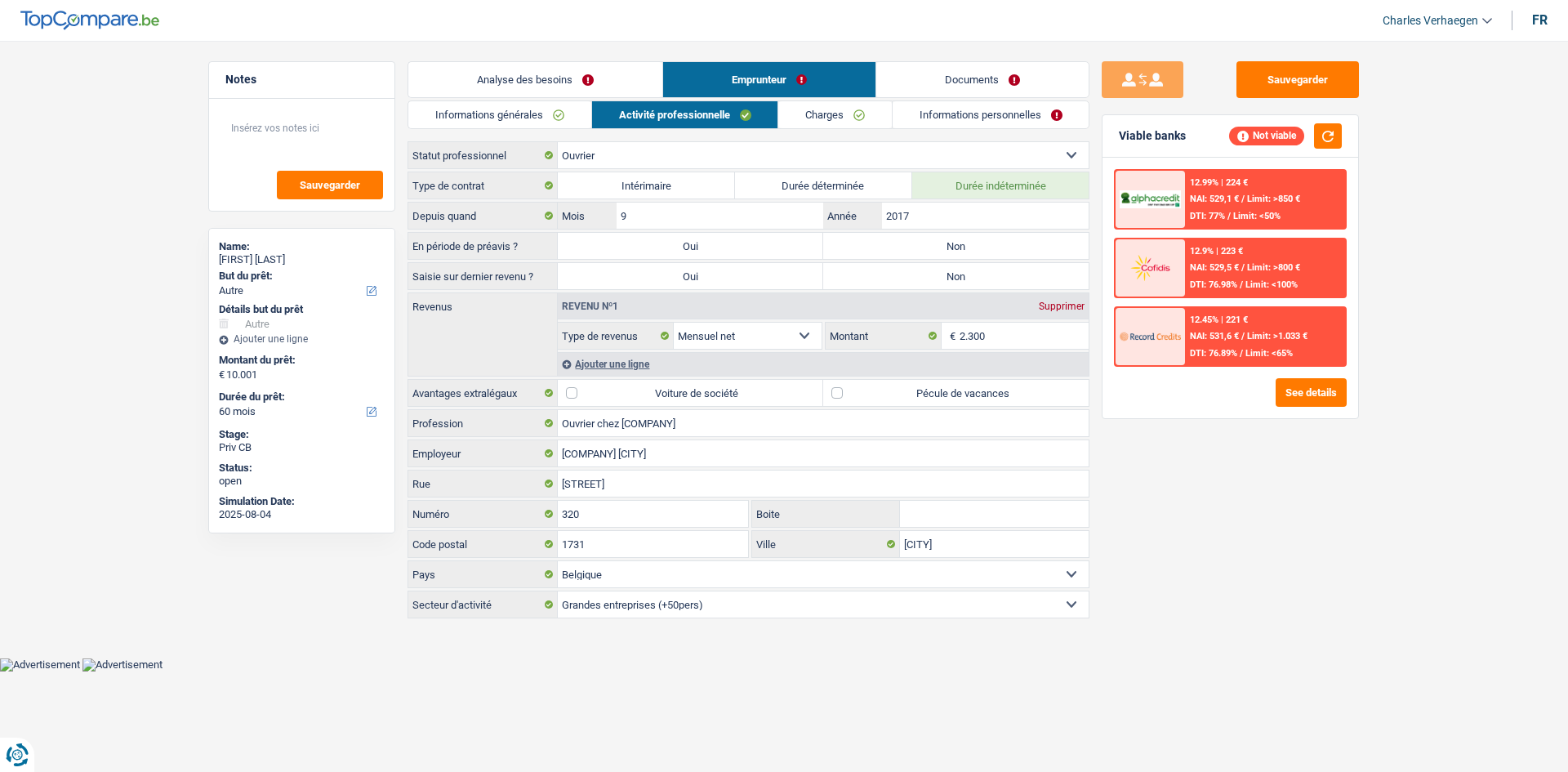 click on "Analyse des besoins" at bounding box center (535, 79) 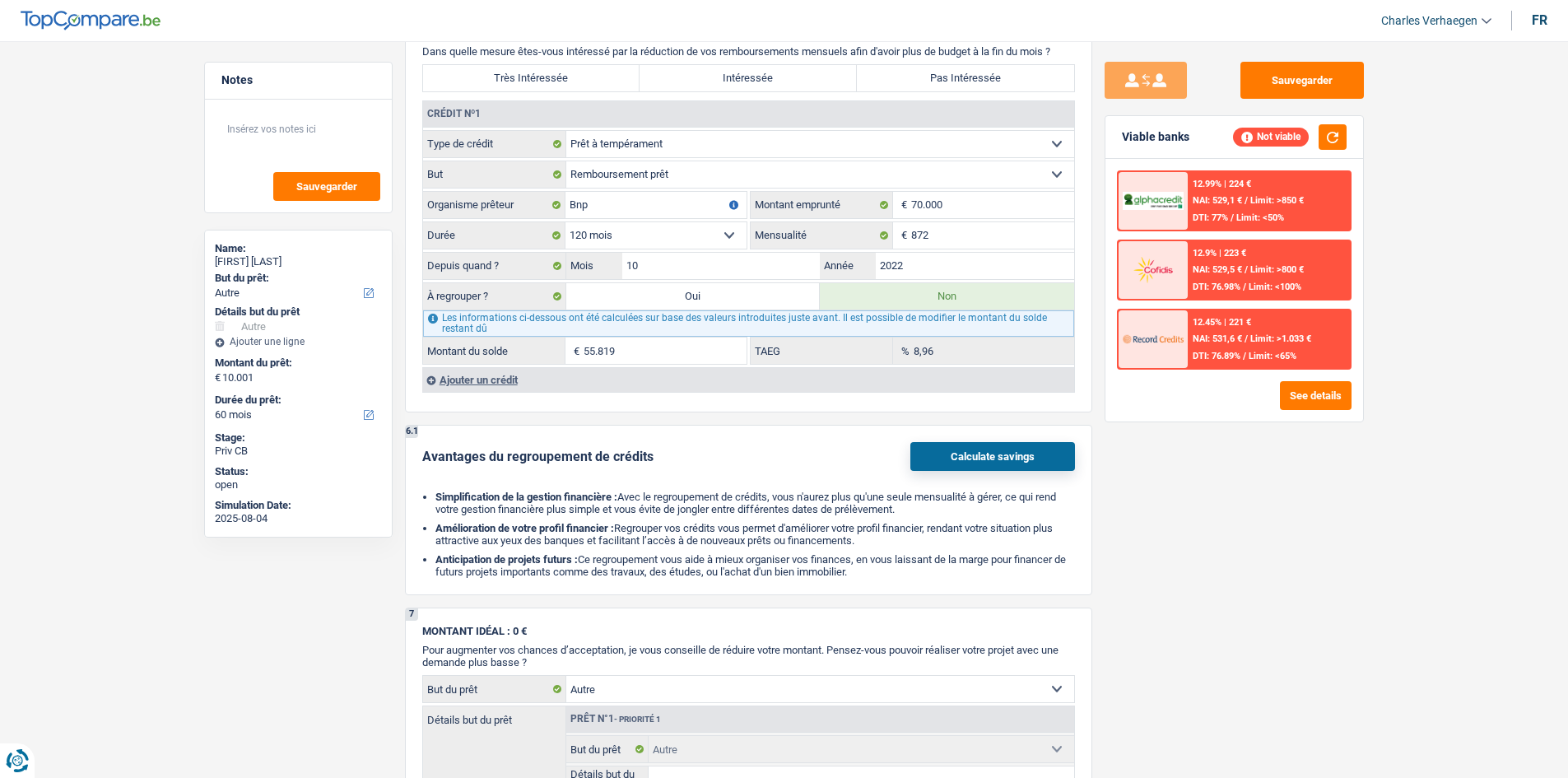 scroll, scrollTop: 1317, scrollLeft: 0, axis: vertical 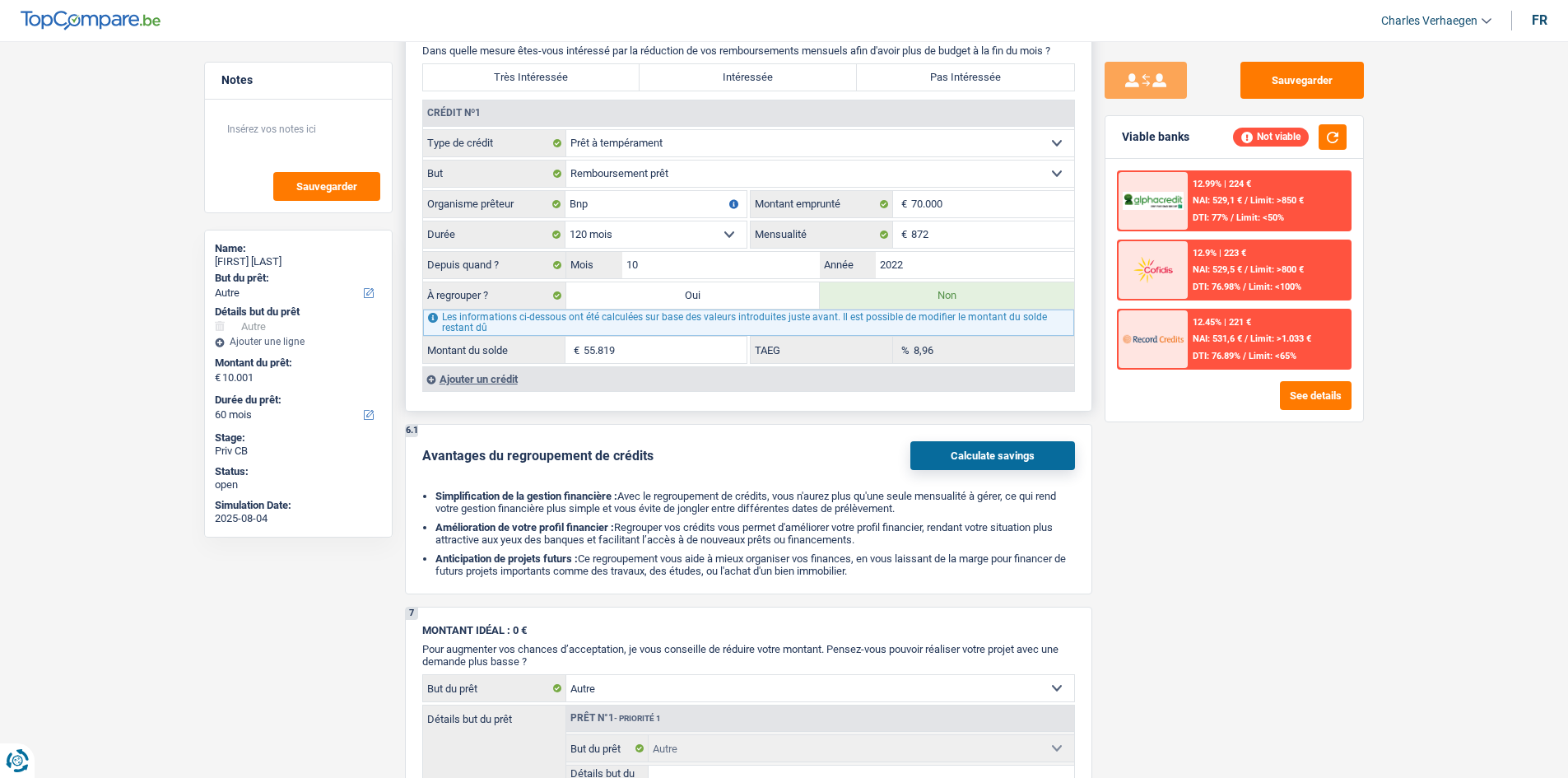 click on "Crédit nº1
Carte ou ouverture de crédit Prêt hypothécaire Vente à tempérament Prêt à tempérament Prêt rénovation Prêt voiture Regroupement d'un ou plusieurs crédits
Sélectionner une option
Type de crédit
Confort maison: meubles, textile, peinture, électroménager, outillage non-professionnel, Hifi, multimédia, gsm, ordinateur, Frais installation, déménagement Evénement familial: naissance, mariage, divorce, communion, décès Frais médicaux Frais d'études Remboursement prêt Frais permis de conduire Loisirs: voyage, sport, musique Petits travaux maison et jardin Frais divers (max 2.000€) Frais judiciaires Réparation voiture Autre
Sélectionner une option
[BANK]           70.000   €" at bounding box center (748, 245) 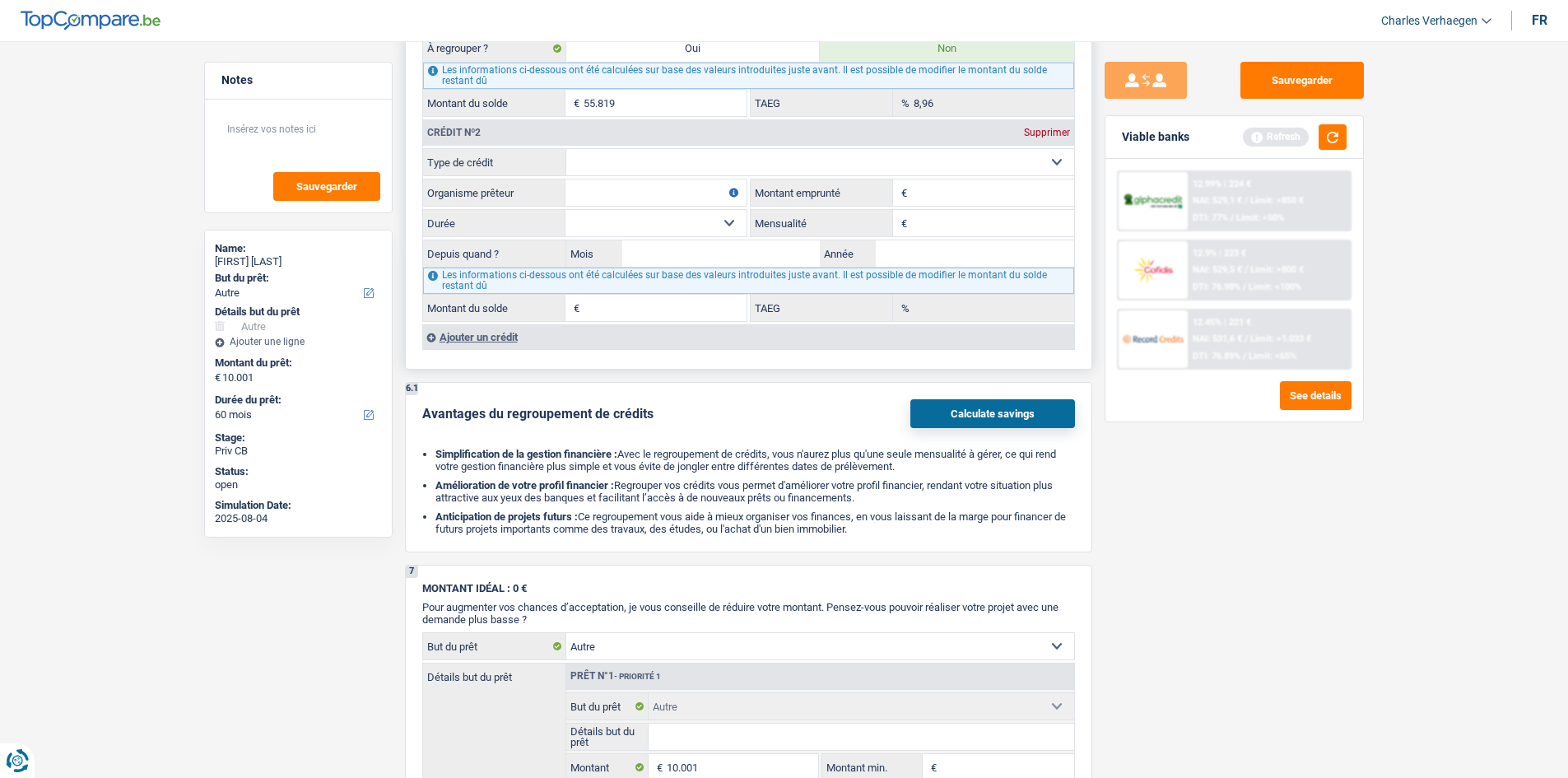 click on "Ajouter un crédit" at bounding box center (748, 337) 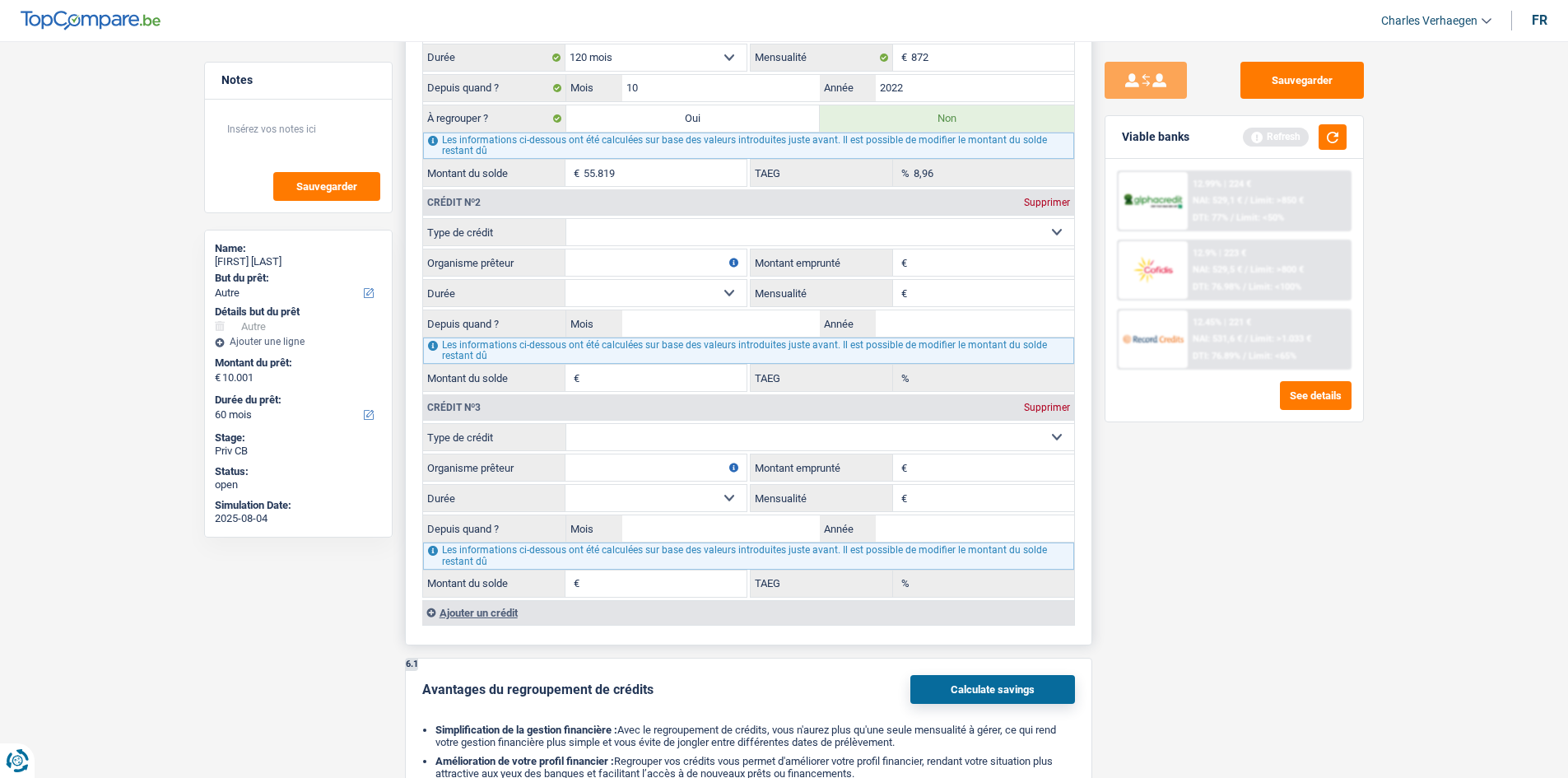scroll, scrollTop: 1400, scrollLeft: 0, axis: vertical 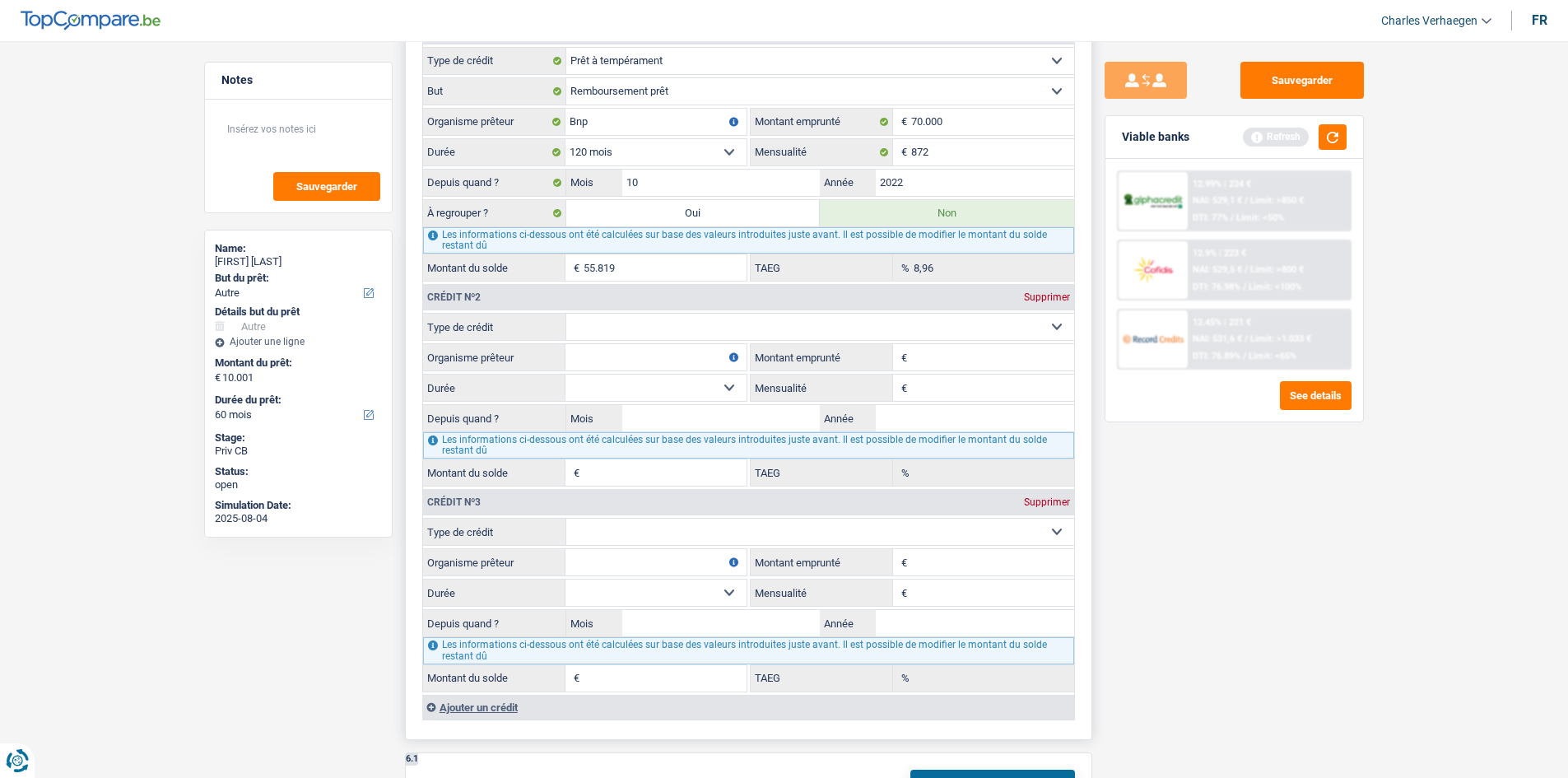click on "Carte ou ouverture de crédit Prêt hypothécaire Vente à tempérament Prêt à tempérament Prêt rénovation Prêt voiture Regroupement d'un ou plusieurs crédits
Sélectionner une option" at bounding box center (820, 327) 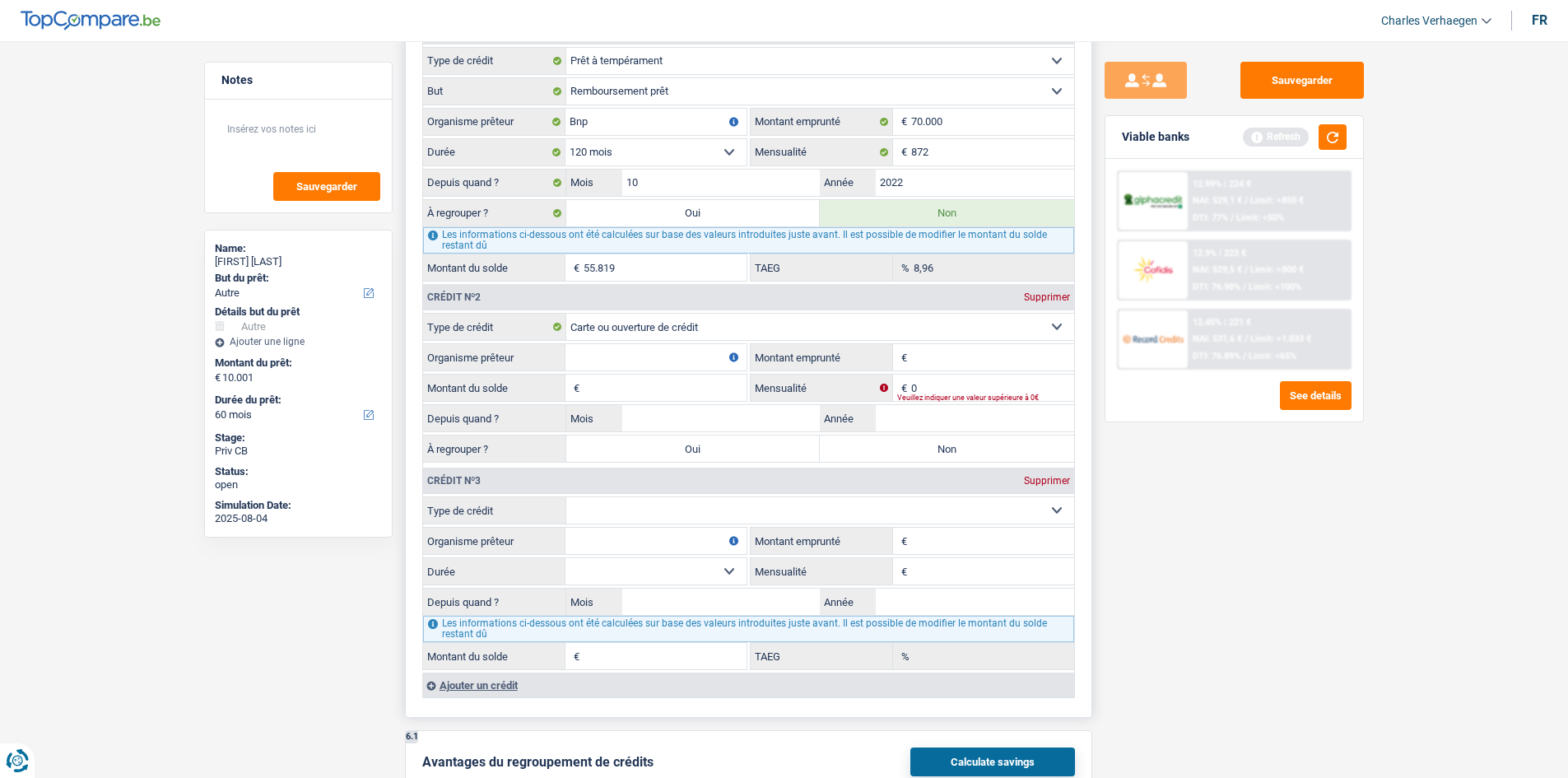 click on "Organisme prêteur" at bounding box center [656, 357] 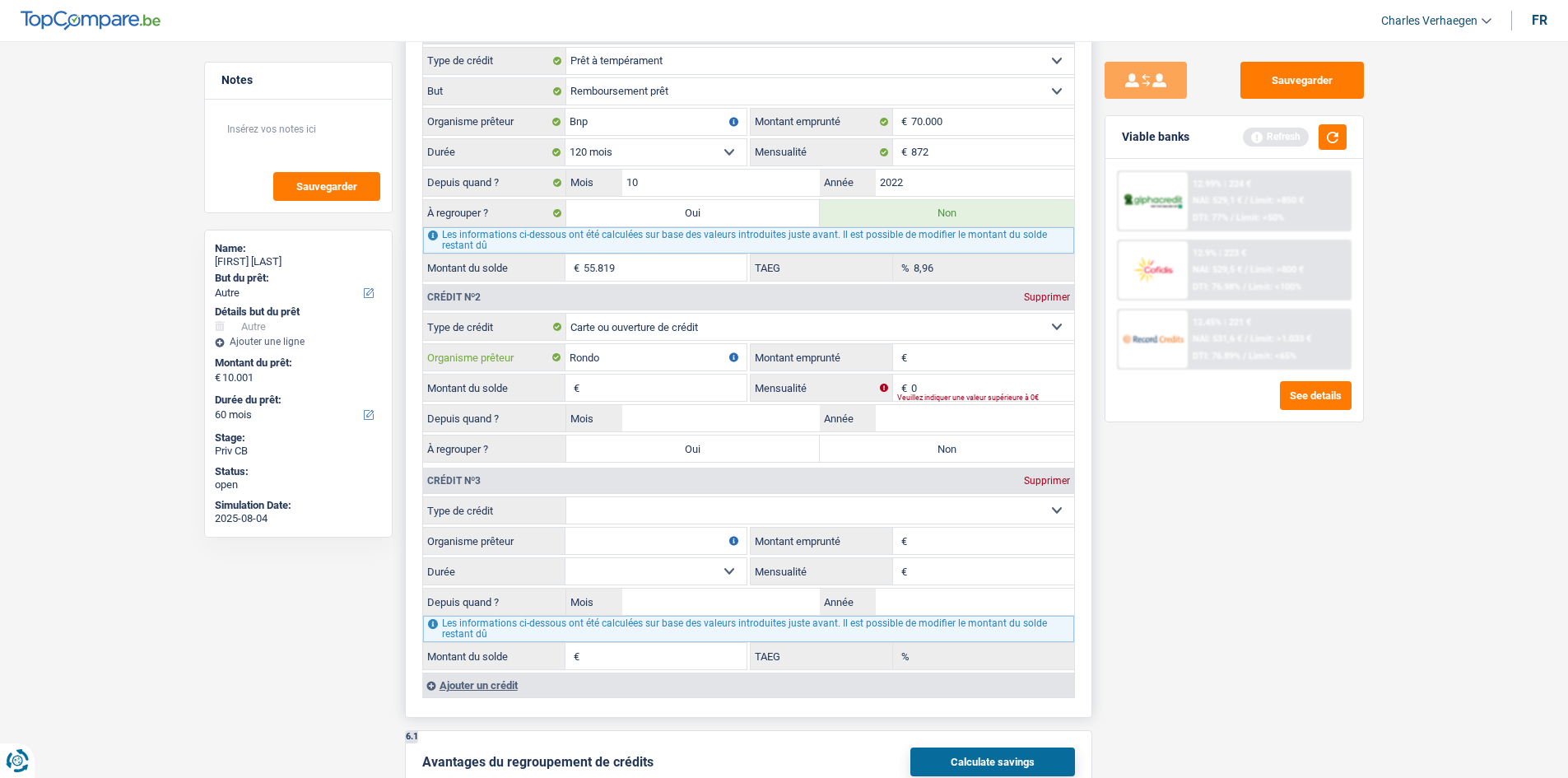 type on "Rondo" 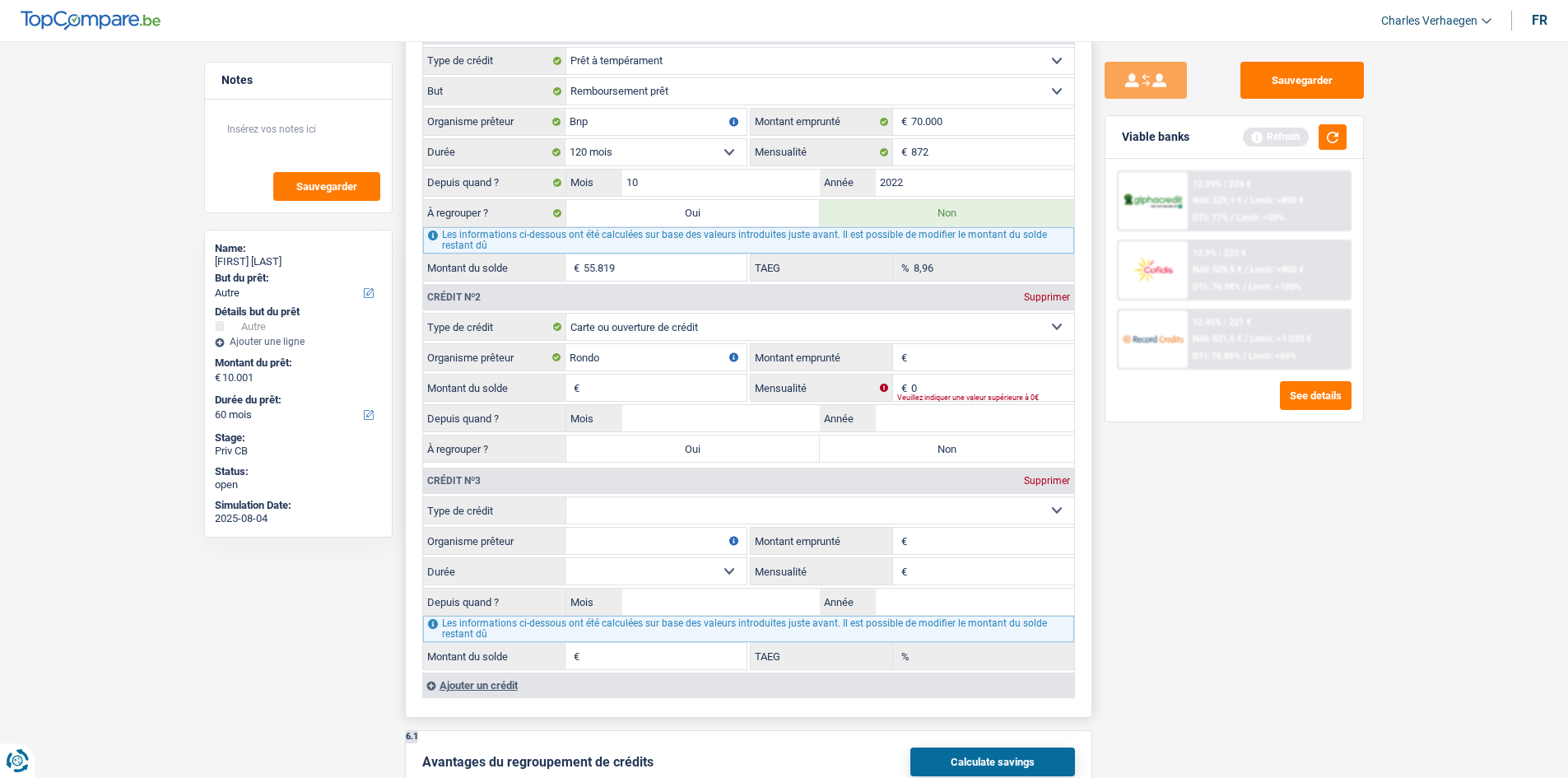 click on "Organisme prêteur" at bounding box center [656, 541] 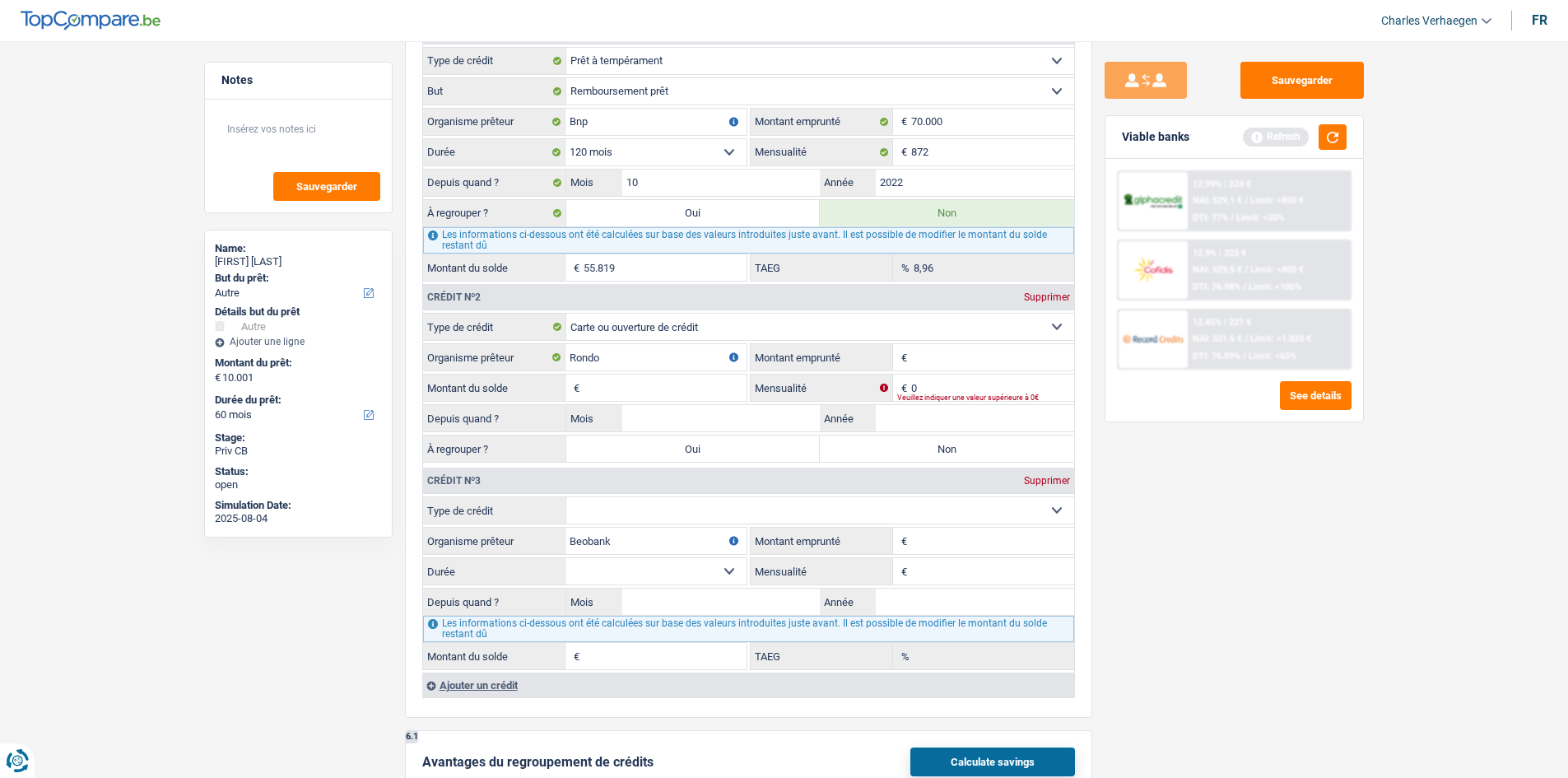 type on "Beobank" 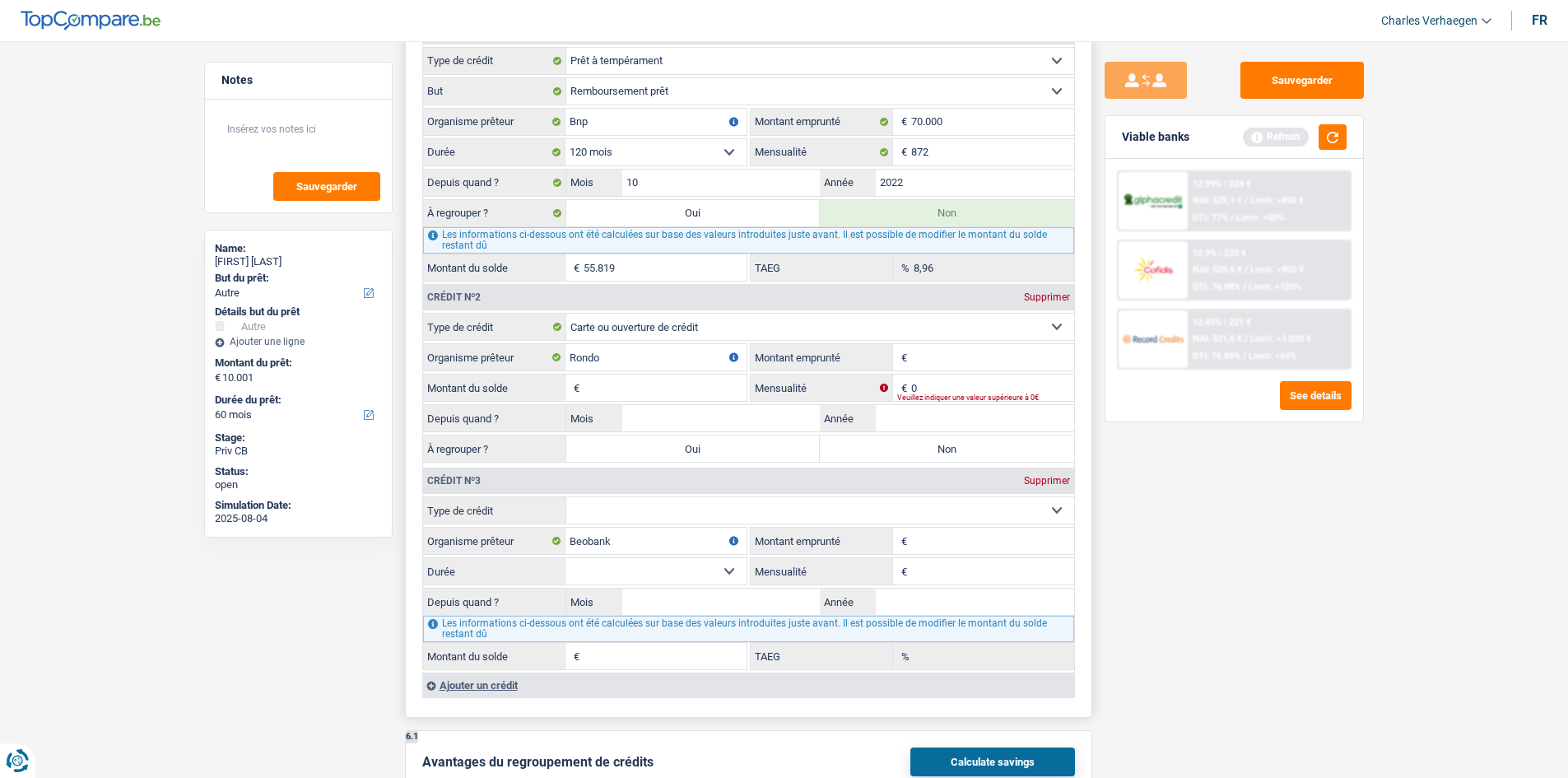 click on "Montant emprunté" at bounding box center (993, 357) 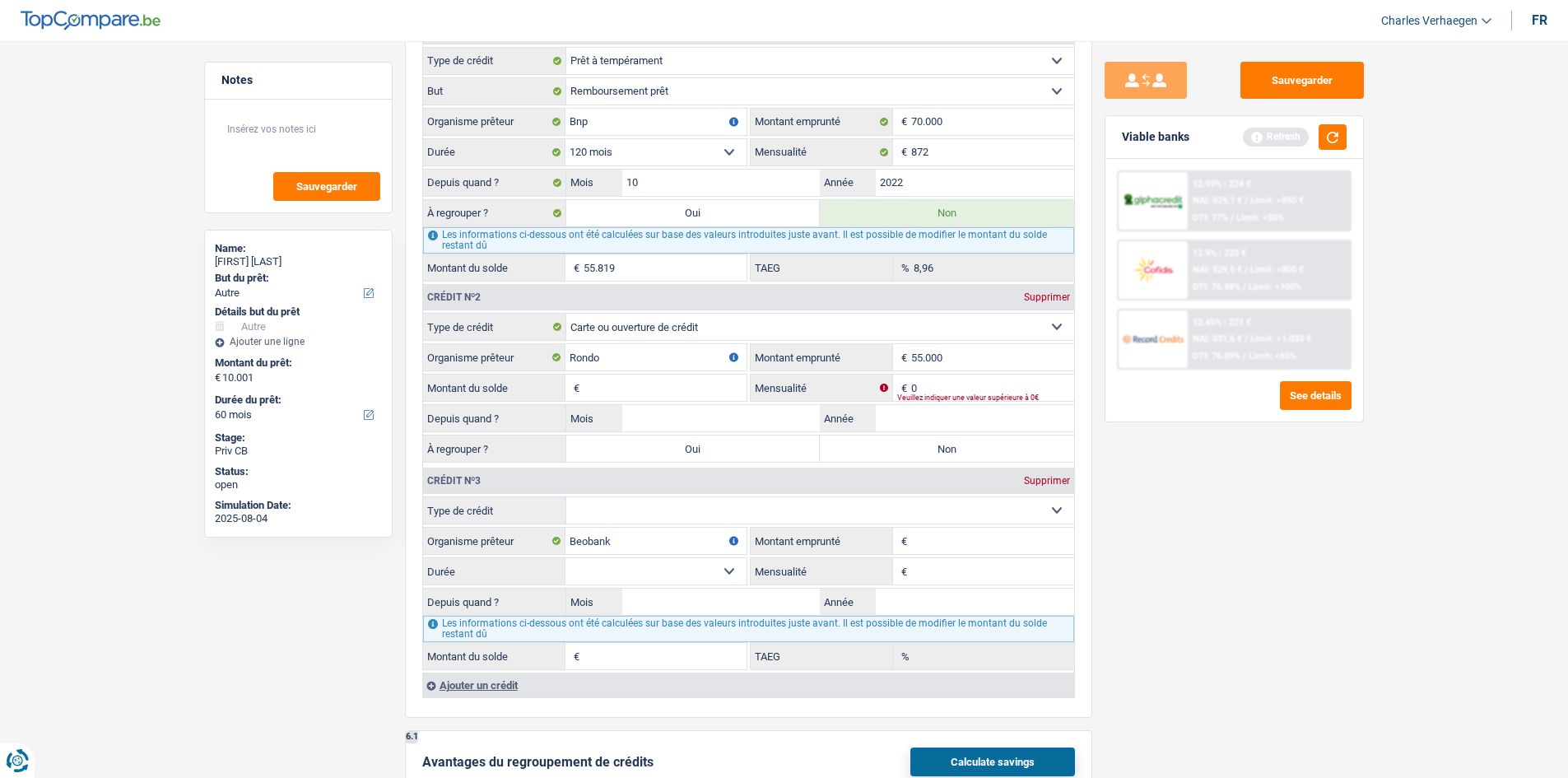 click on "Sauvegarder
Viable banks
Refresh
12.99% | 224 €
NAI: 529,1 €
/
Limit: >850 €
DTI: 77%
/
Limit: <50%
12.9% | 223 €
NAI: 529,5 €
/
Limit: >800 €
DTI: 76.98%
/
Limit: <100%
/       /" at bounding box center [1234, 404] 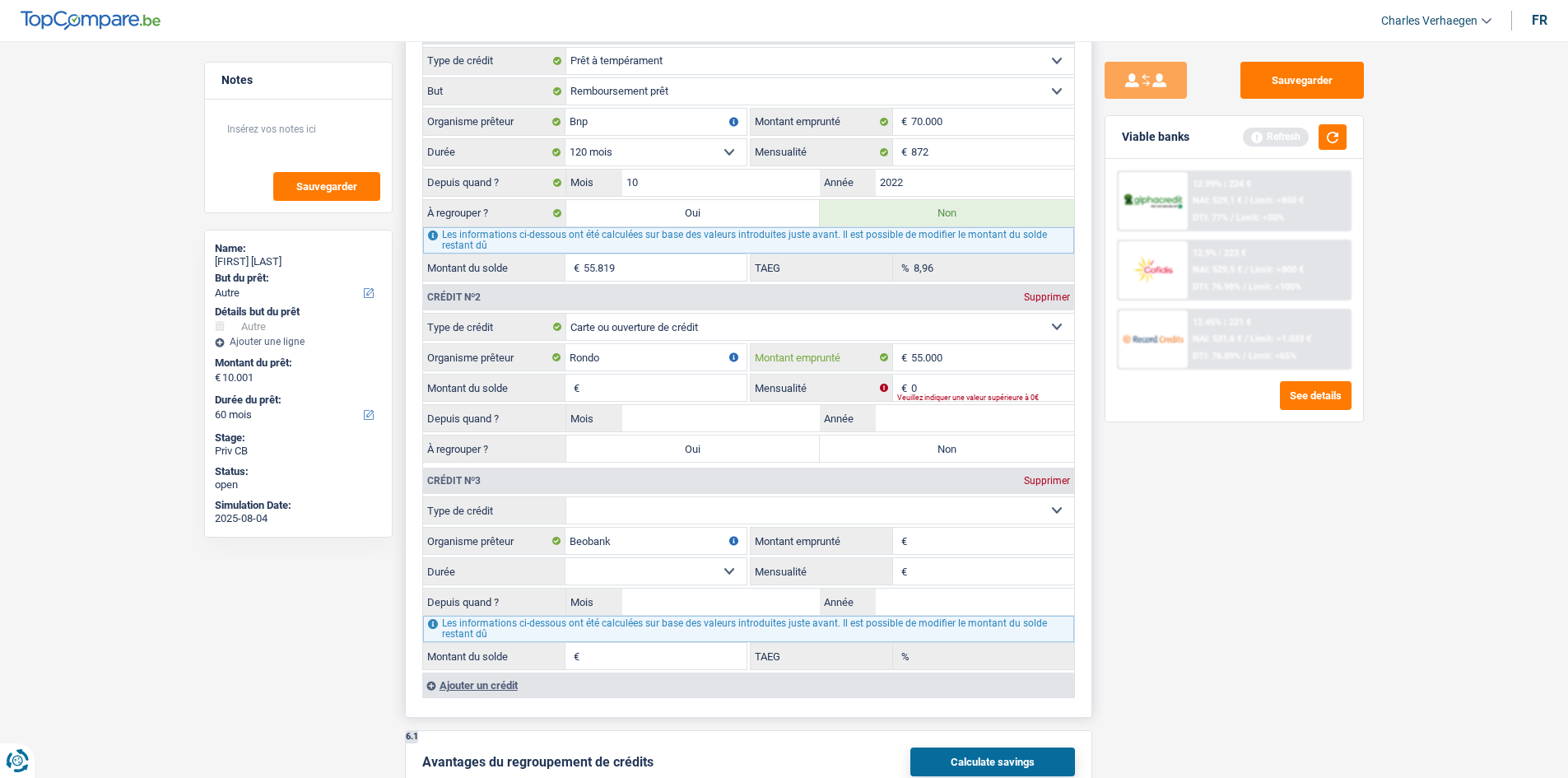 click on "55.000" at bounding box center [993, 357] 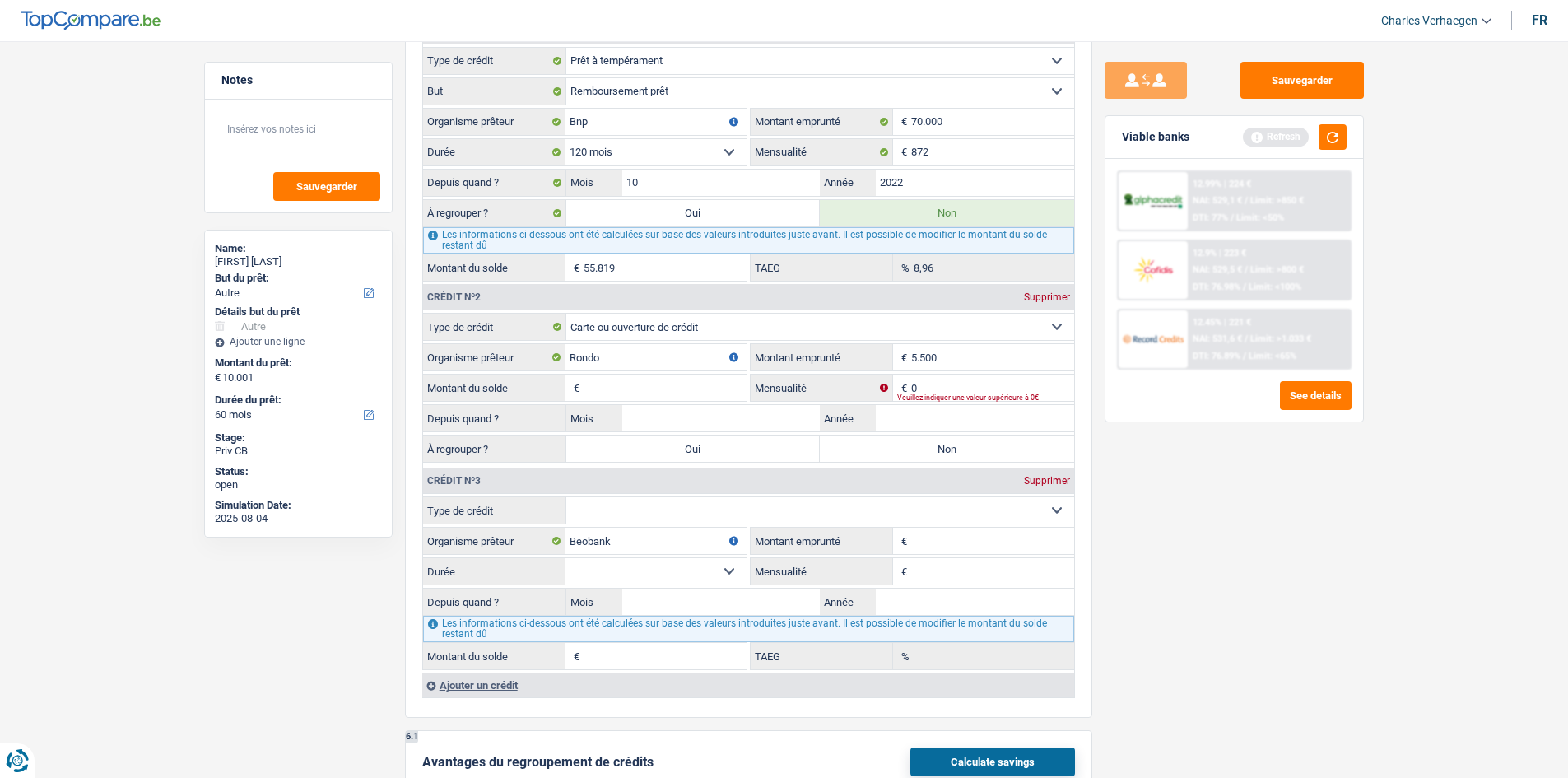 type on "5.500" 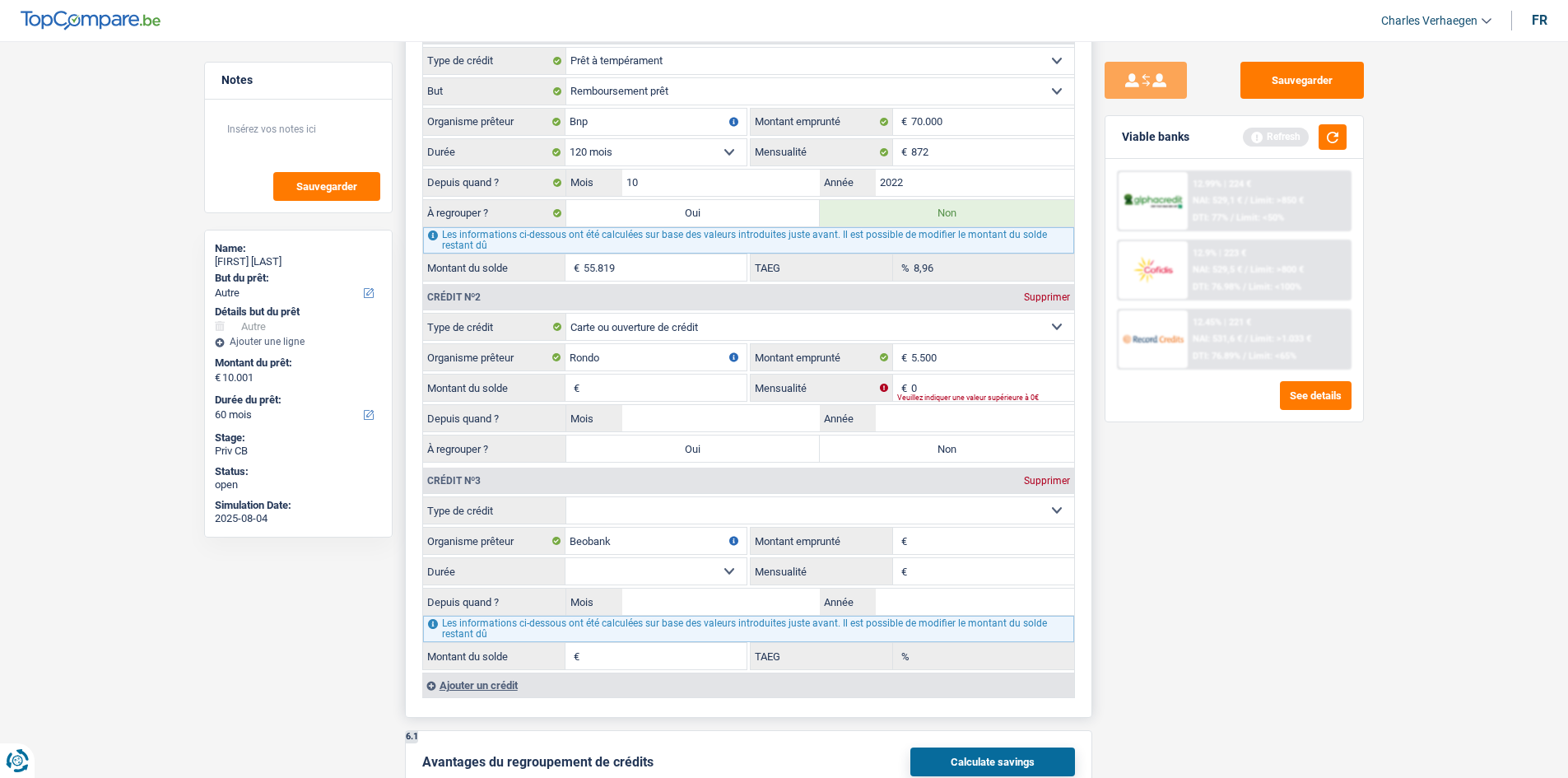 click on "Montant emprunté" at bounding box center (993, 541) 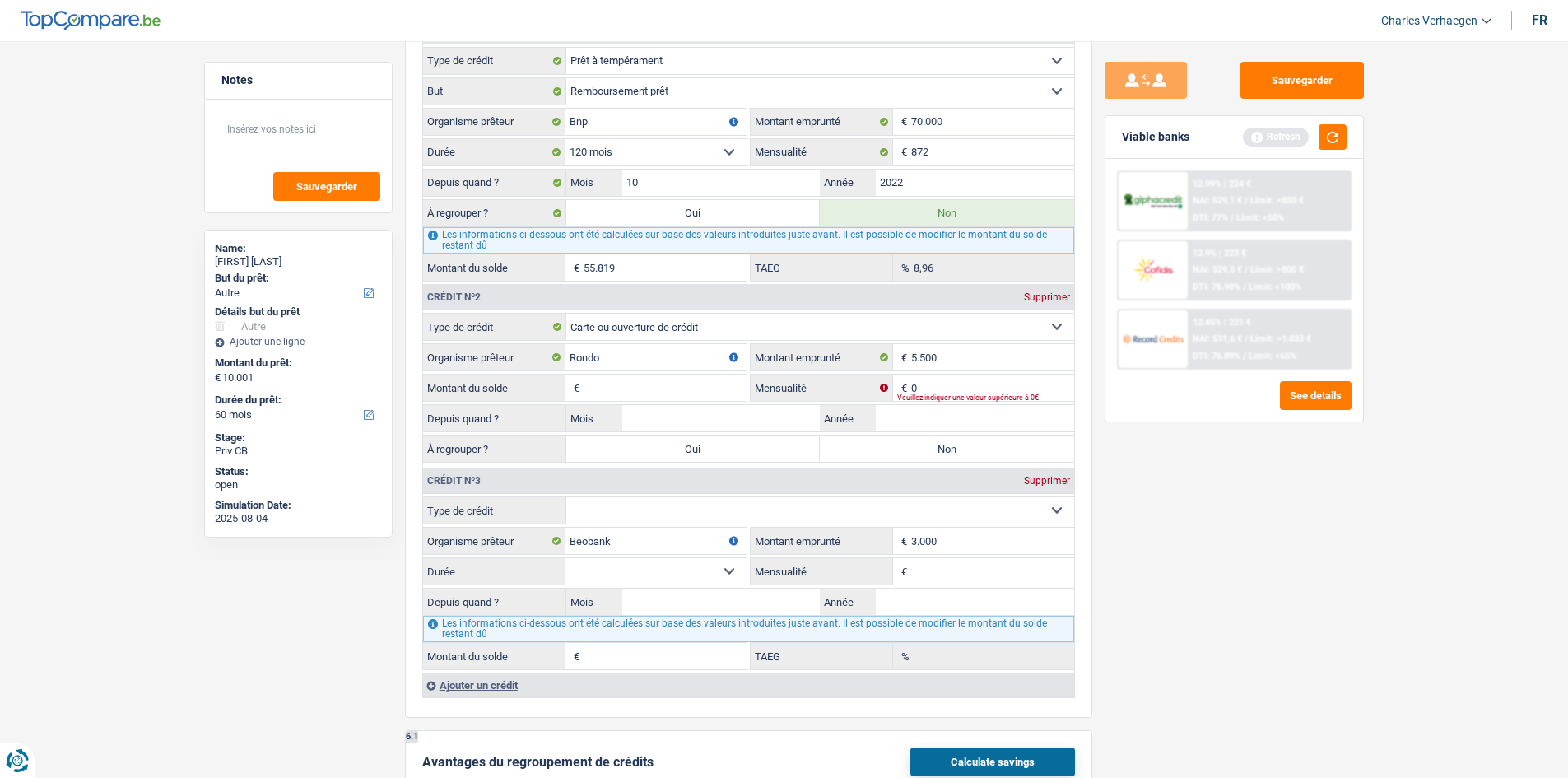 type on "3.000" 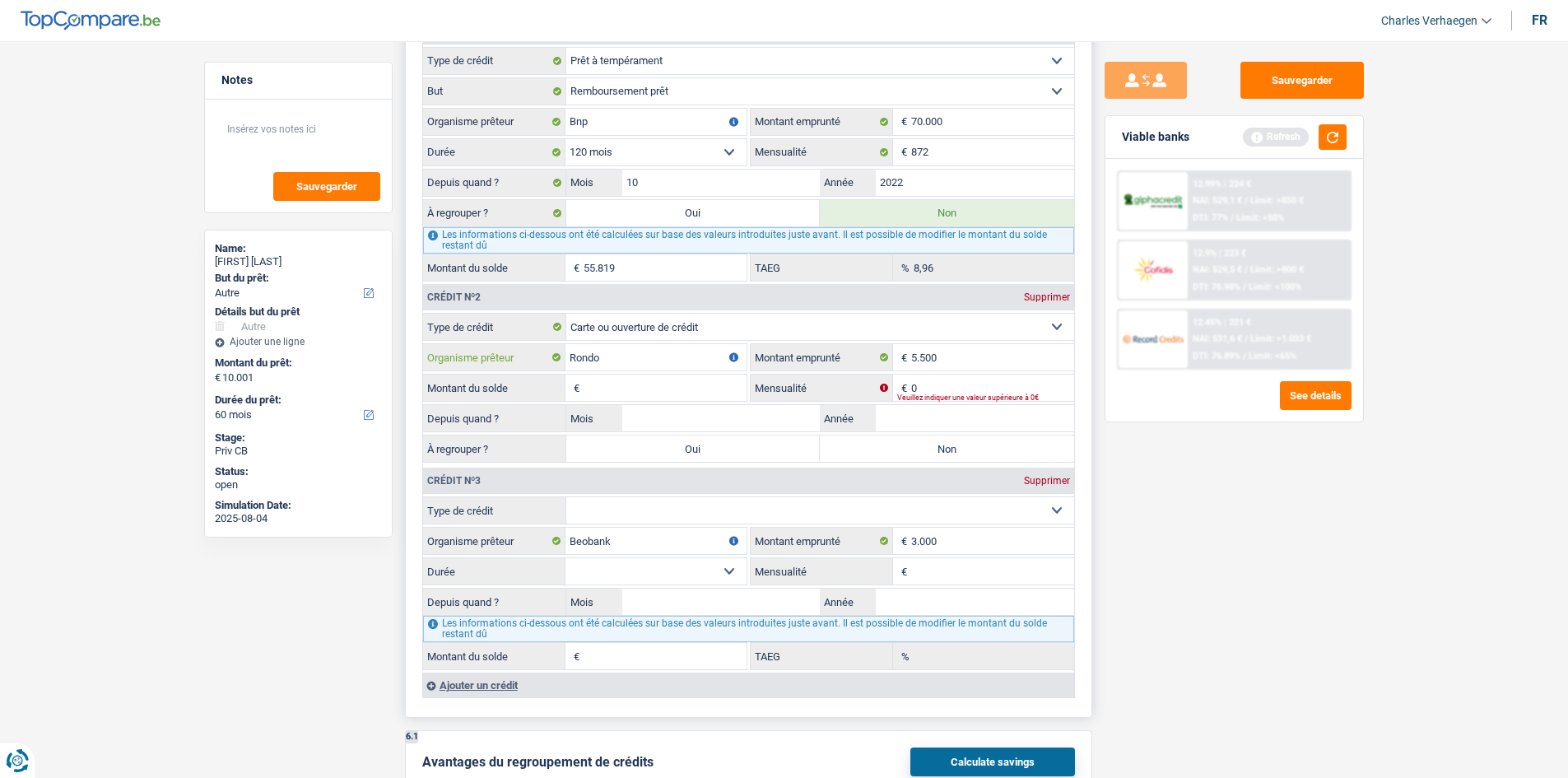 click on "Rondo" at bounding box center [656, 357] 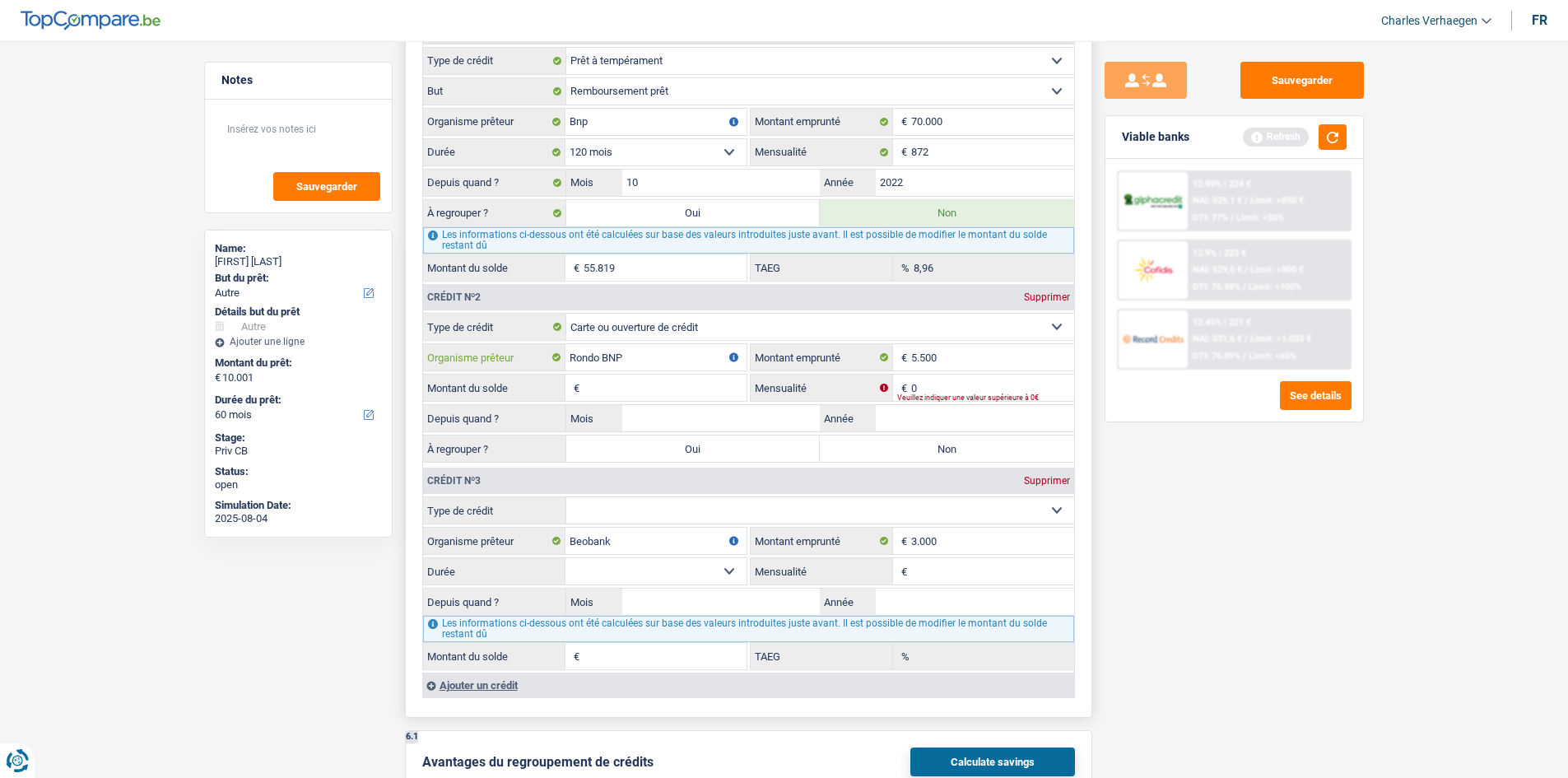 click on "Rondo BNP" at bounding box center (656, 357) 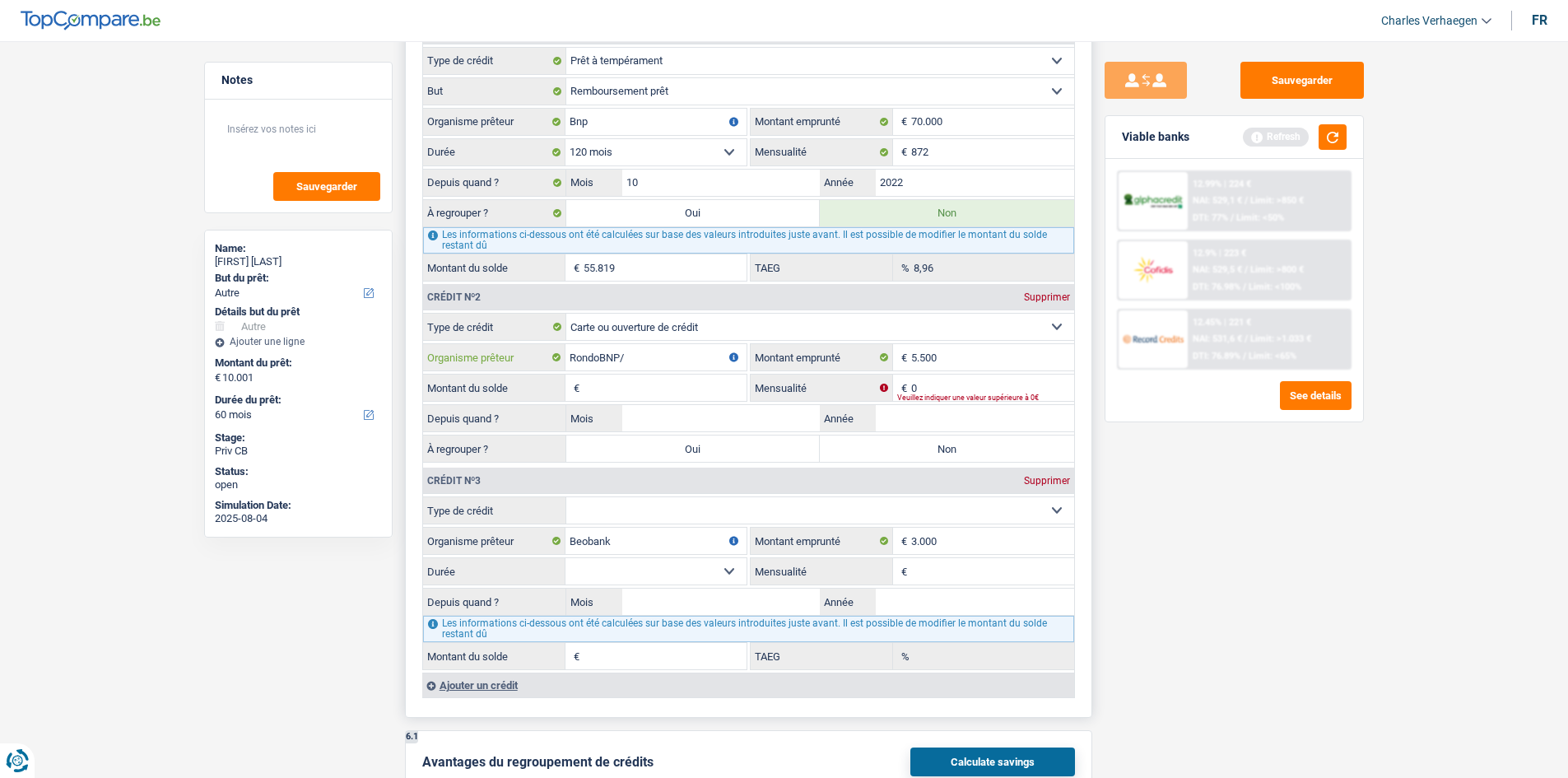 click on "RondoBNP/" at bounding box center (656, 357) 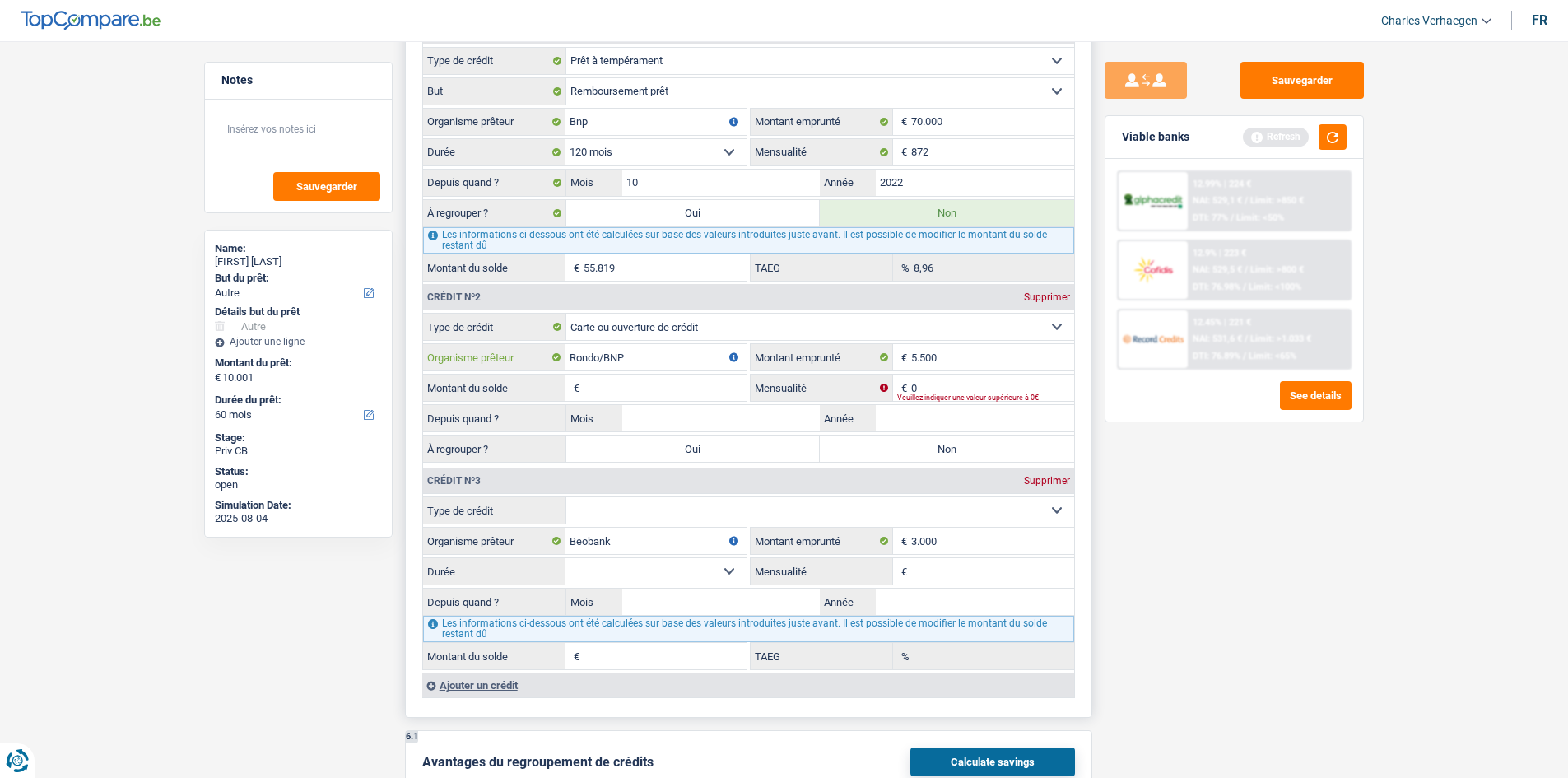 type on "Rondo/BNP" 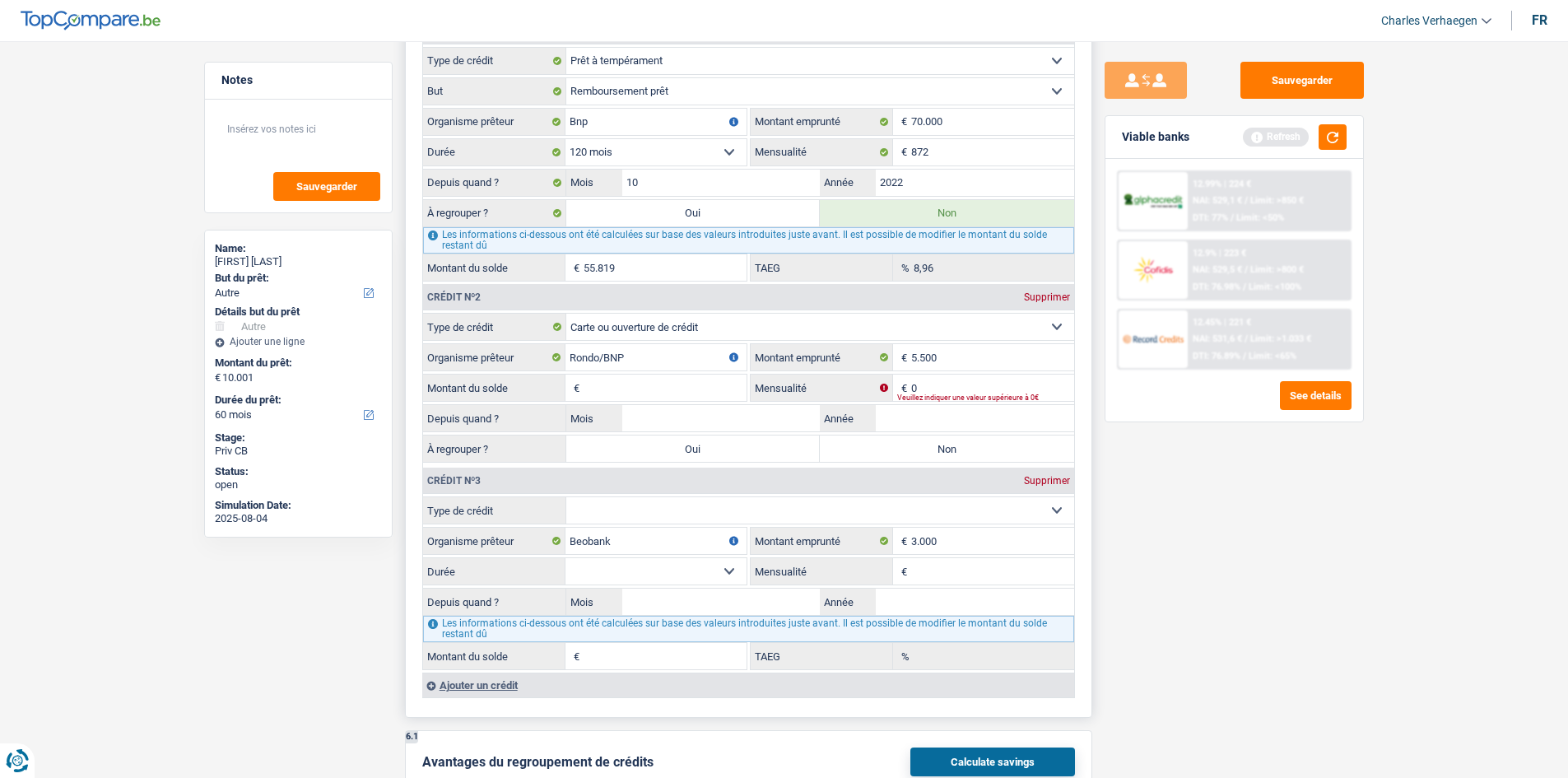 click on "Montant du solde" at bounding box center [665, 388] 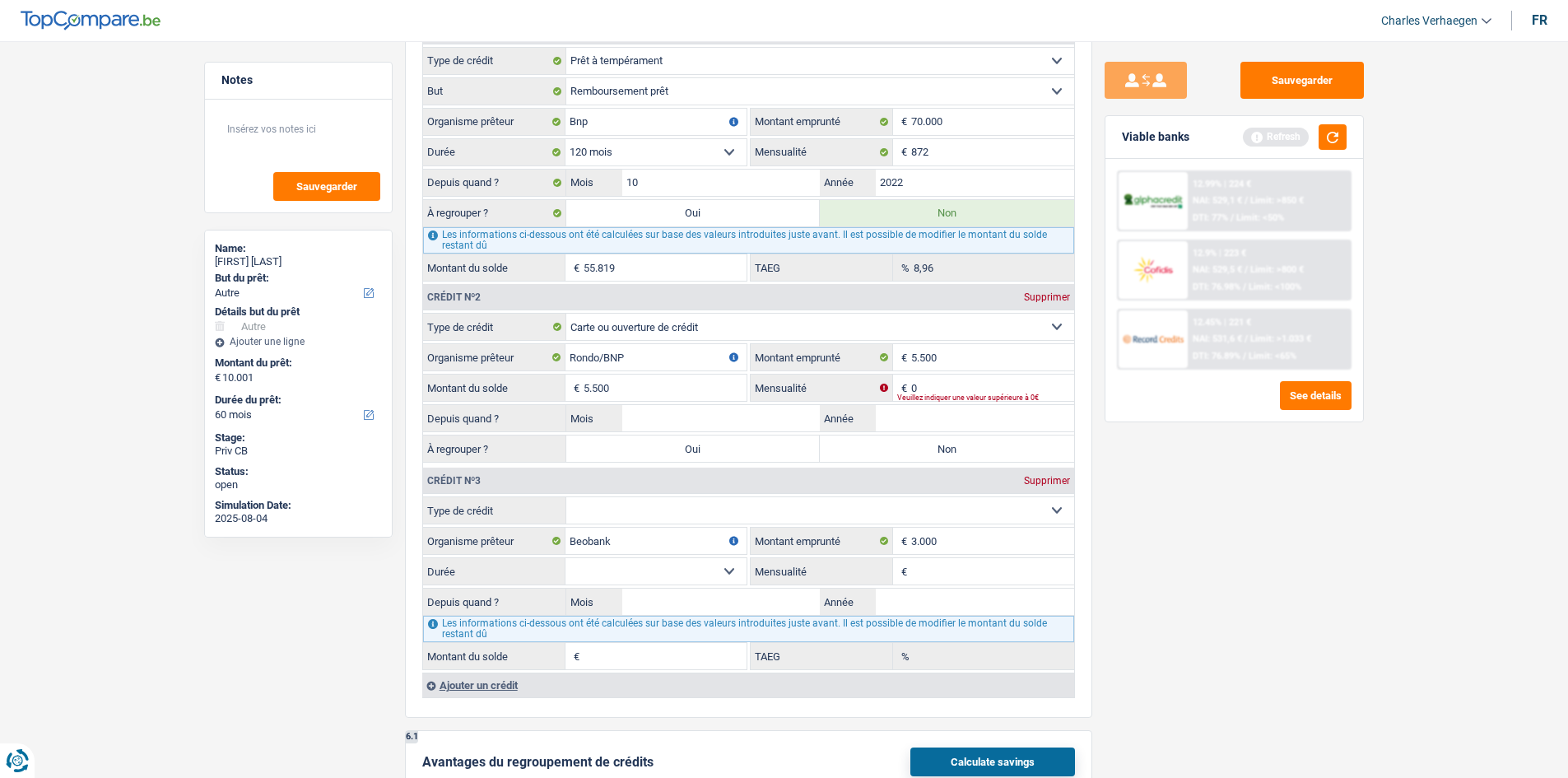 type on "5.500" 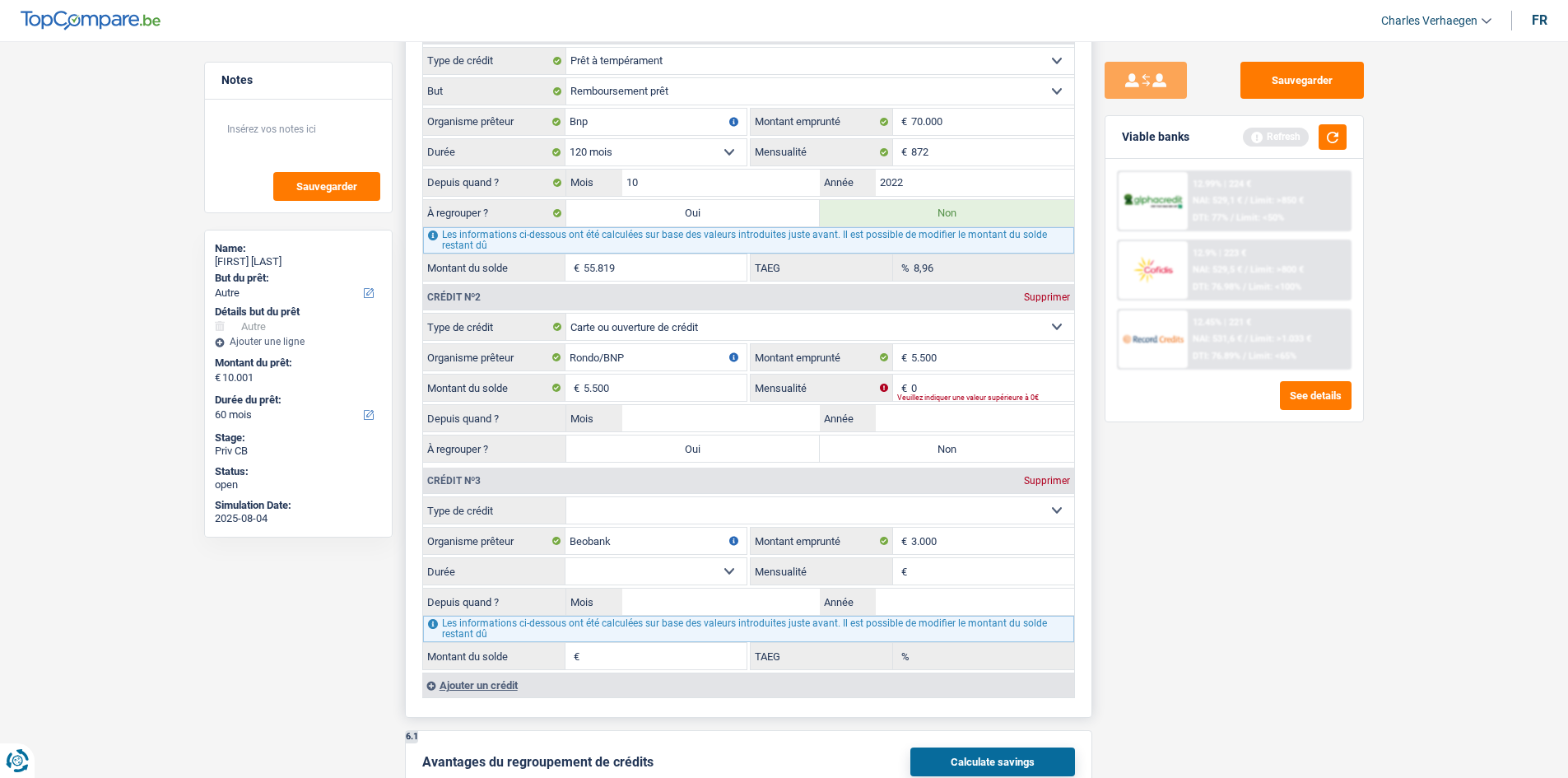 drag, startPoint x: 1008, startPoint y: 372, endPoint x: 1255, endPoint y: 477, distance: 268.39151 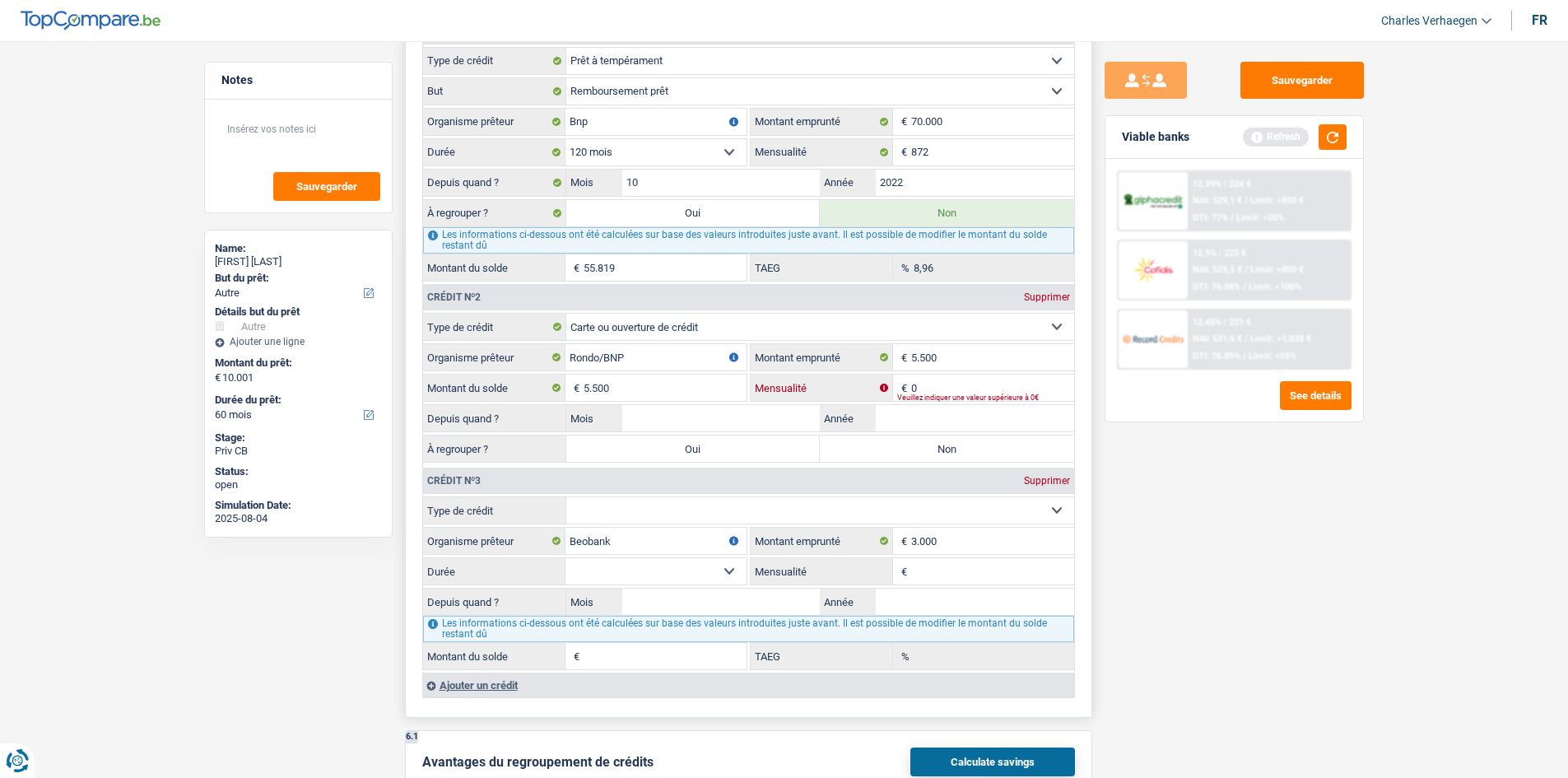 click on "0" at bounding box center [993, 388] 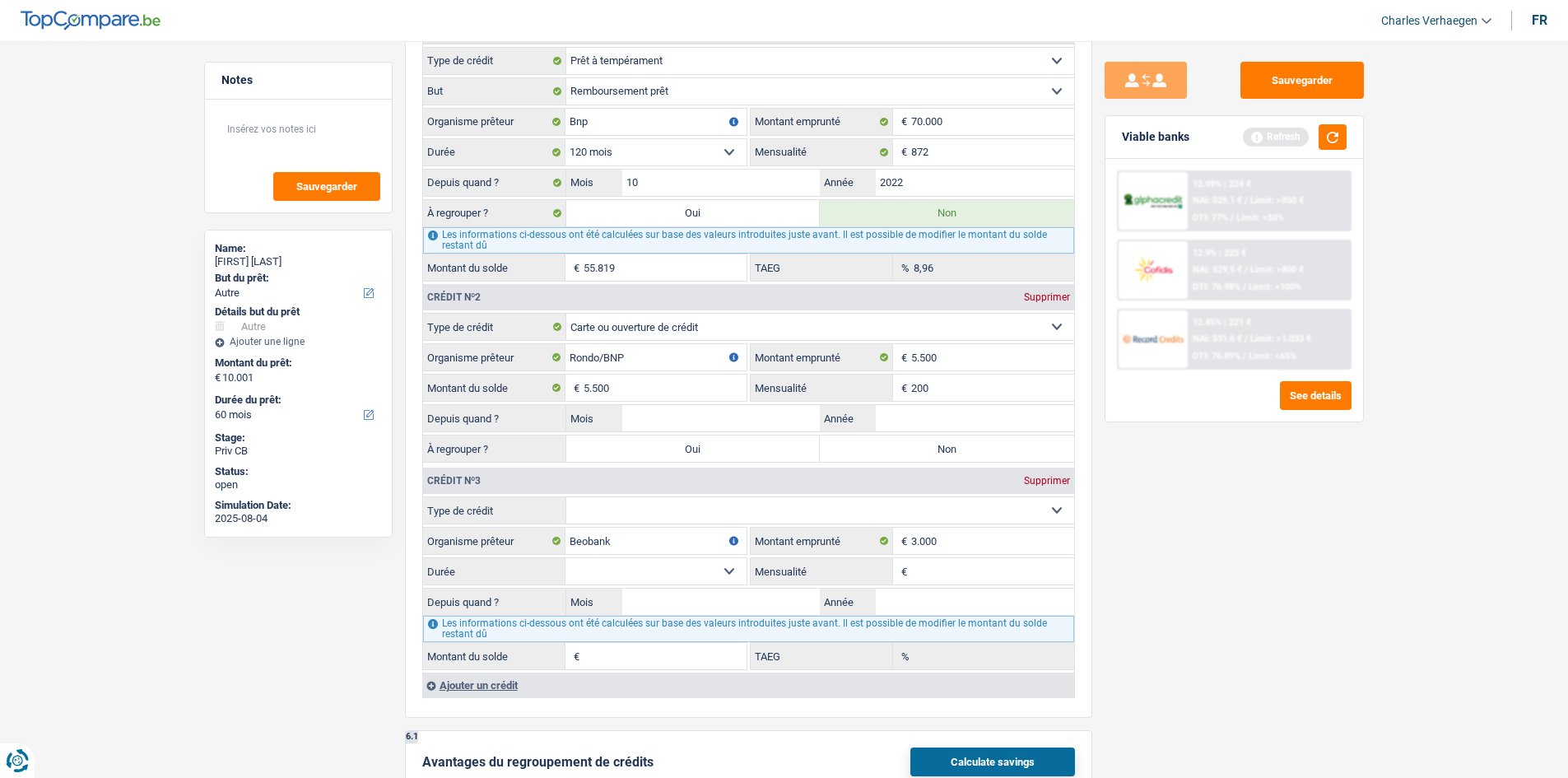 type on "200" 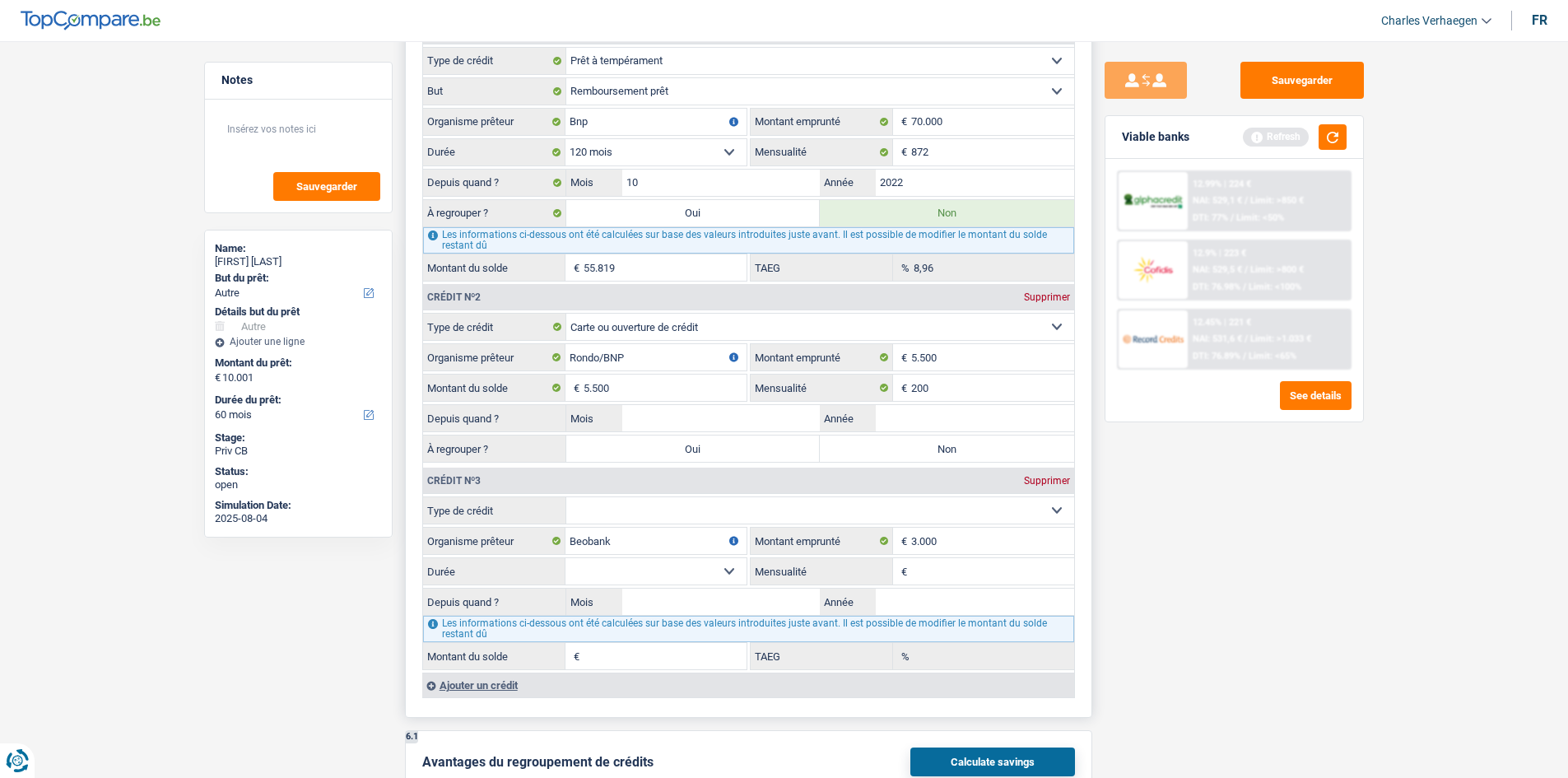 click on "Mensualité" at bounding box center [993, 571] 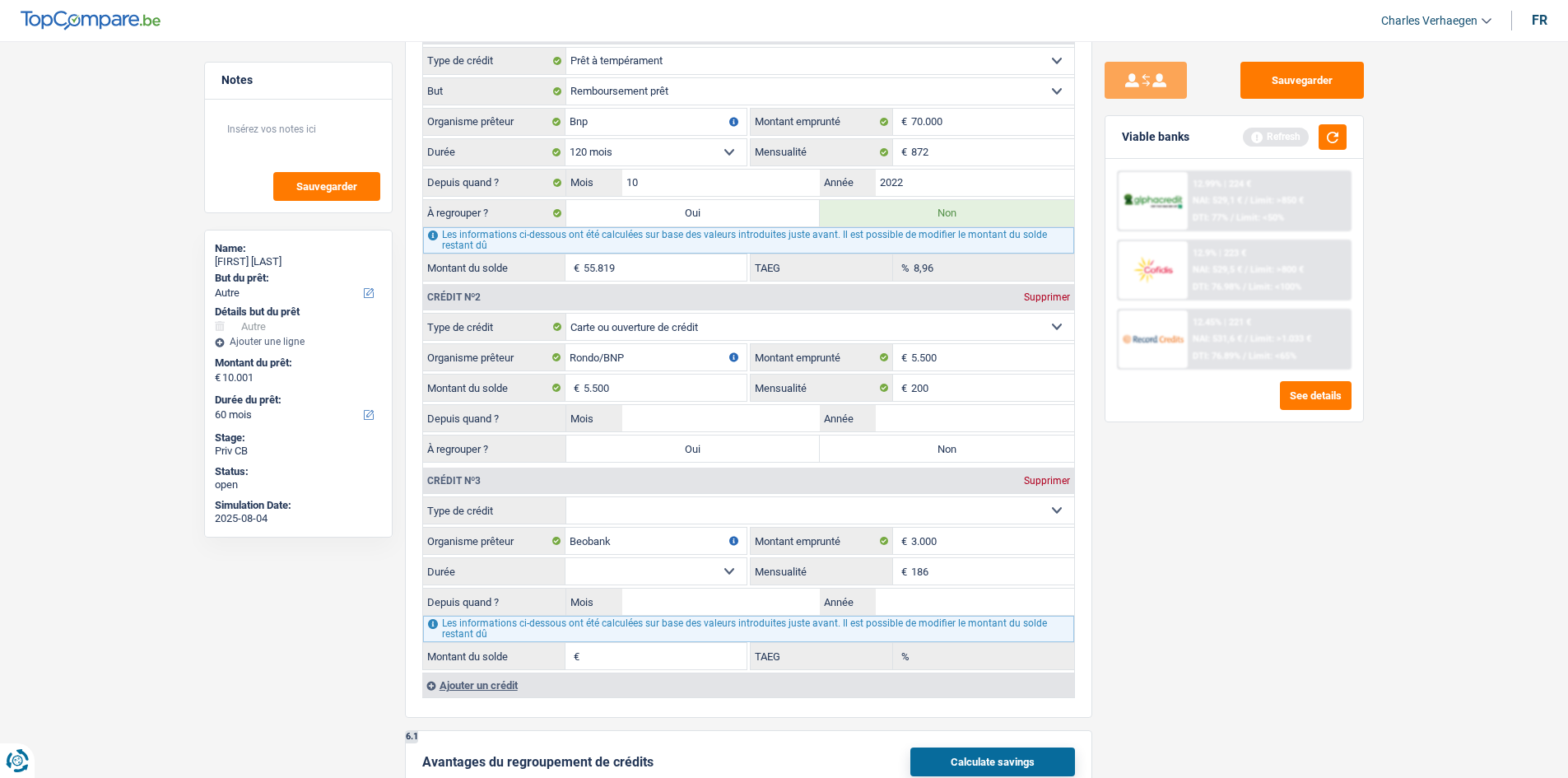 type on "186" 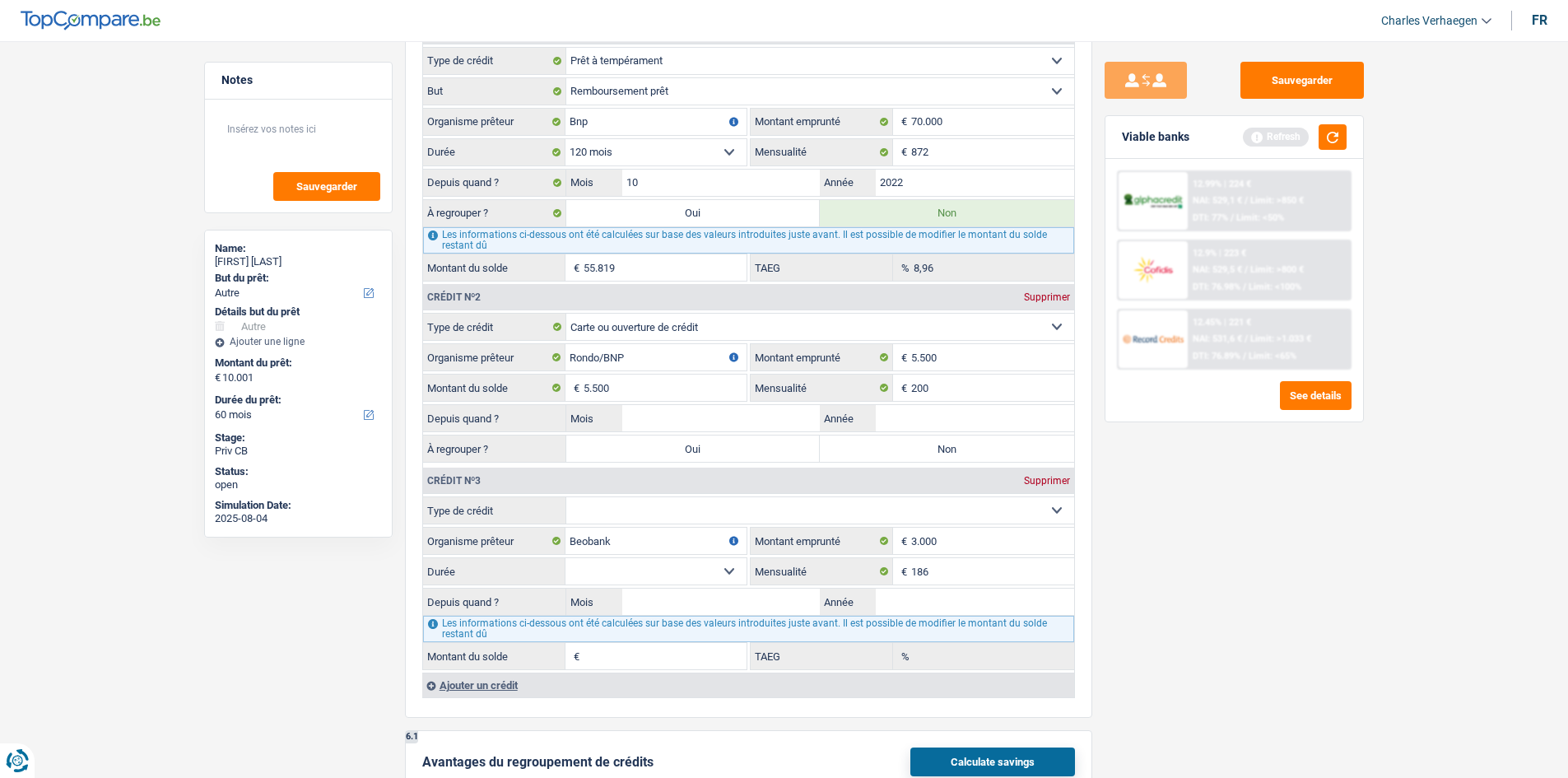 click on "Sauvegarder
Viable banks
Refresh
12.99% | 224 €
NAI: 529,1 €
/
Limit: >850 €
DTI: 77%
/
Limit: <50%
12.9% | 223 €
NAI: 529,5 €
/
Limit: >800 €
DTI: 76.98%
/
Limit: <100%
/       /" at bounding box center [1234, 404] 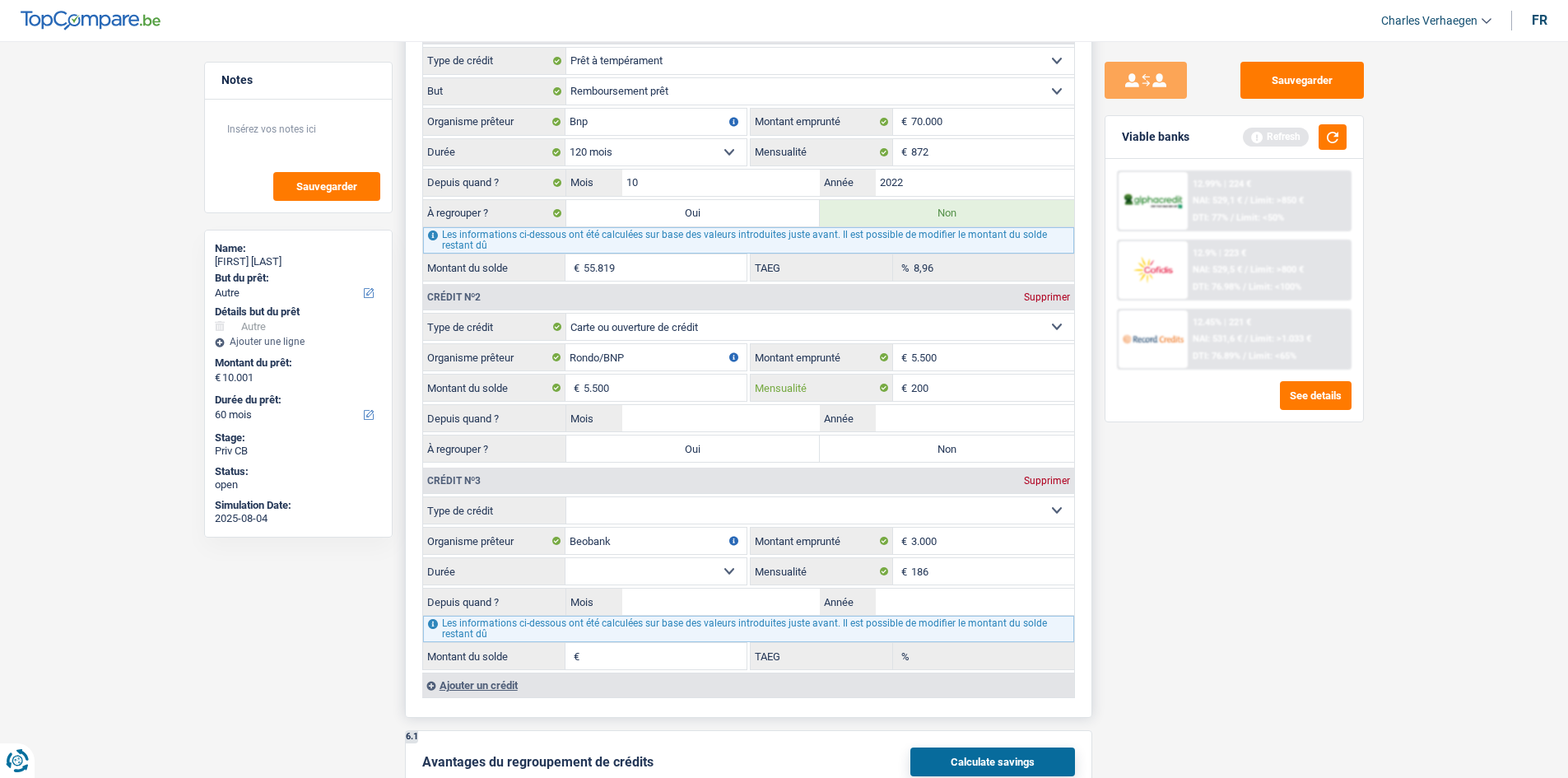 click on "200" at bounding box center [993, 388] 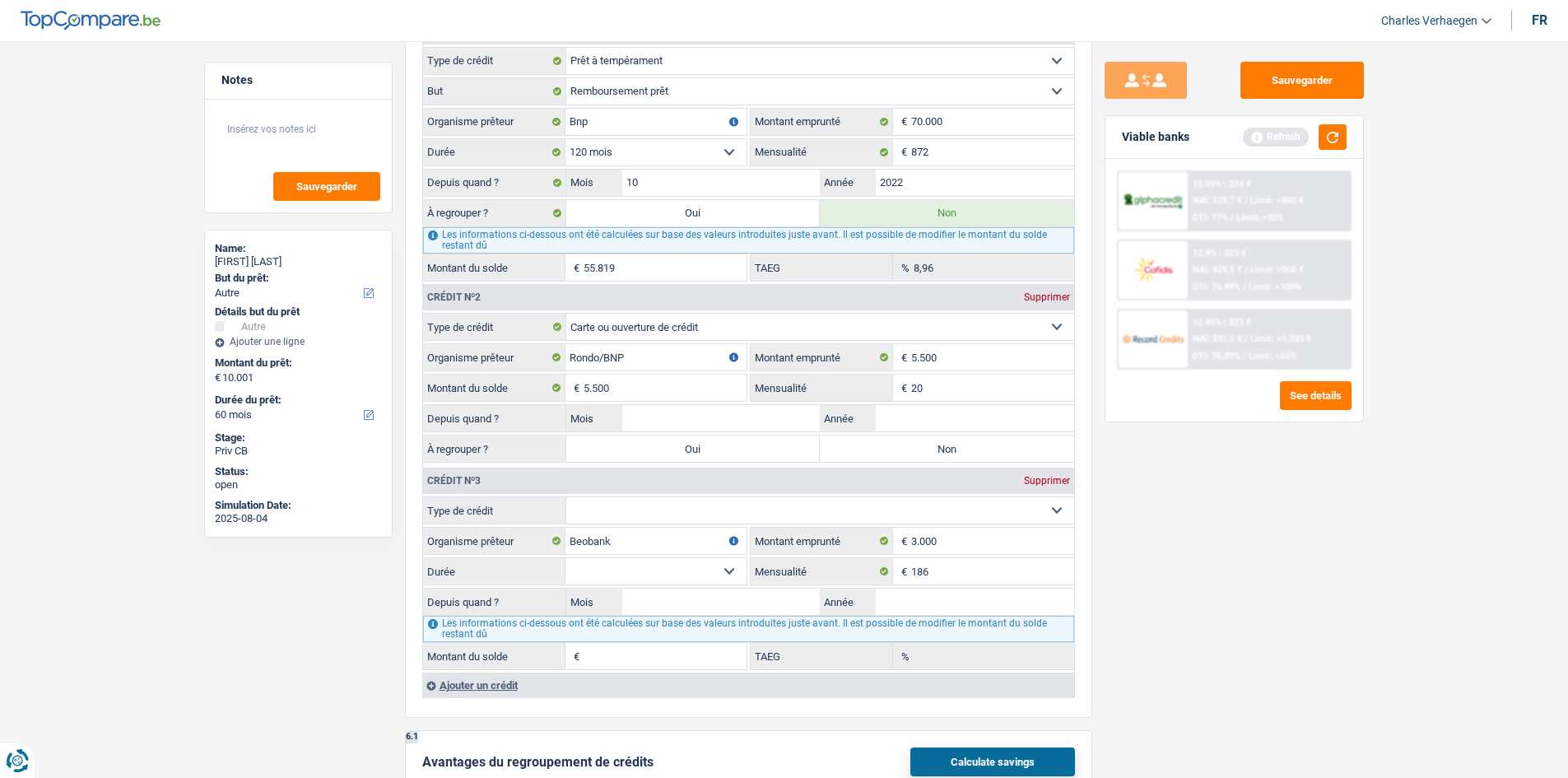 type on "2" 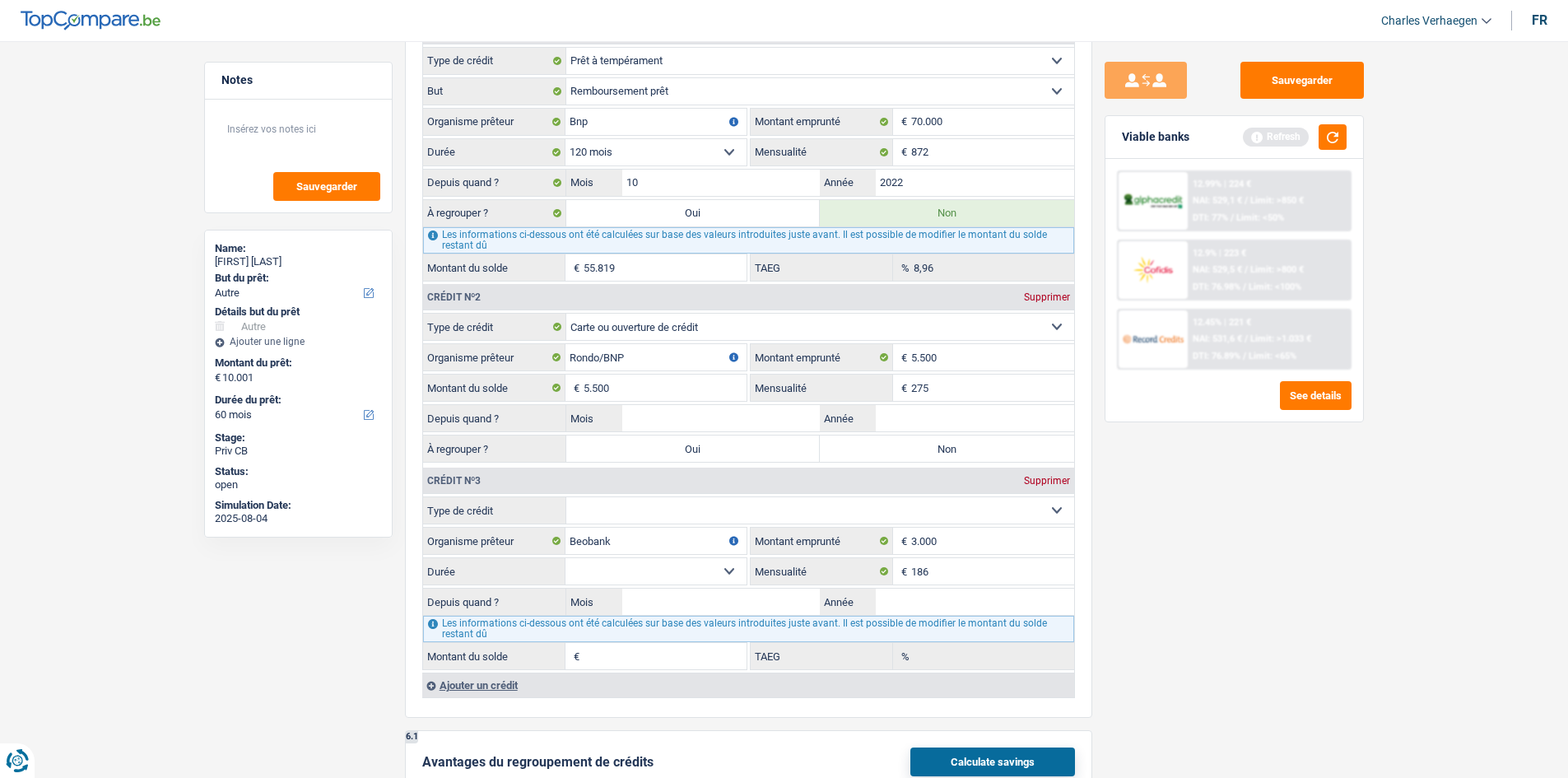 type on "275" 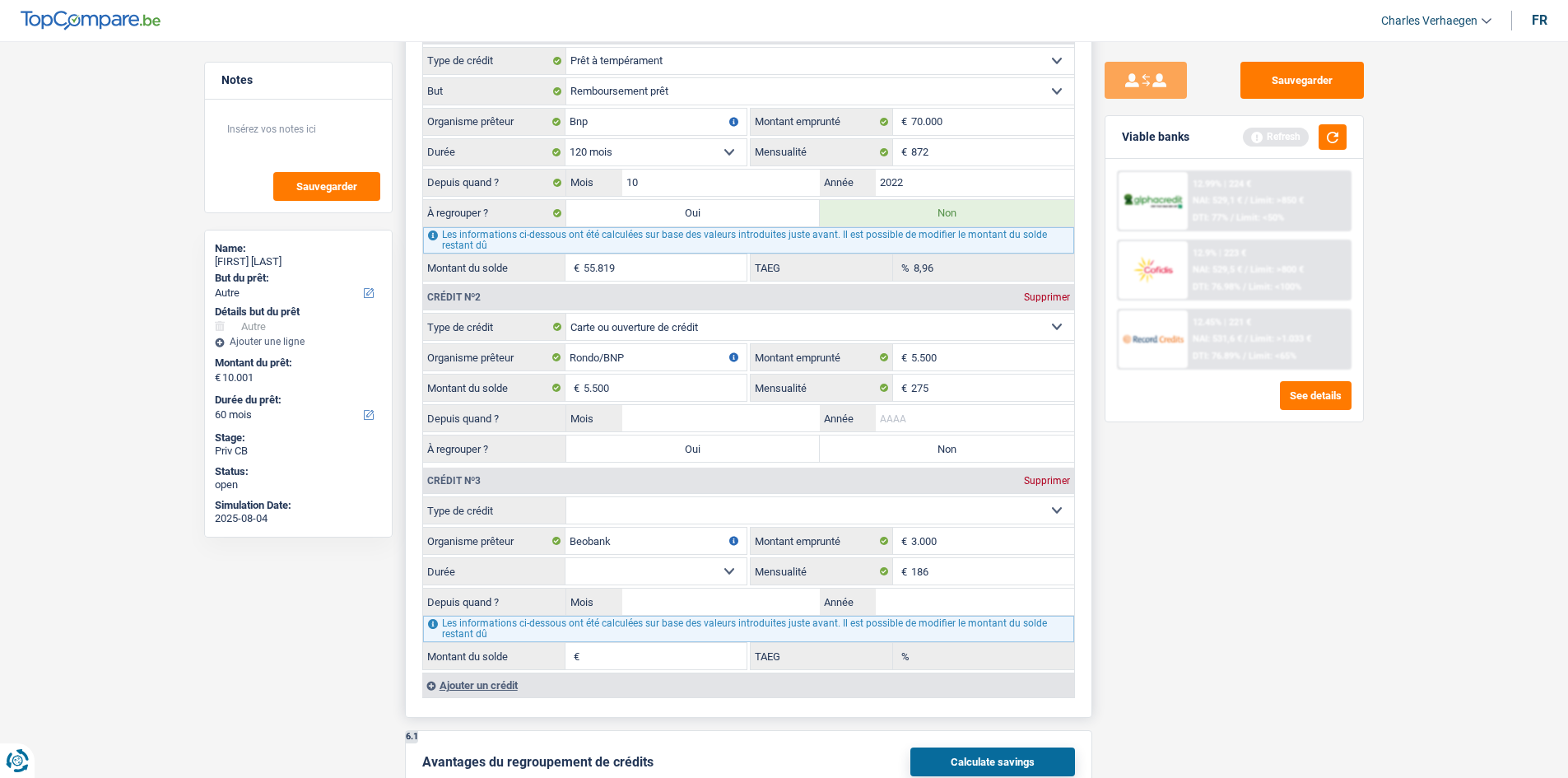 click on "Année" at bounding box center [975, 418] 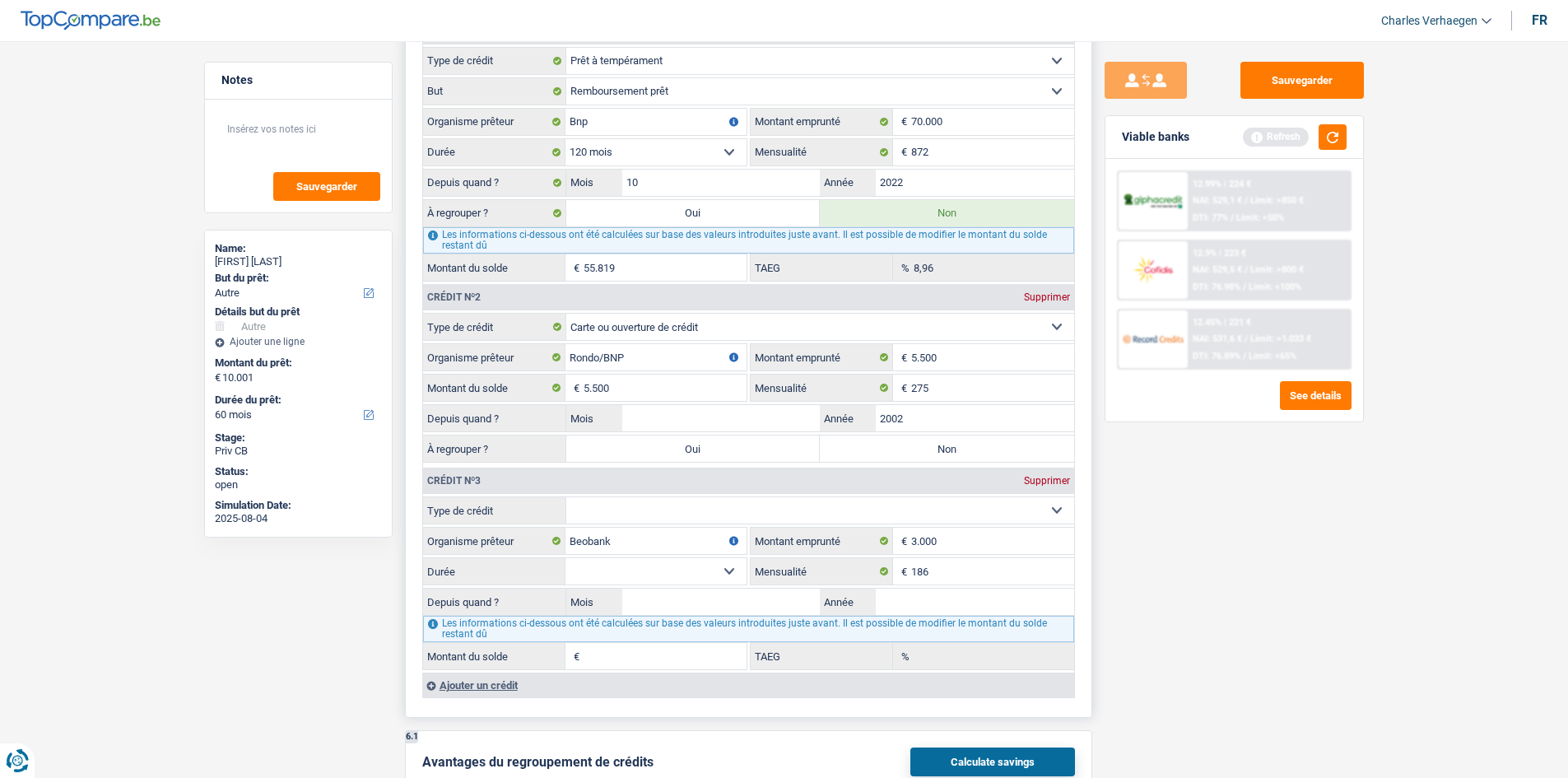type on "2002" 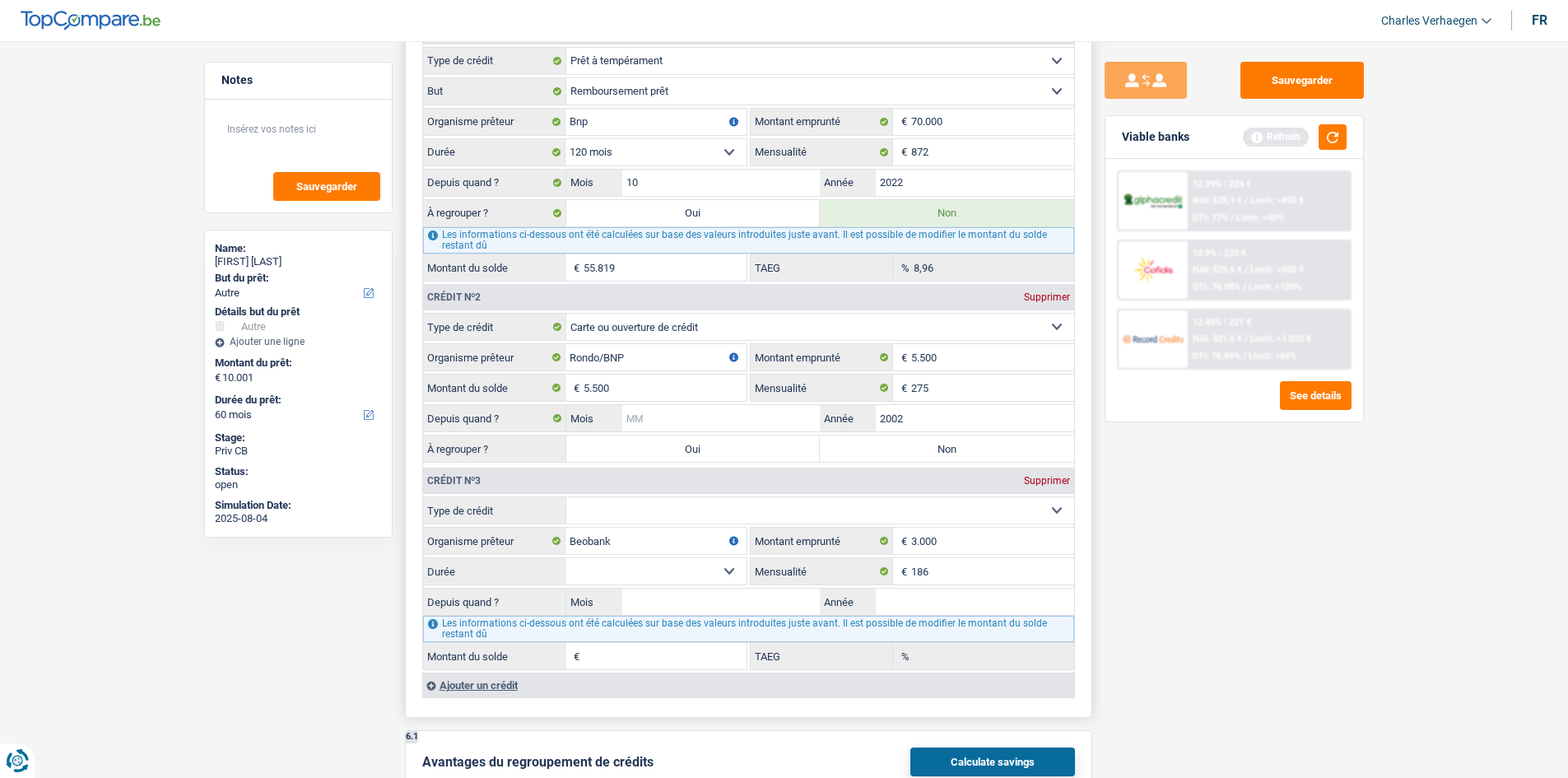 click on "Mois" at bounding box center [721, 418] 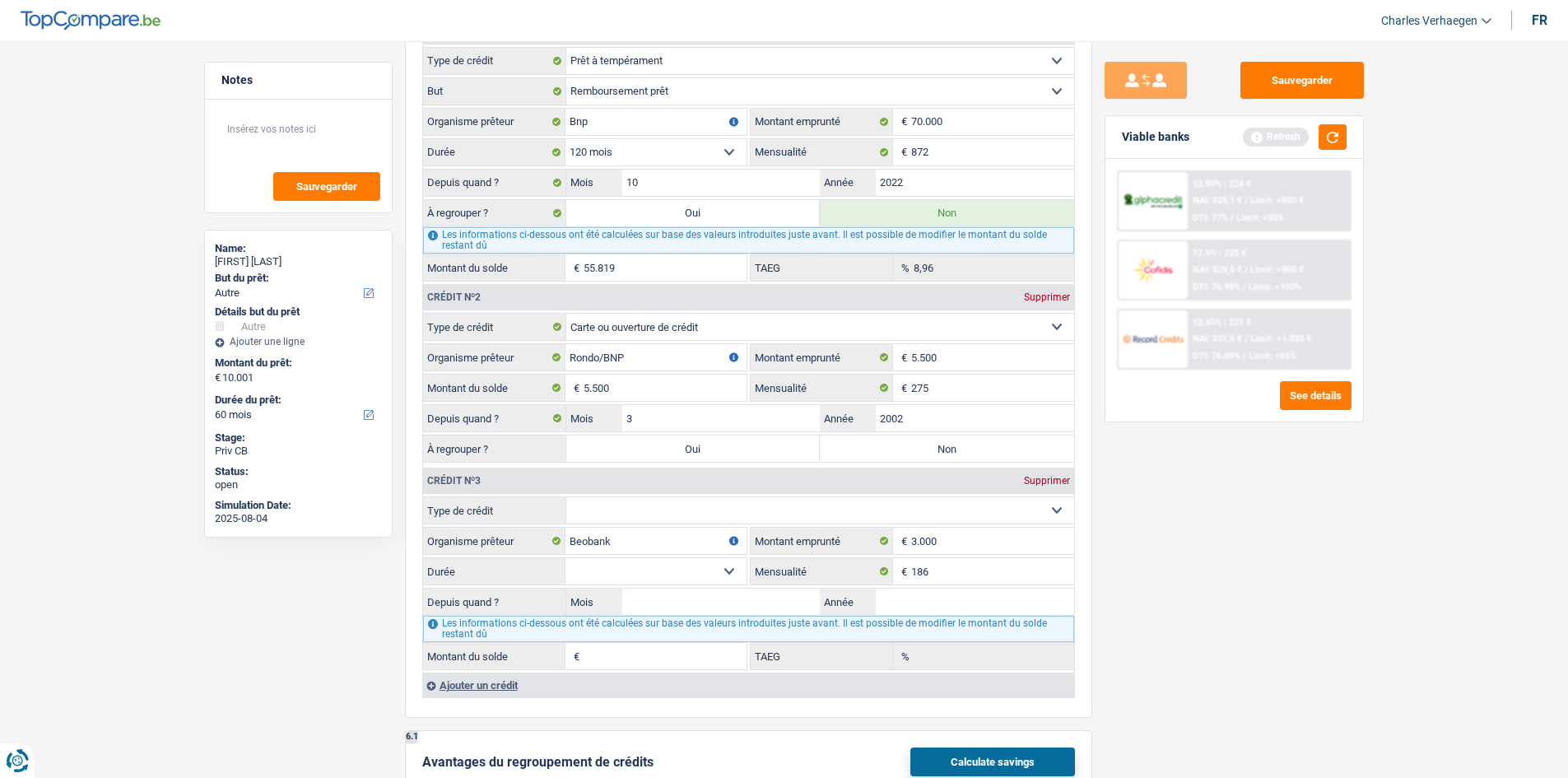 type on "3" 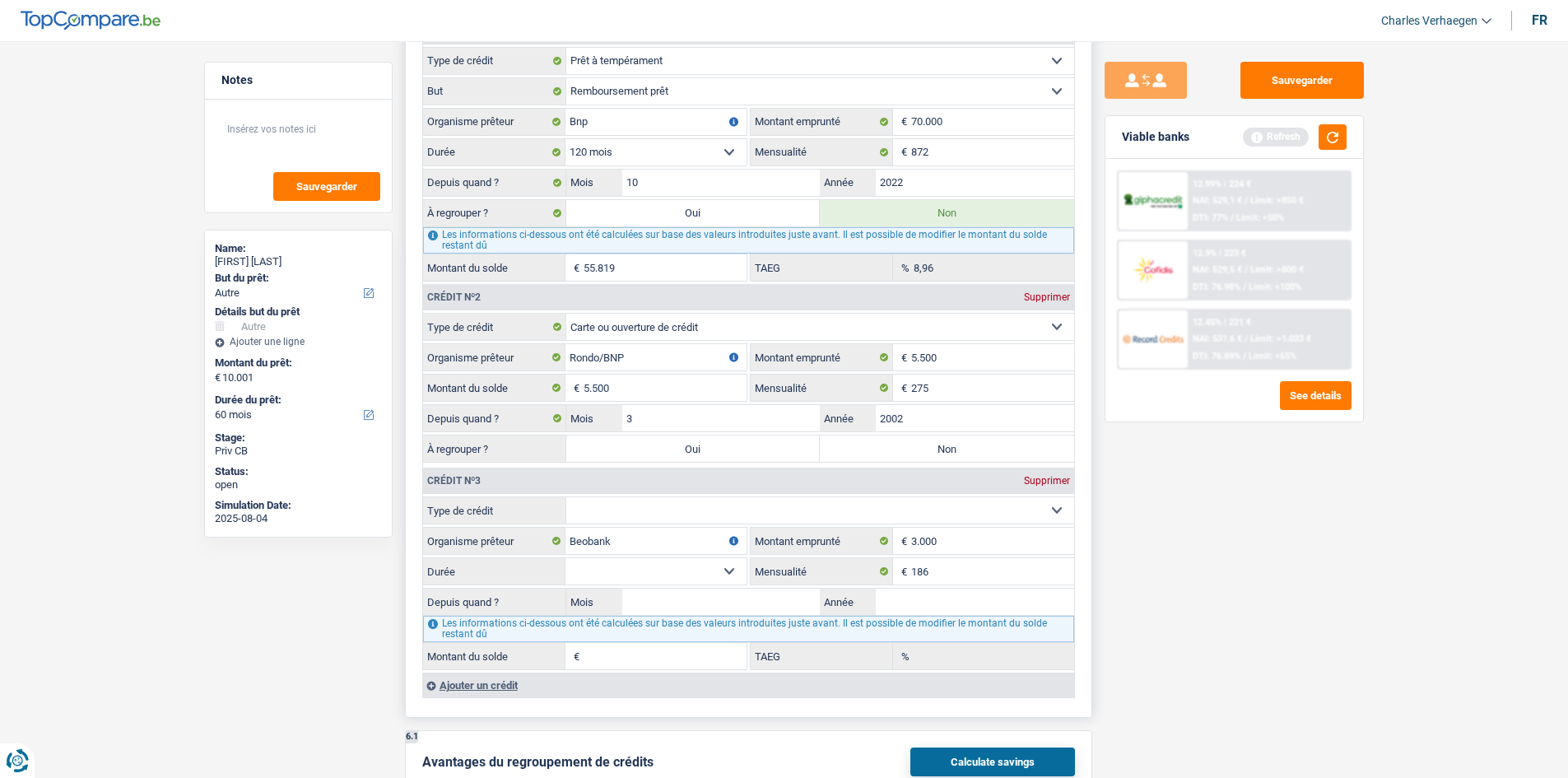 click on "Carte ou ouverture de crédit Prêt hypothécaire Vente à tempérament Prêt à tempérament Prêt rénovation Prêt voiture Regroupement d'un ou plusieurs crédits
Sélectionner une option" at bounding box center (820, 510) 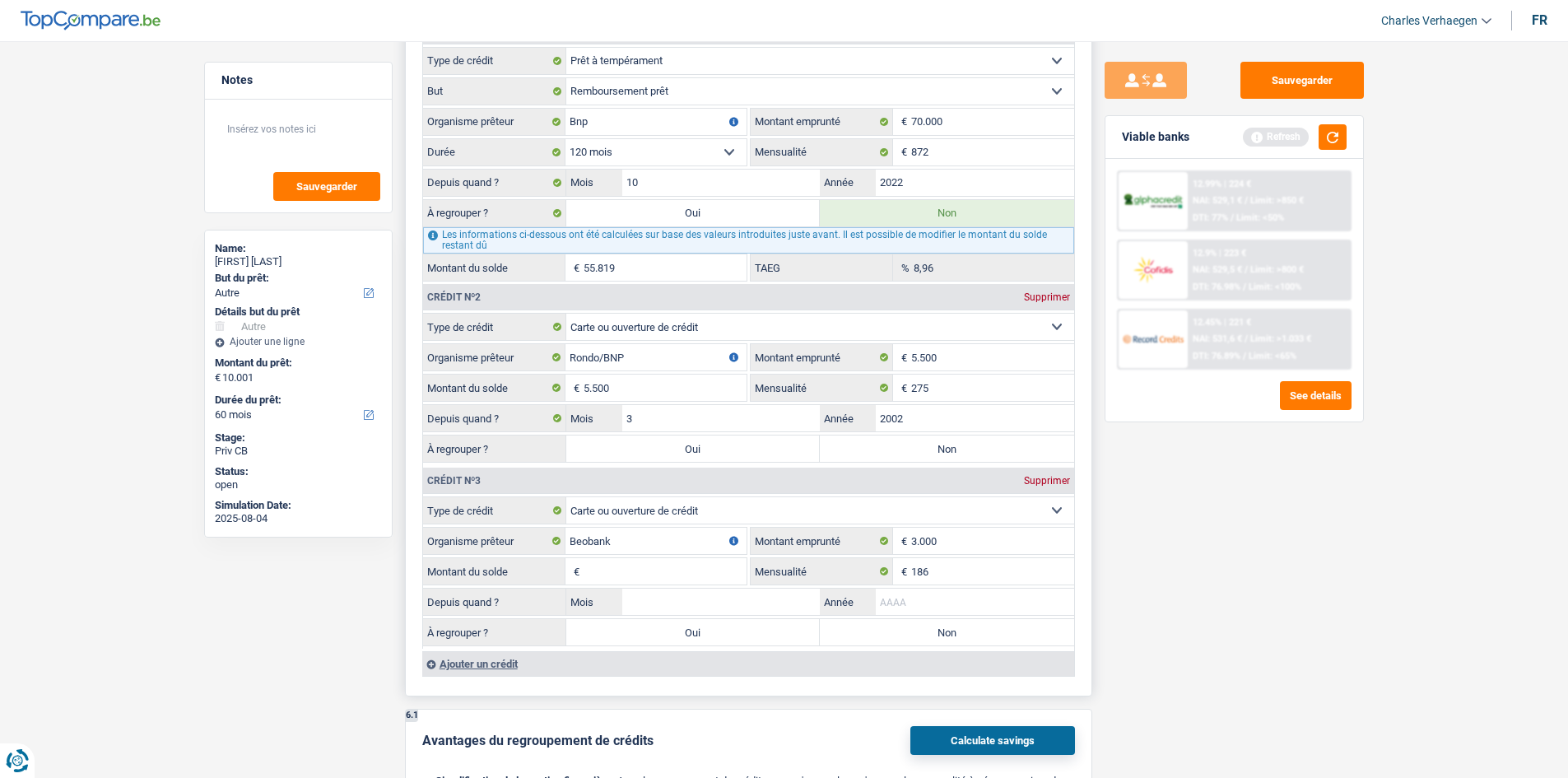click on "Année" at bounding box center (975, 602) 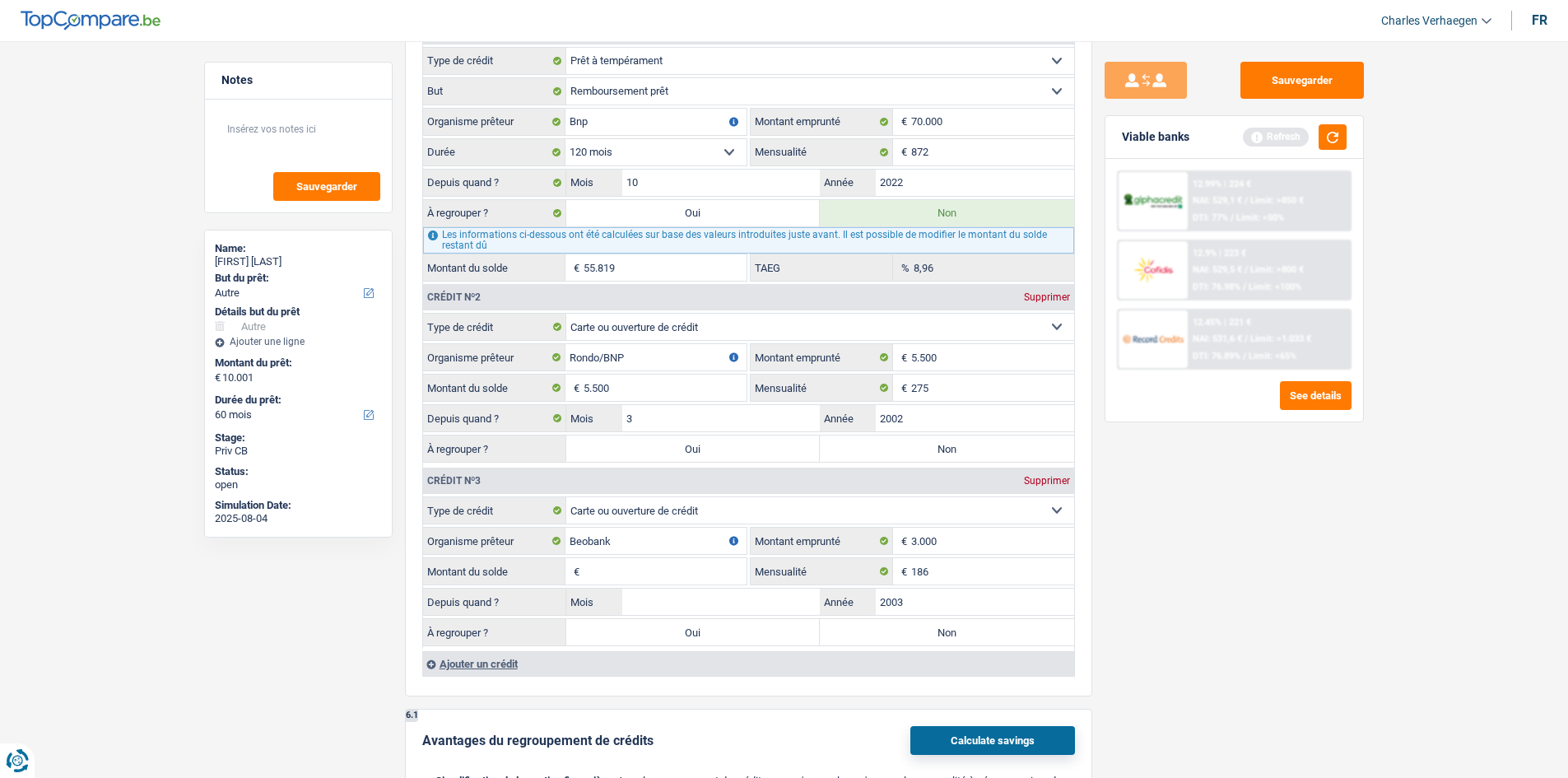 type on "2003" 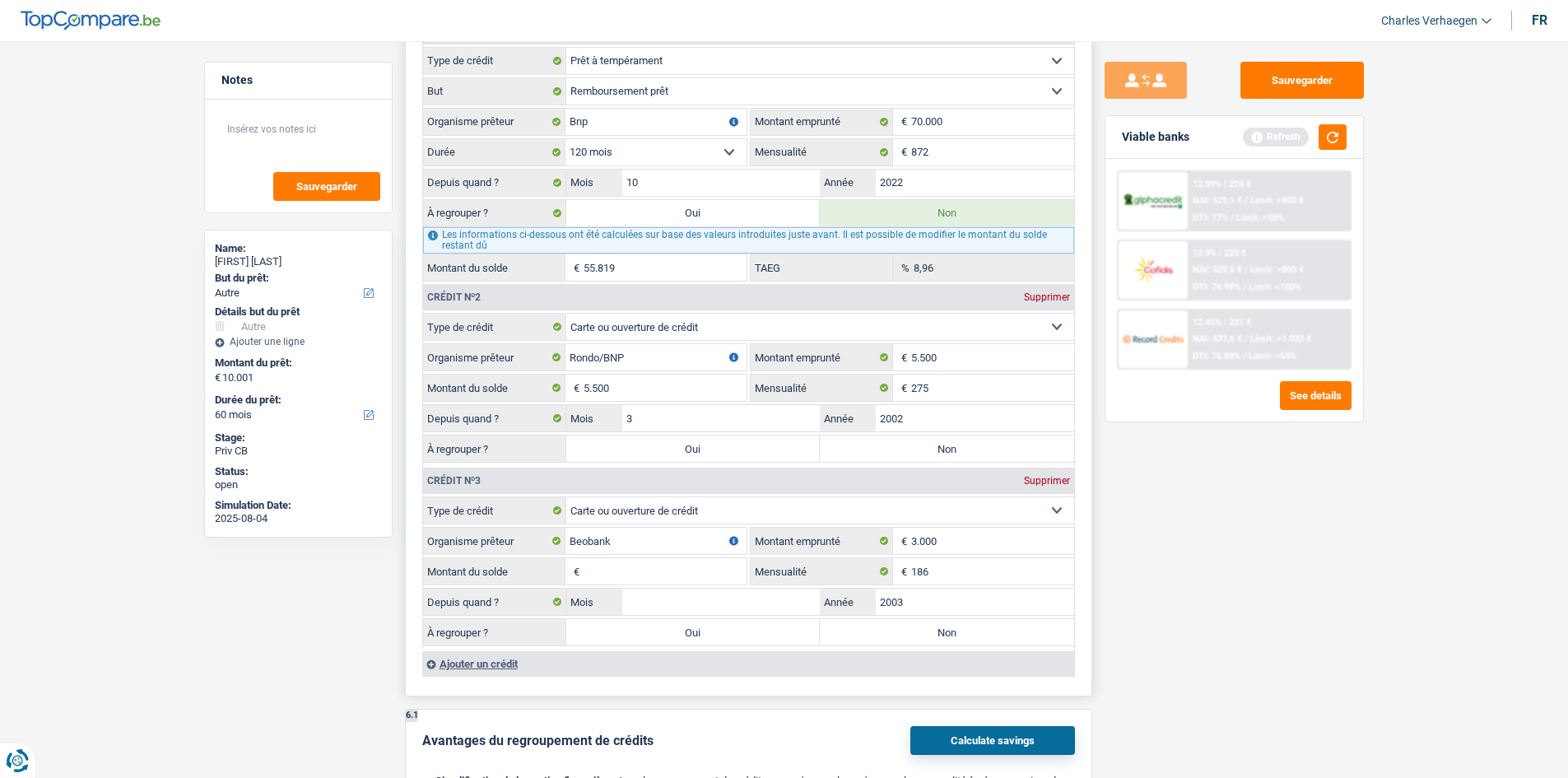 click on "Montant du solde" at bounding box center [665, 571] 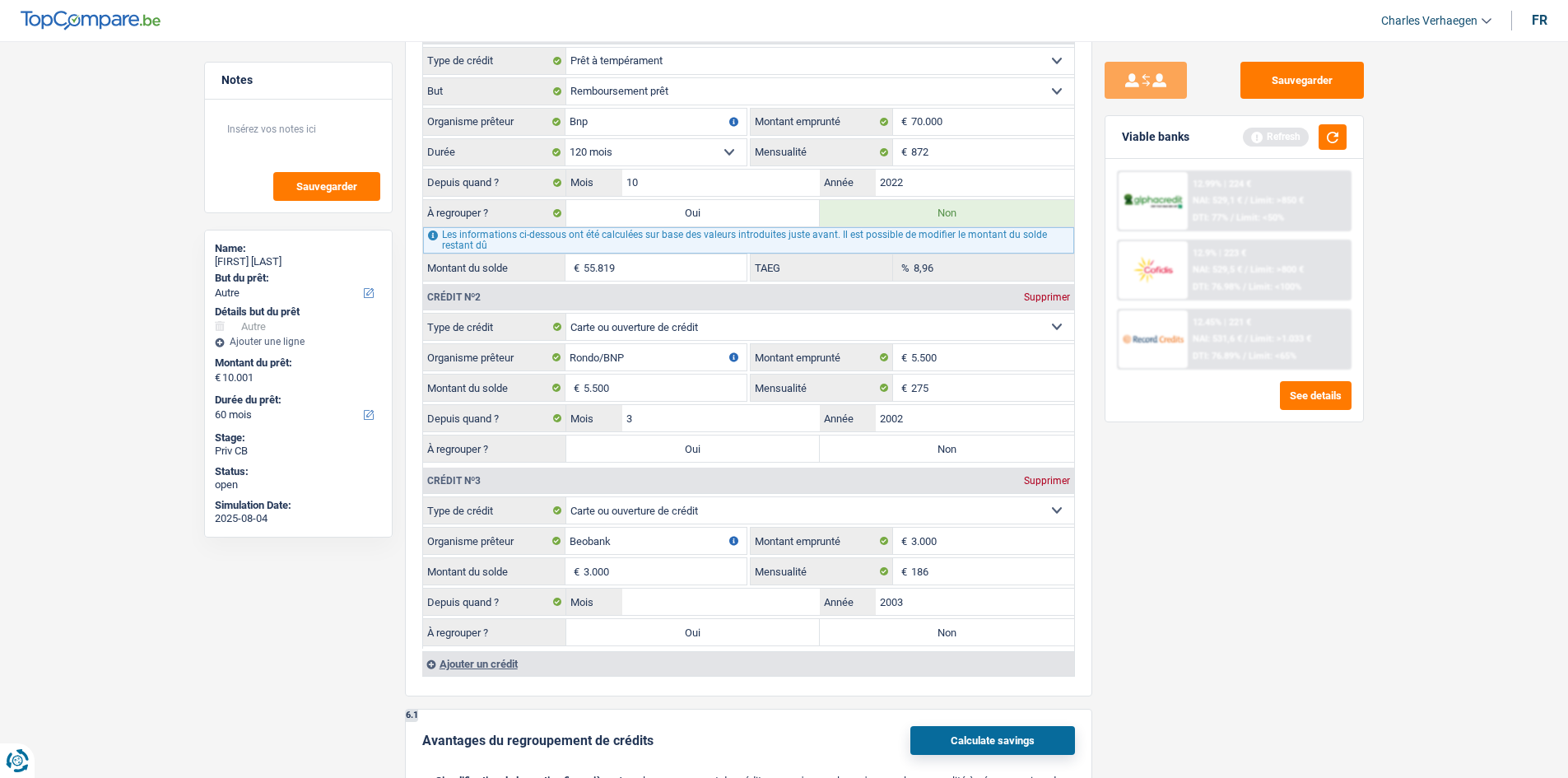 type on "3.000" 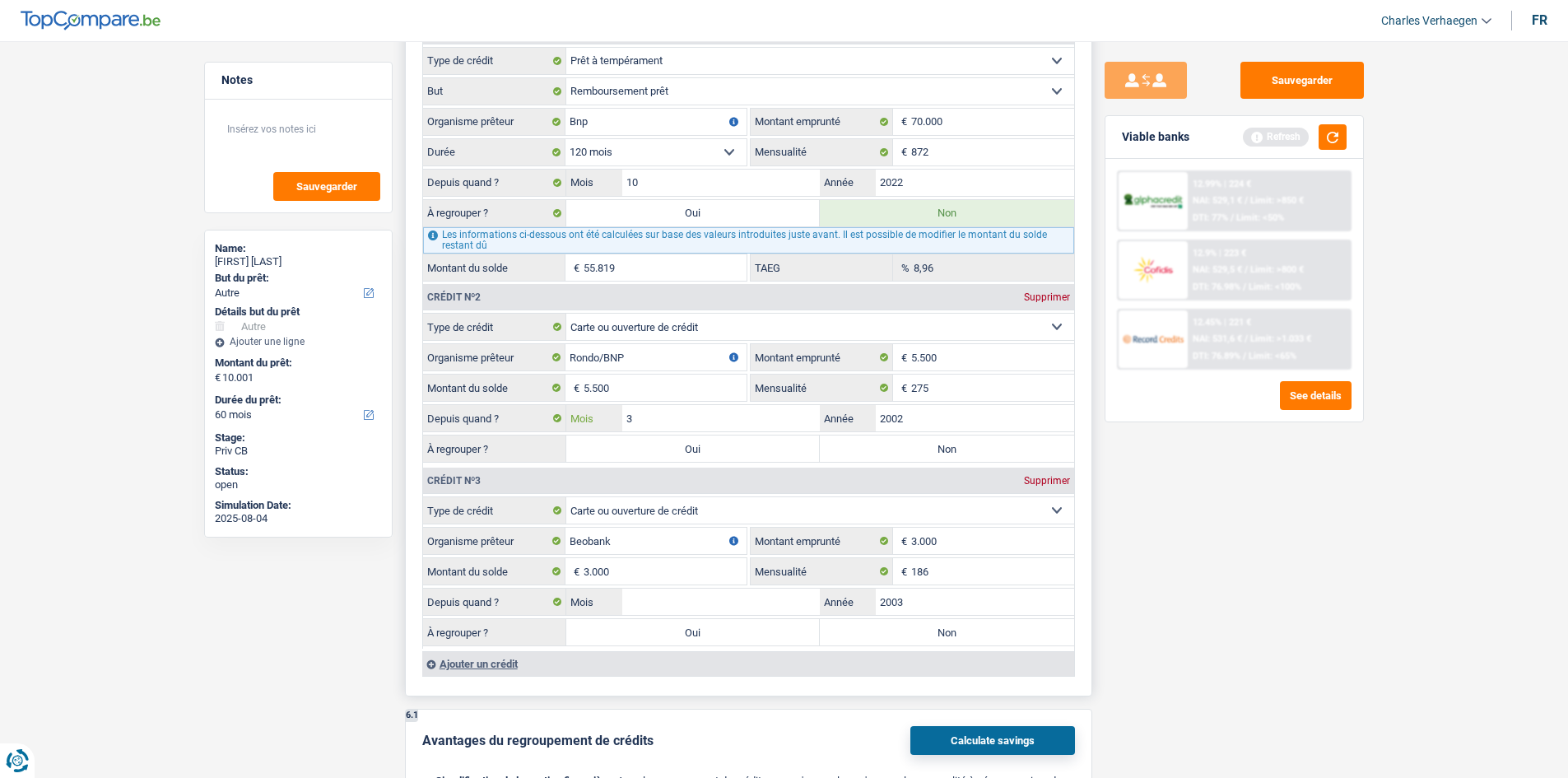 click on "3" at bounding box center [721, 418] 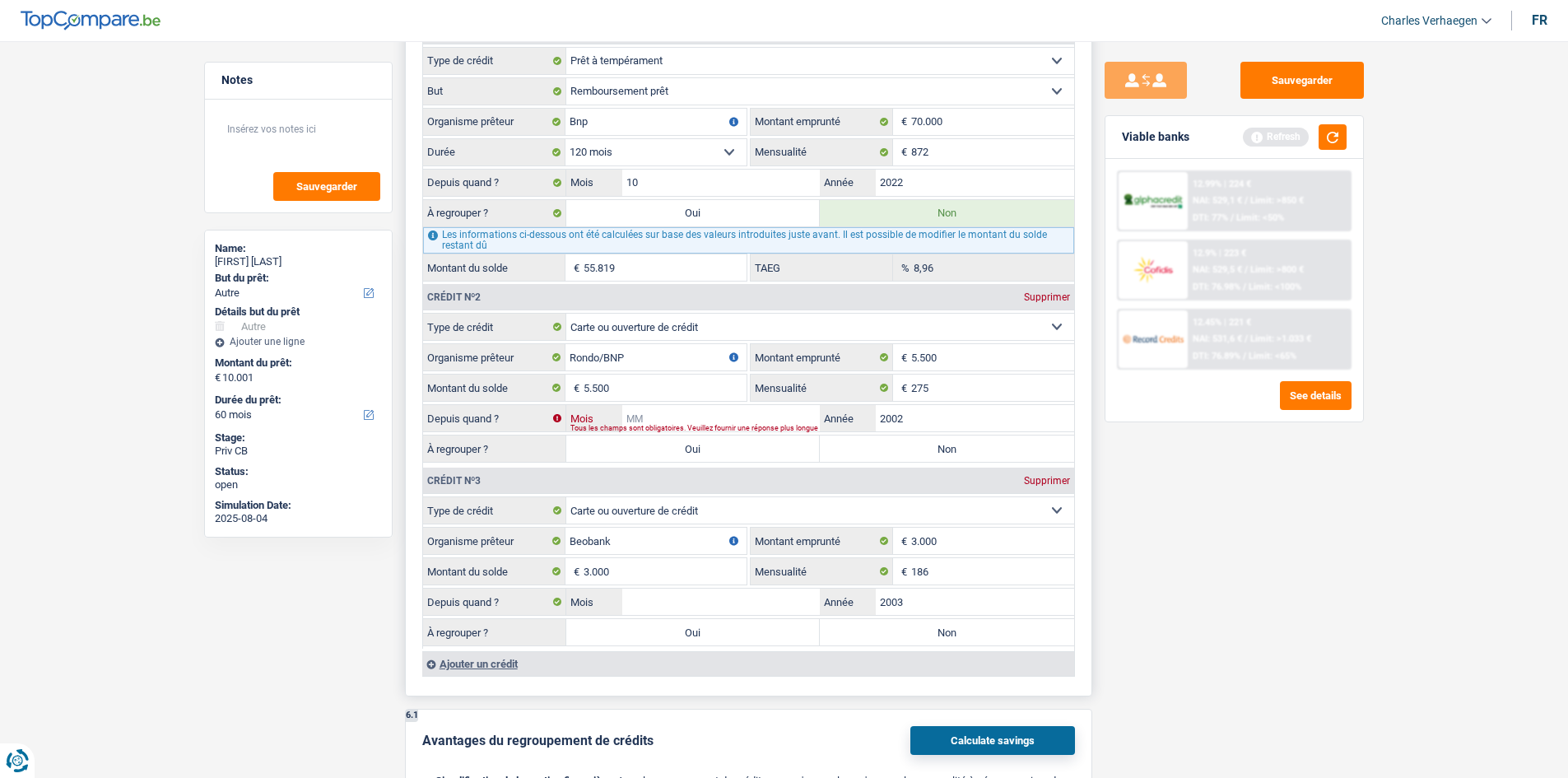 type 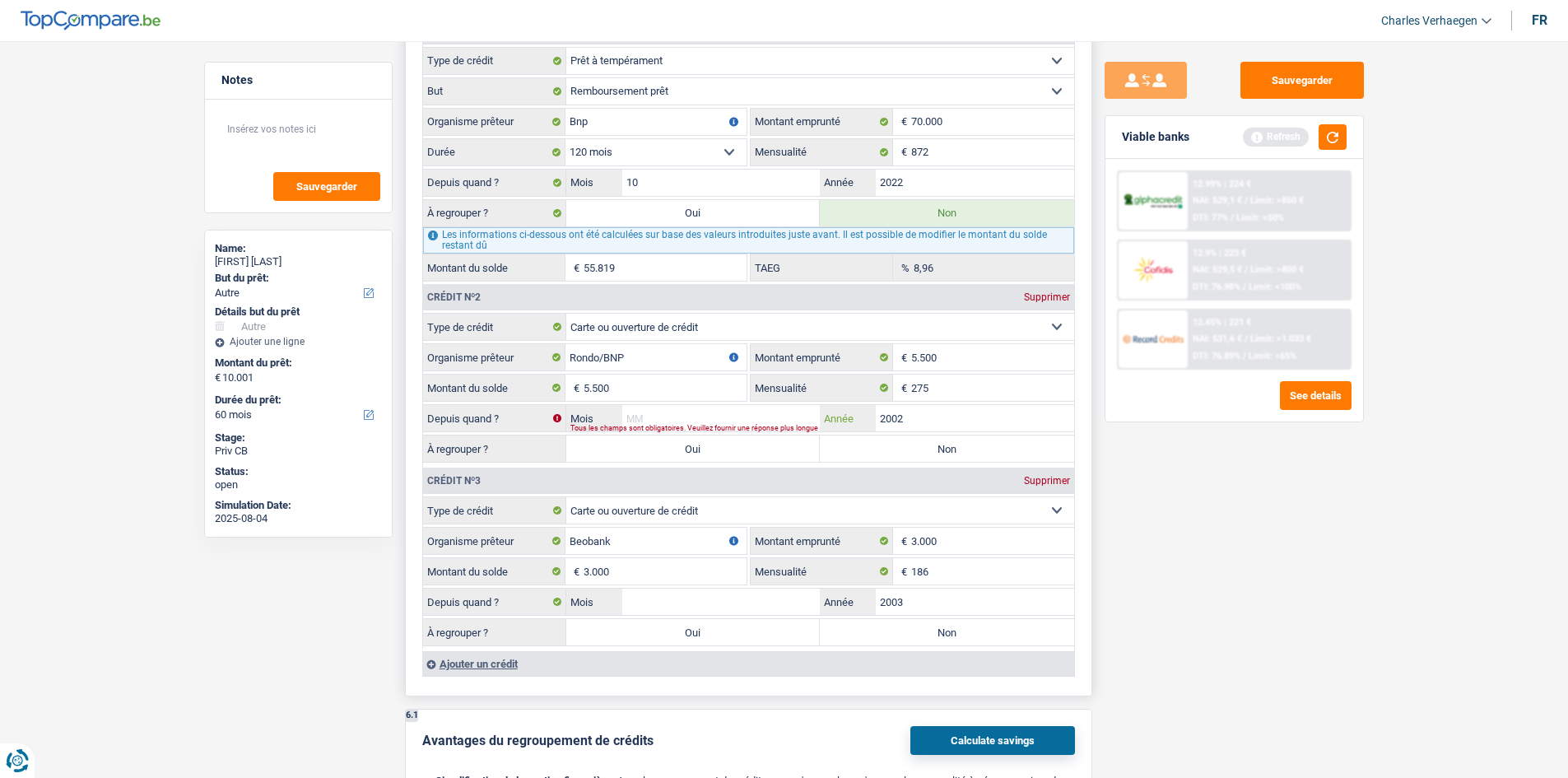 click on "2002" at bounding box center [975, 418] 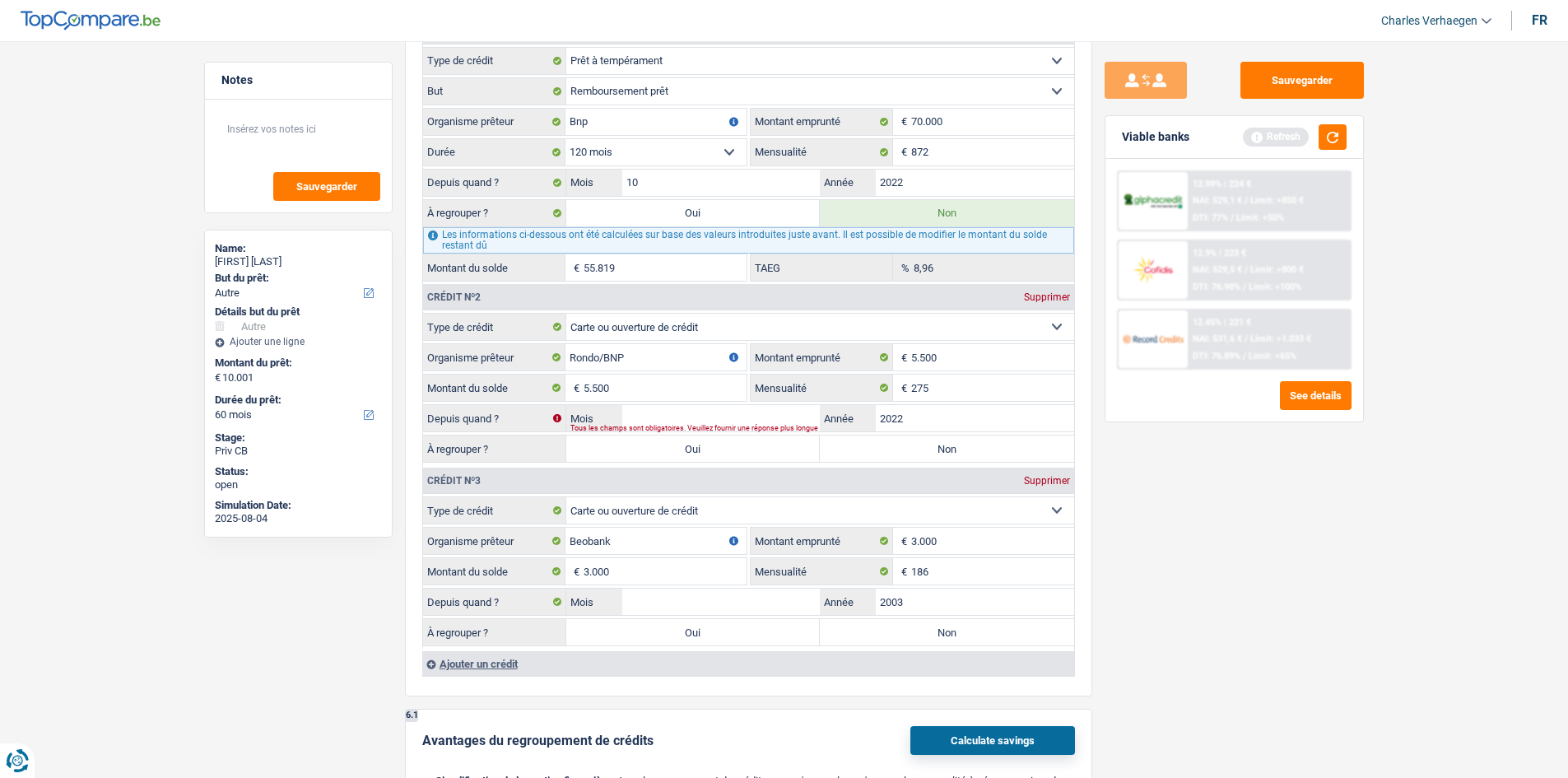 type on "2022" 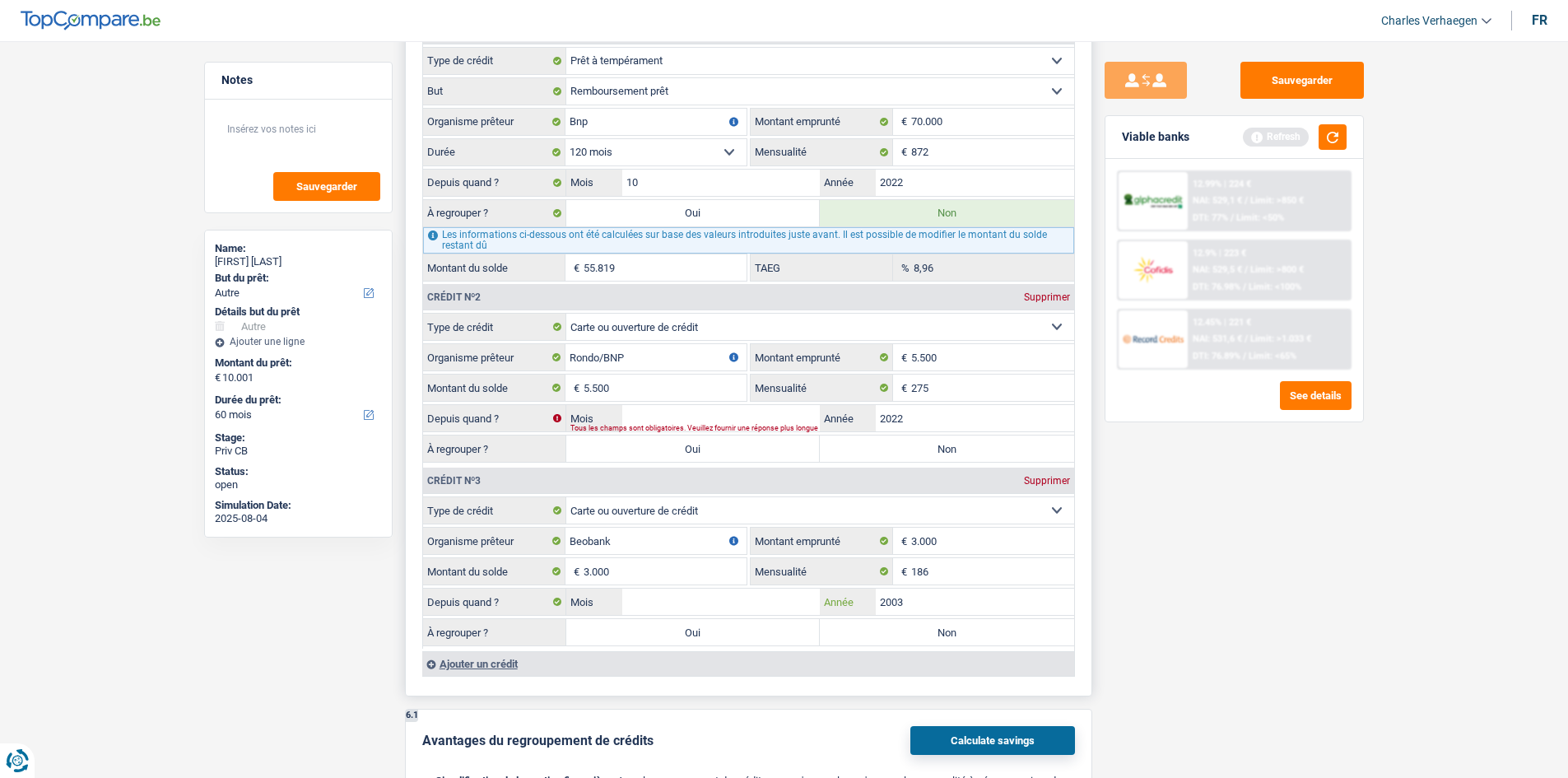 click on "2003" at bounding box center (975, 602) 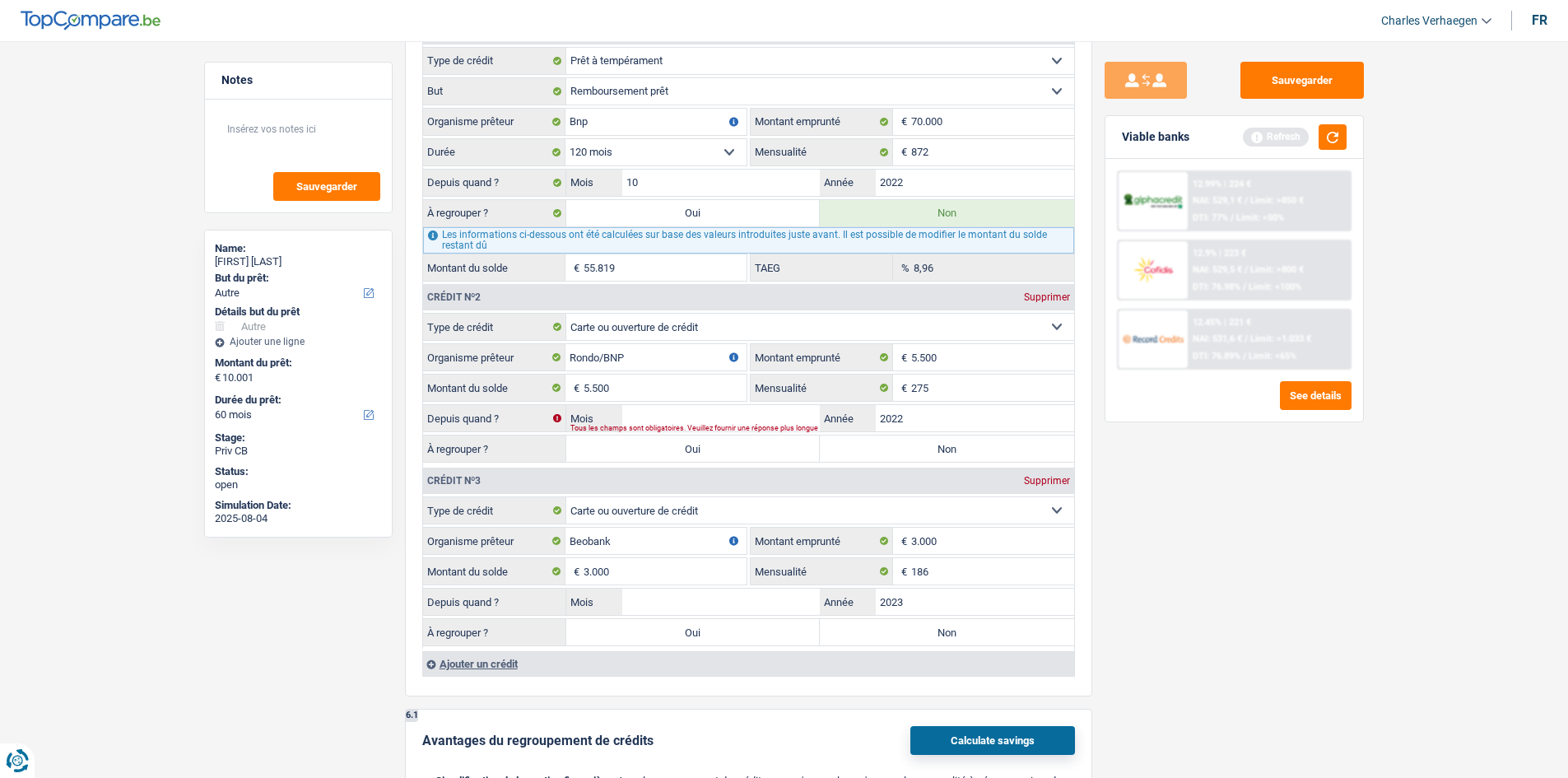 type on "2023" 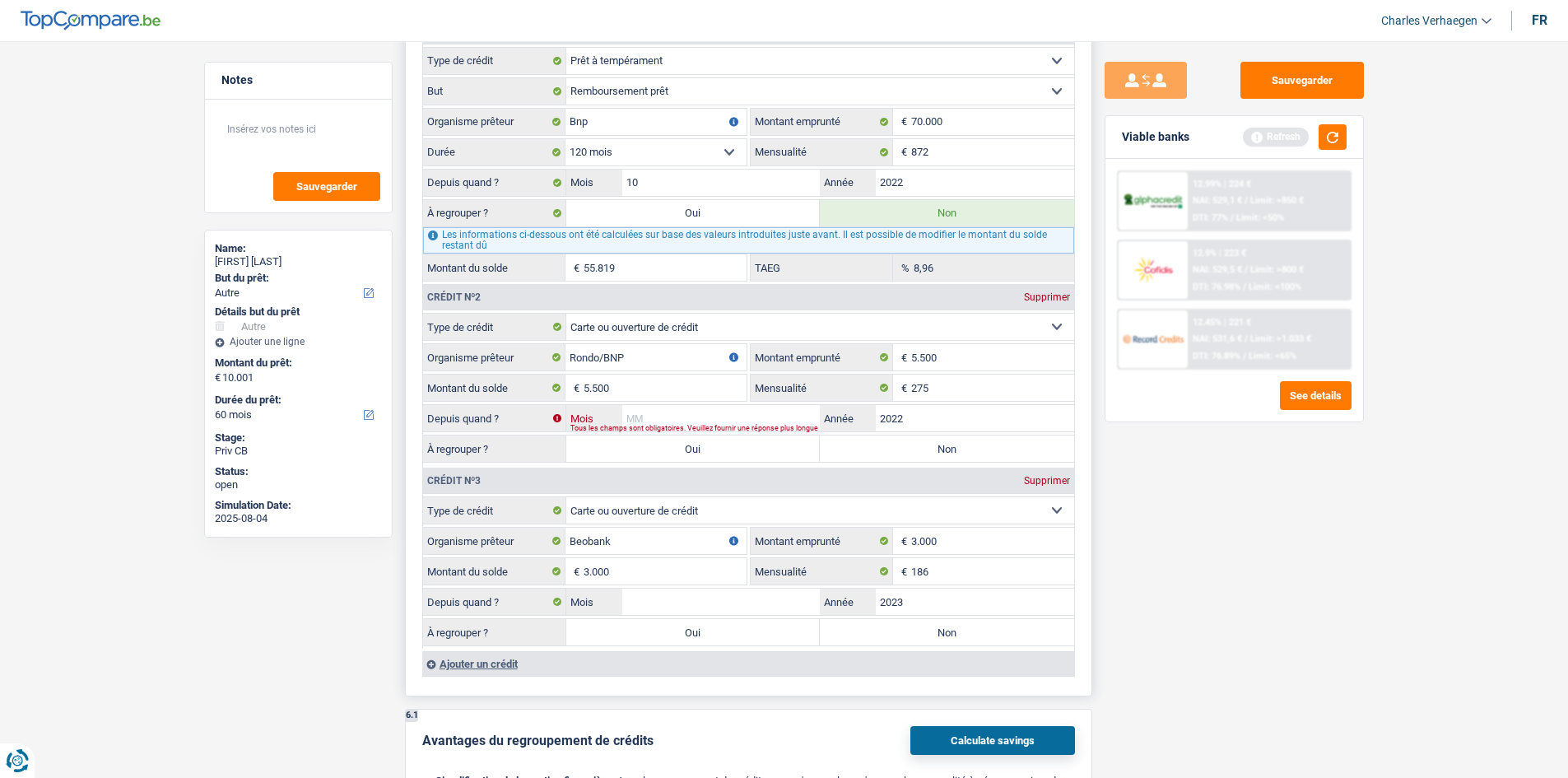 click on "Mois" at bounding box center (721, 418) 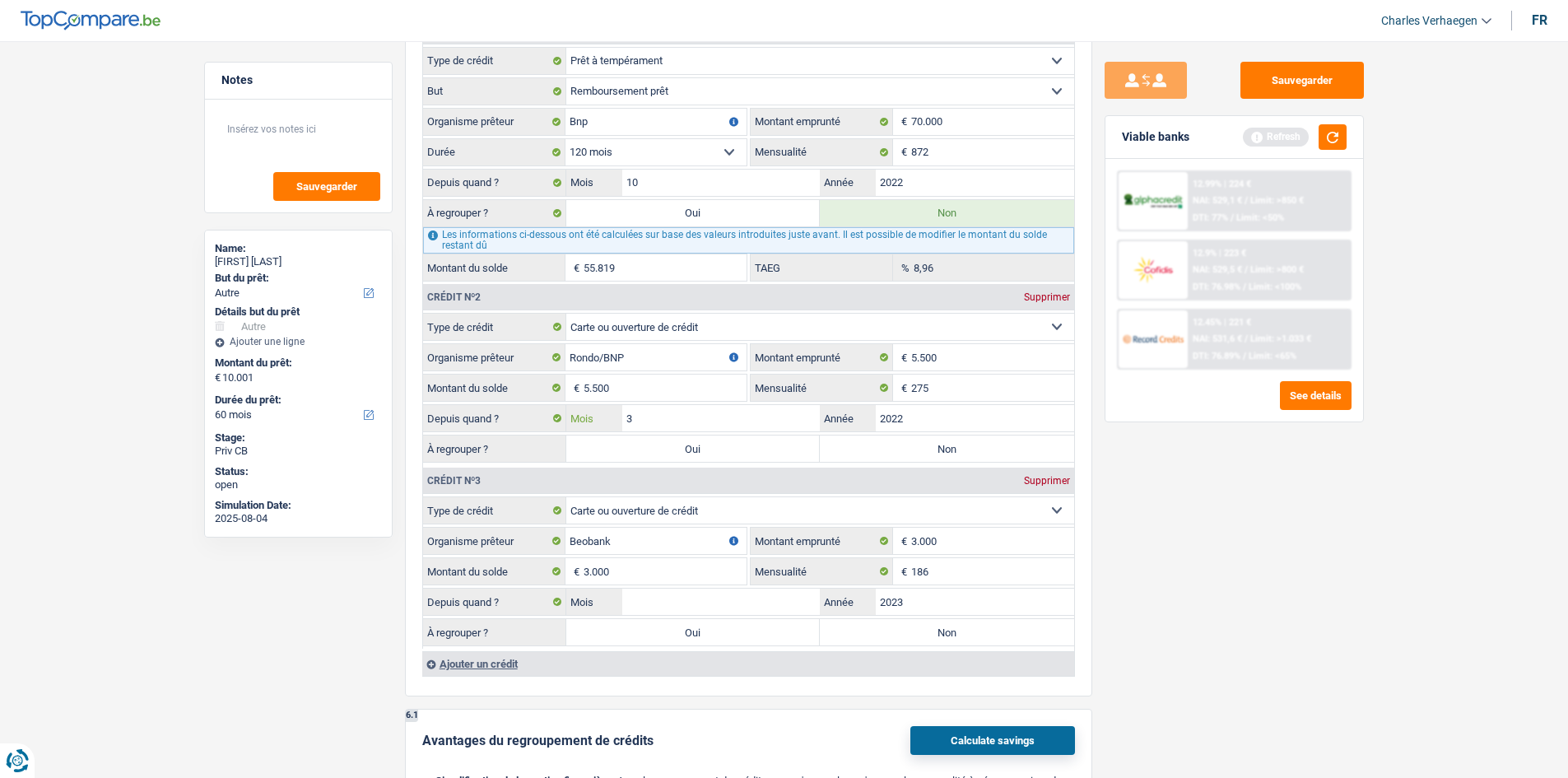 type on "3" 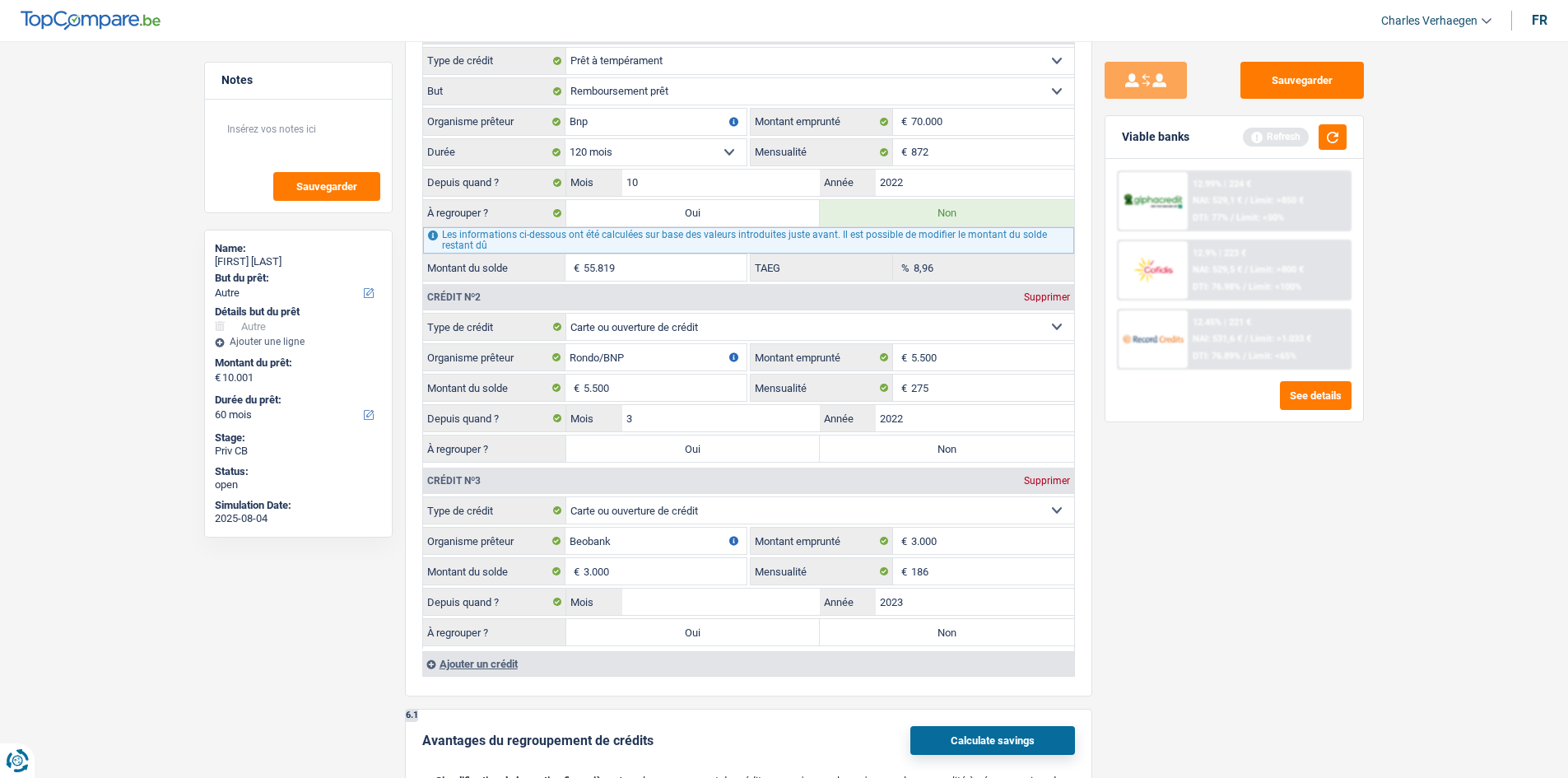 click on "Sauvegarder
Viable banks
Refresh
12.99% | 224 €
NAI: 529,1 €
/
Limit: >850 €
DTI: 77%
/
Limit: <50%
12.9% | 223 €
NAI: 529,5 €
/
Limit: >800 €
DTI: 76.98%
/
Limit: <100%
/       /" at bounding box center [1234, 404] 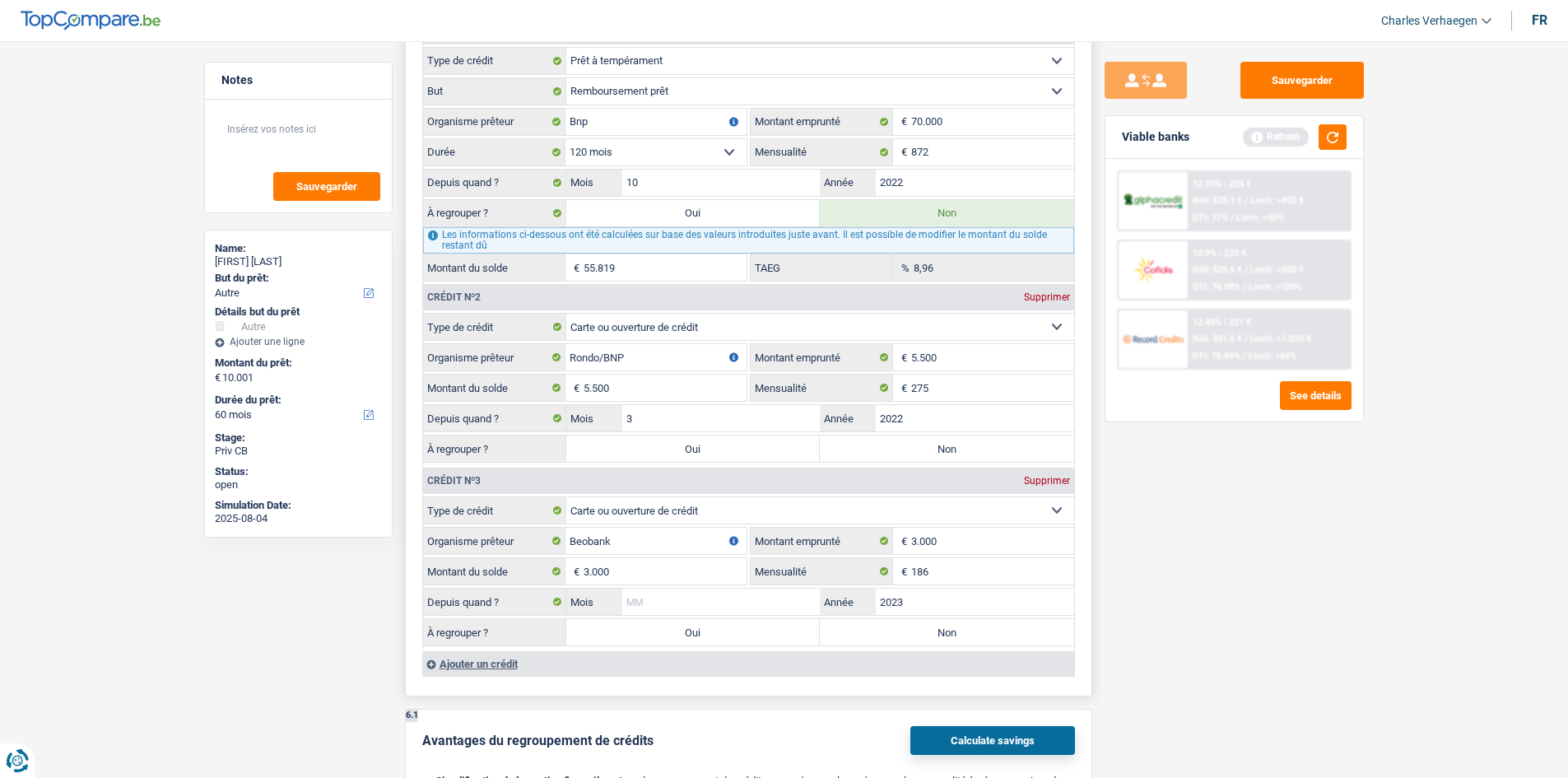 click on "Mois" at bounding box center [721, 602] 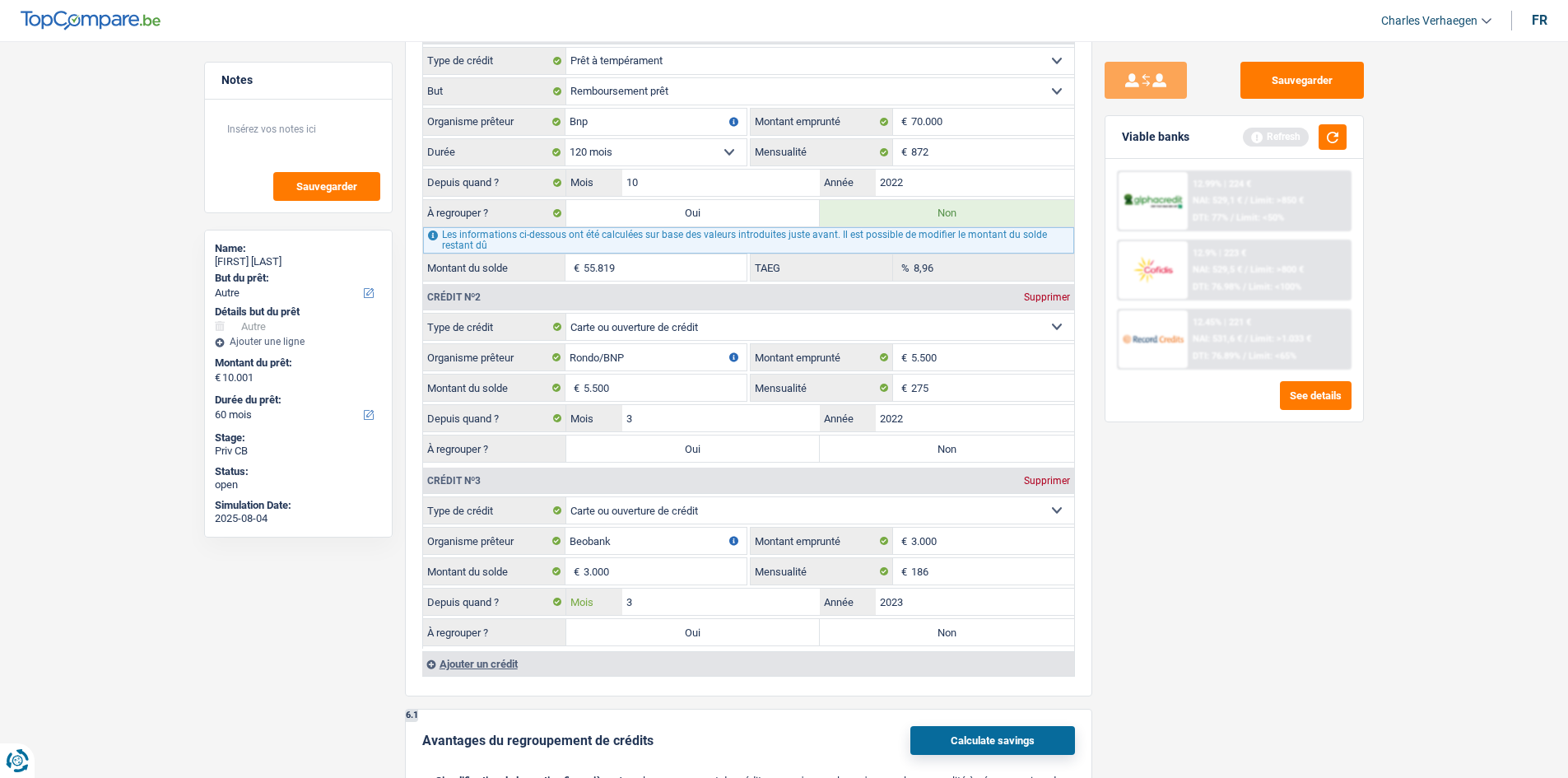 type on "3" 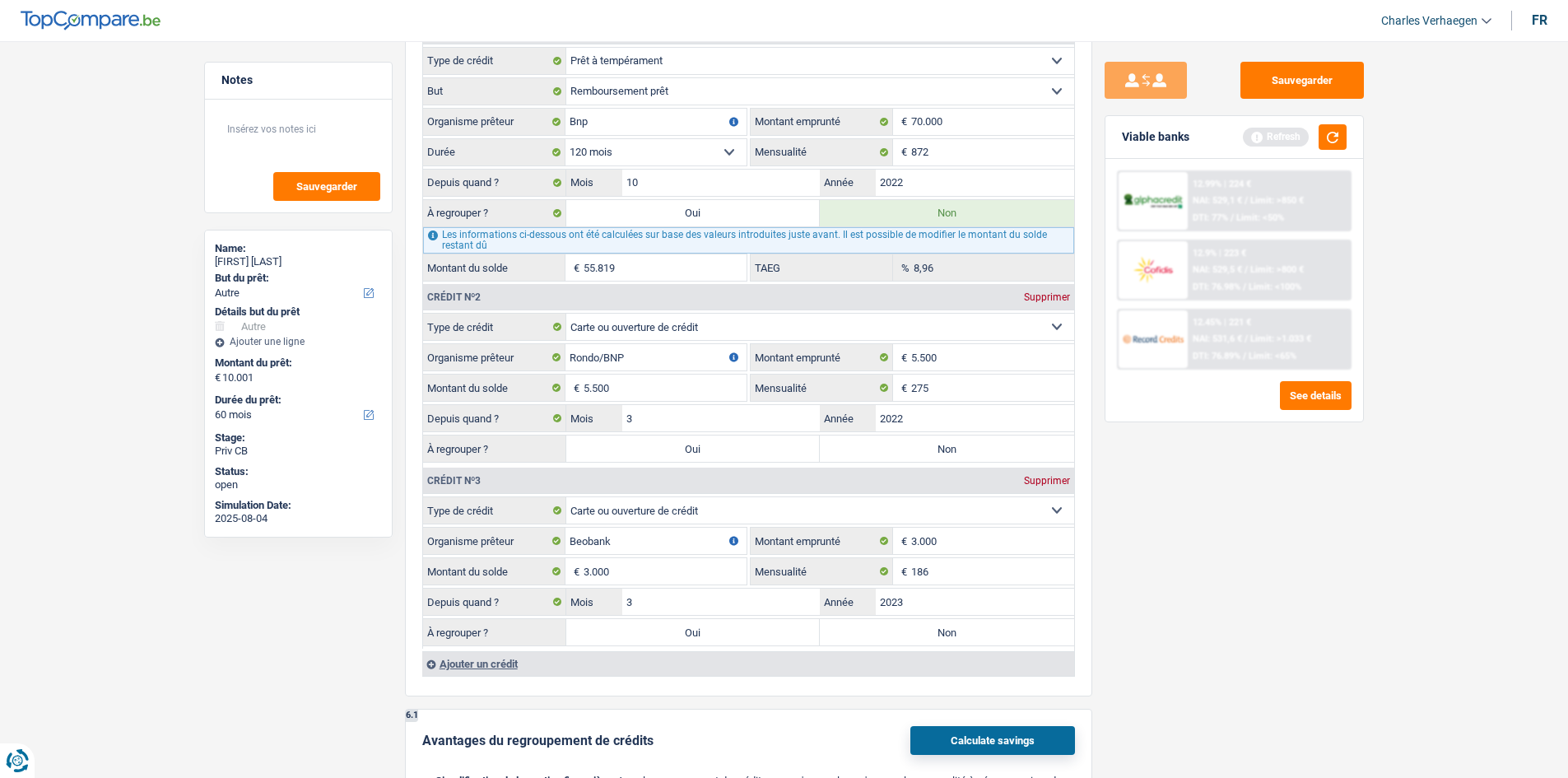 click on "Sauvegarder
Viable banks
Refresh
12.99% | 224 €
NAI: 529,1 €
/
Limit: >850 €
DTI: 77%
/
Limit: <50%
12.9% | 223 €
NAI: 529,5 €
/
Limit: >800 €
DTI: 76.98%
/
Limit: <100%
/       /" at bounding box center [1234, 404] 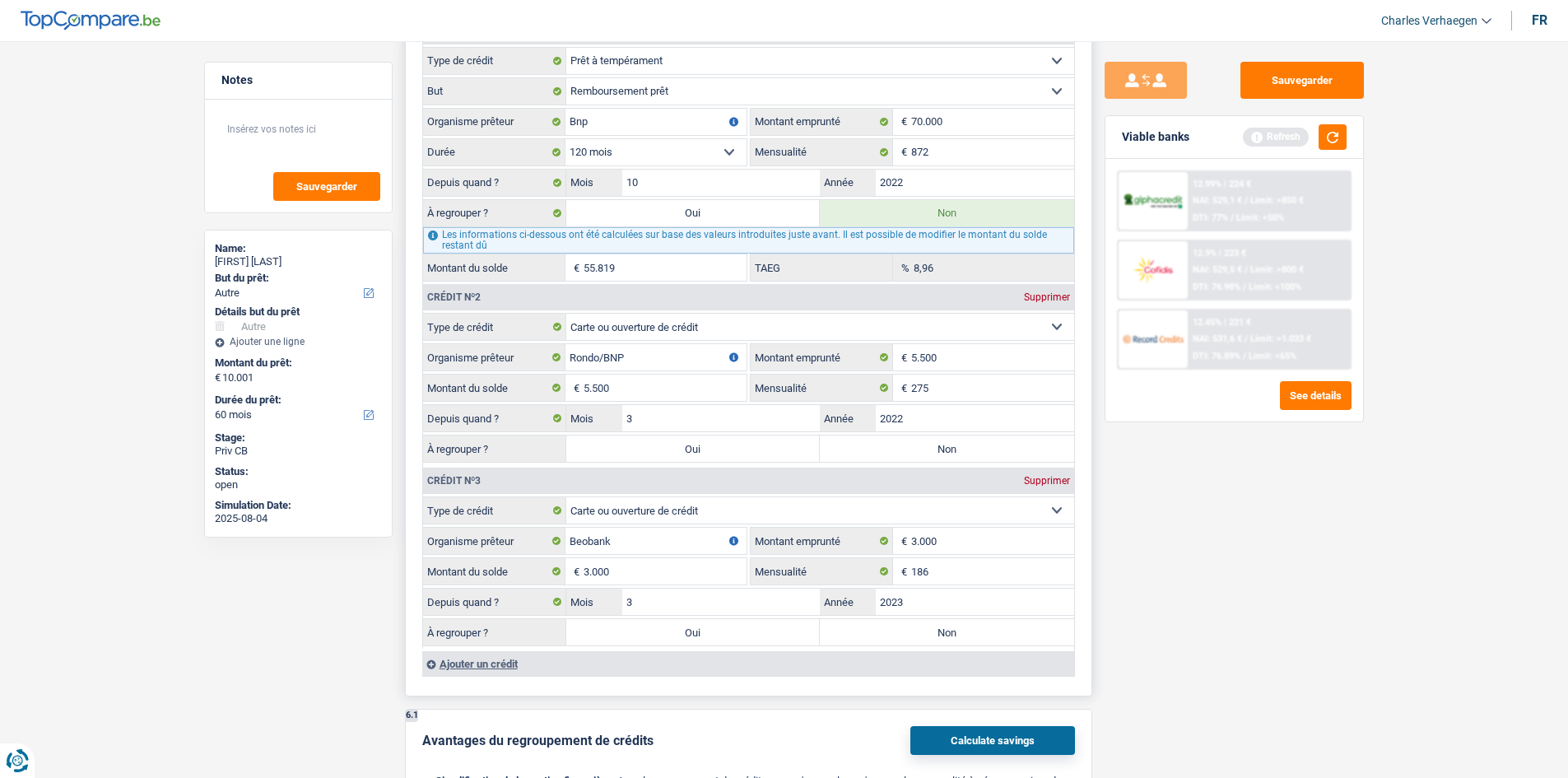 click on "Oui" at bounding box center [693, 449] 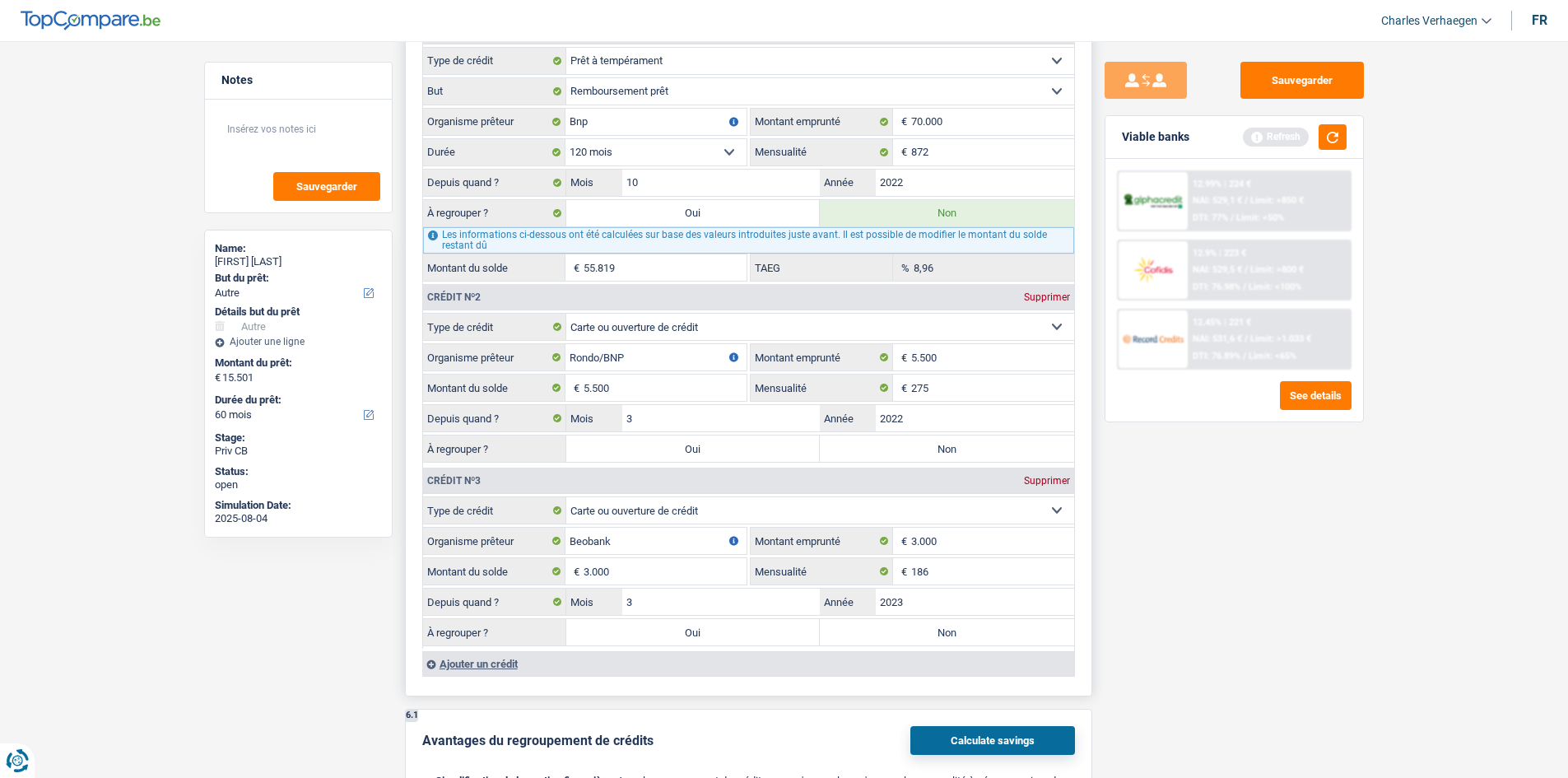 select on "refinancing" 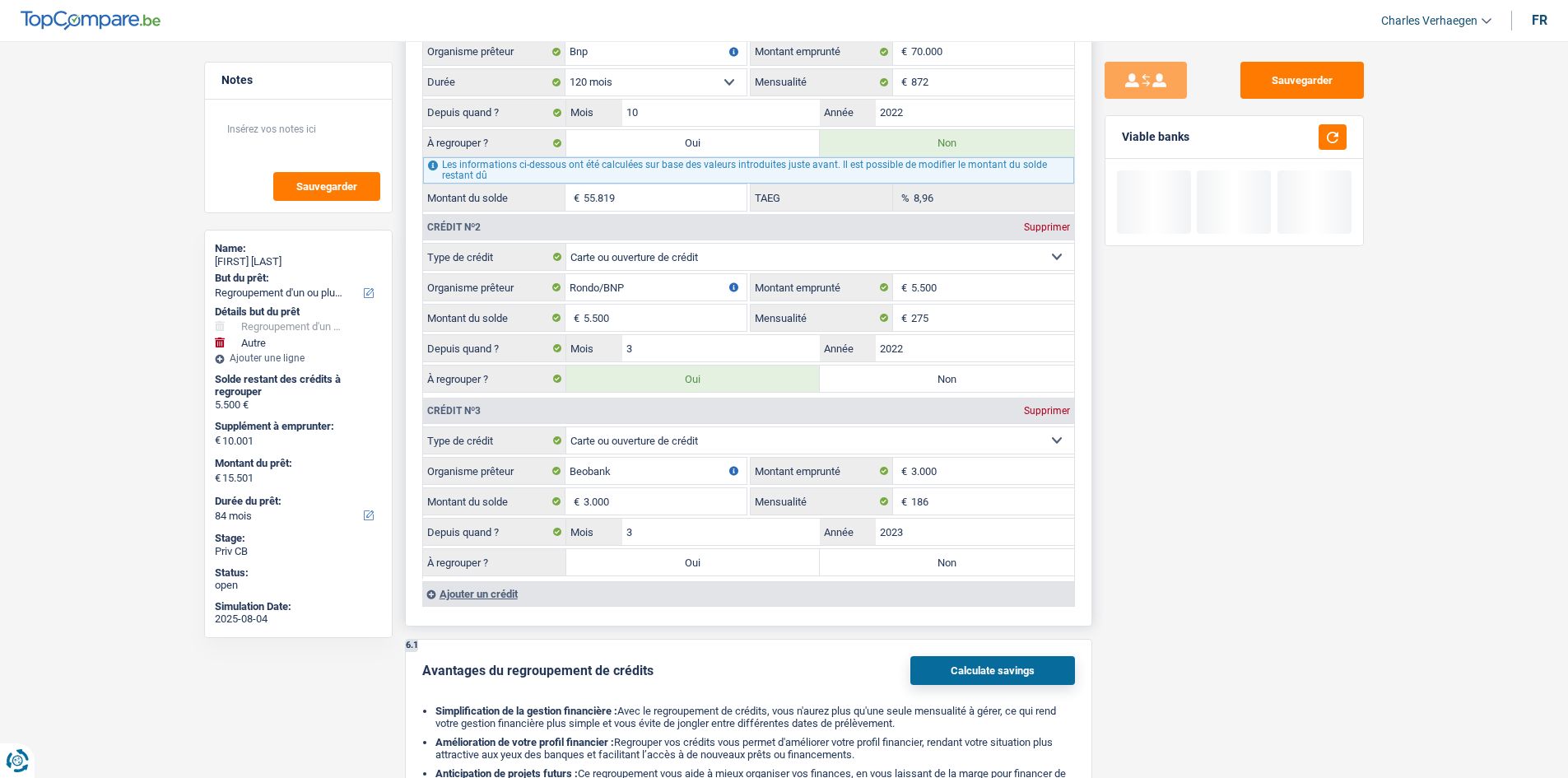click on "Oui" at bounding box center (693, 562) 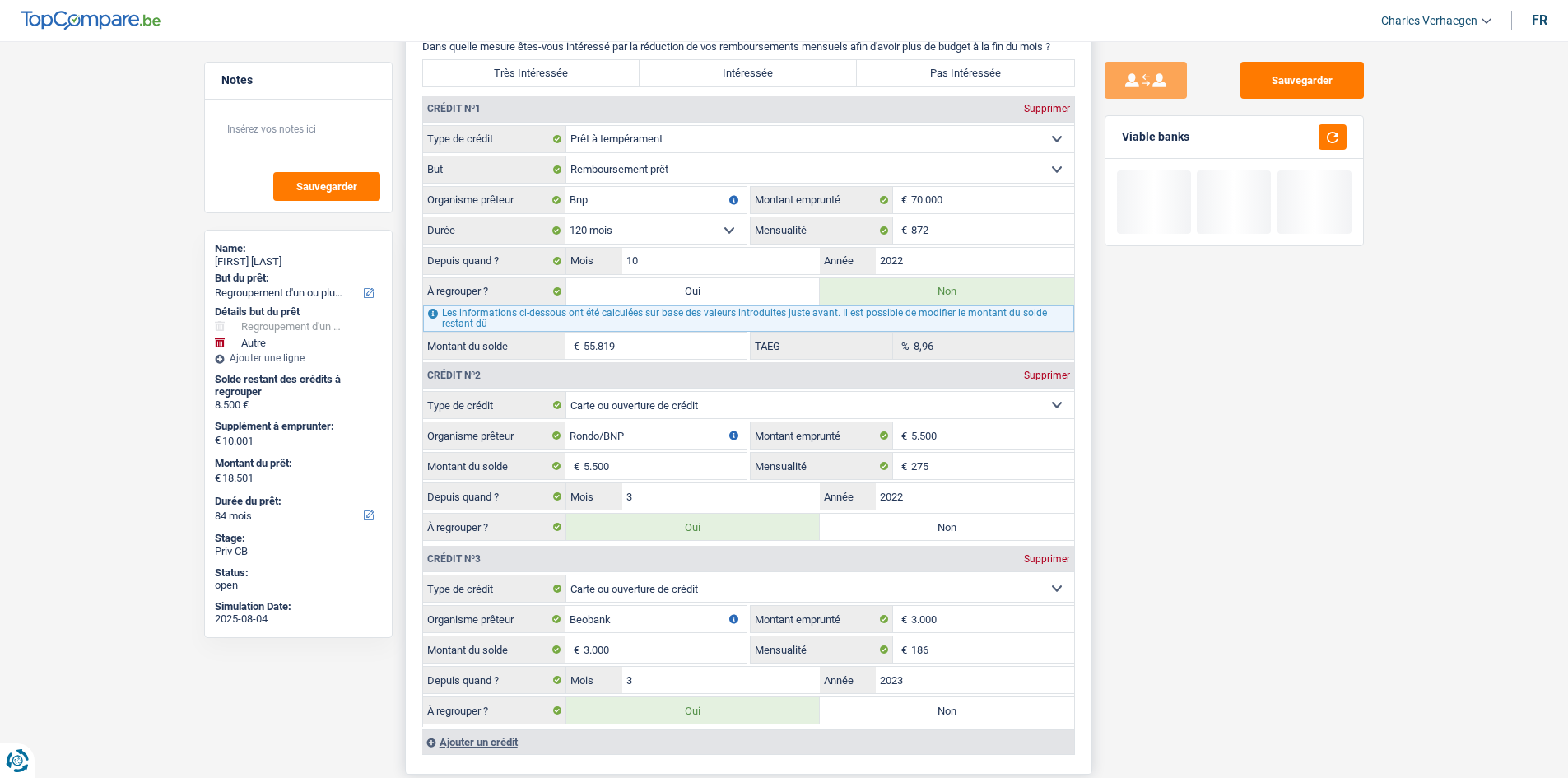 scroll, scrollTop: 1235, scrollLeft: 0, axis: vertical 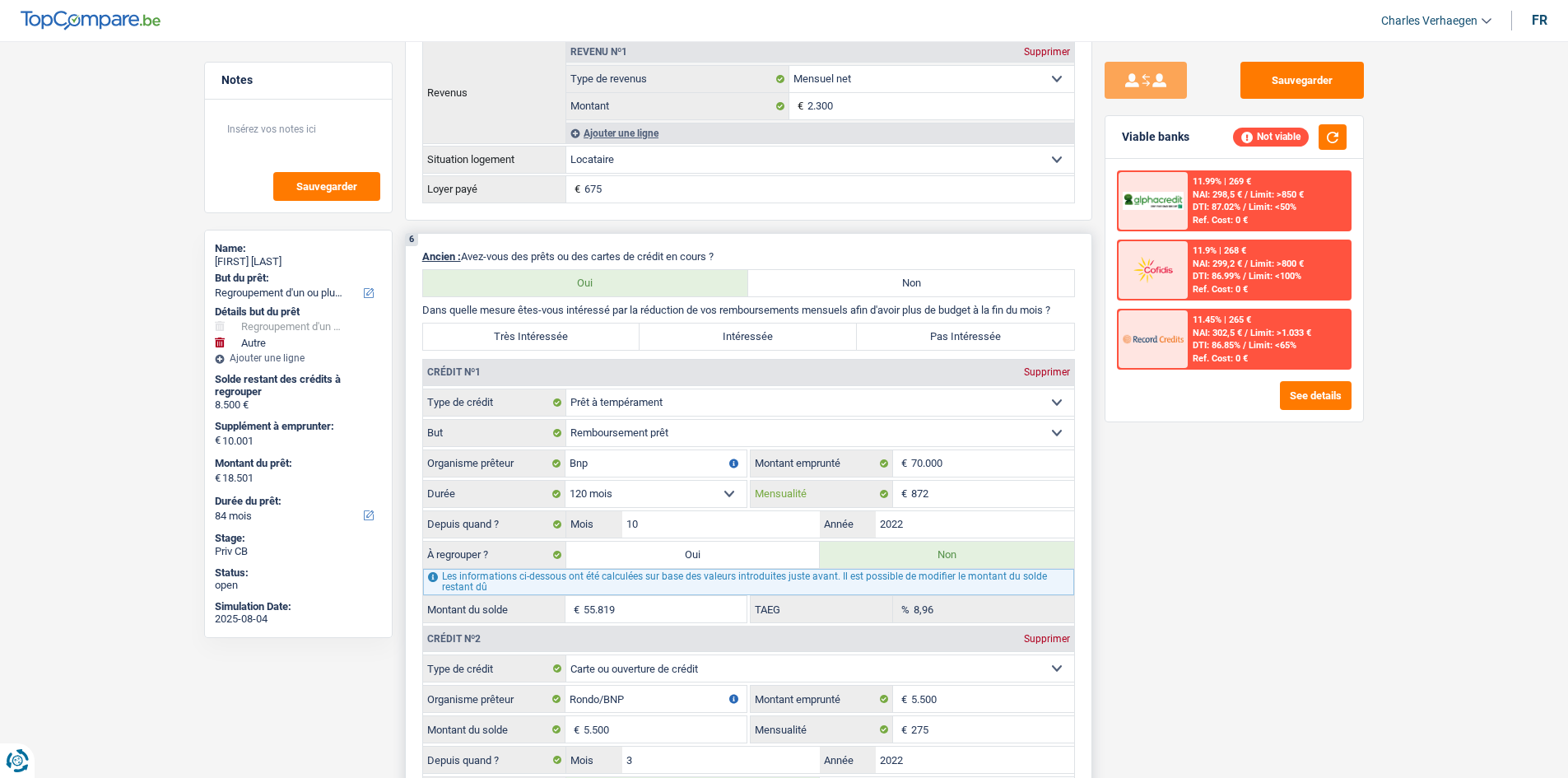 click on "872" at bounding box center [993, 494] 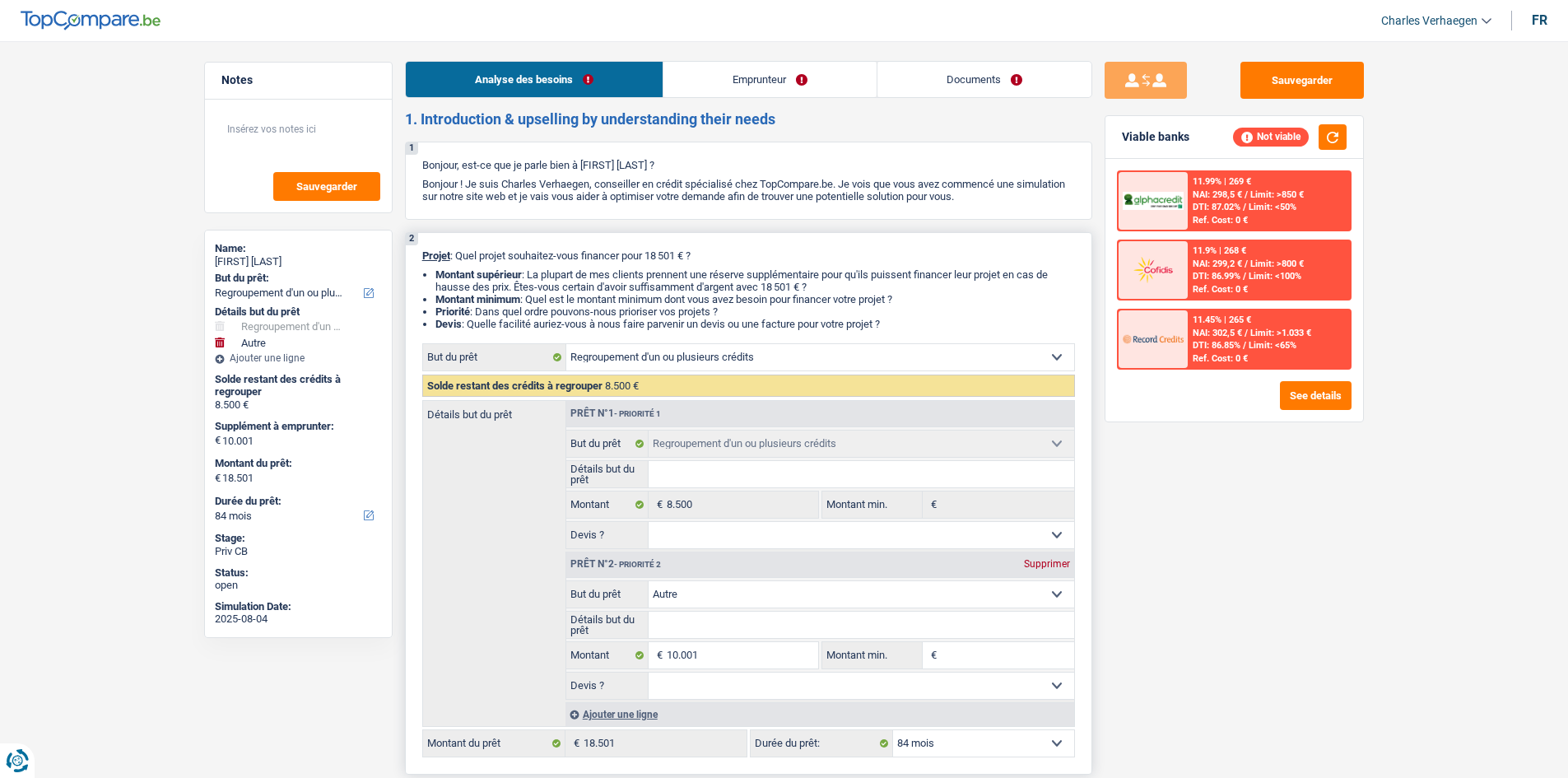 scroll, scrollTop: 0, scrollLeft: 0, axis: both 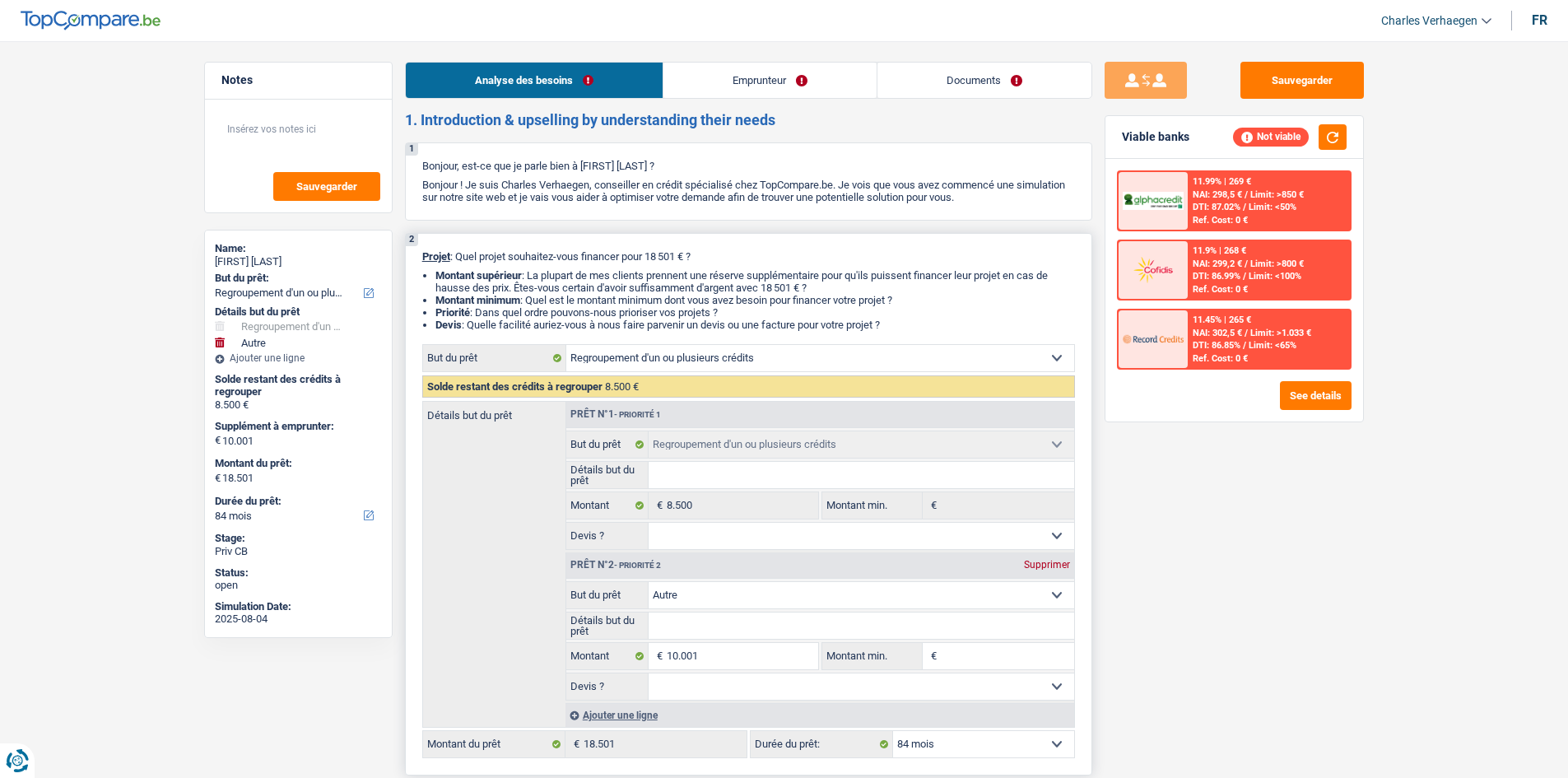 click on "Supprimer" at bounding box center (1047, 565) 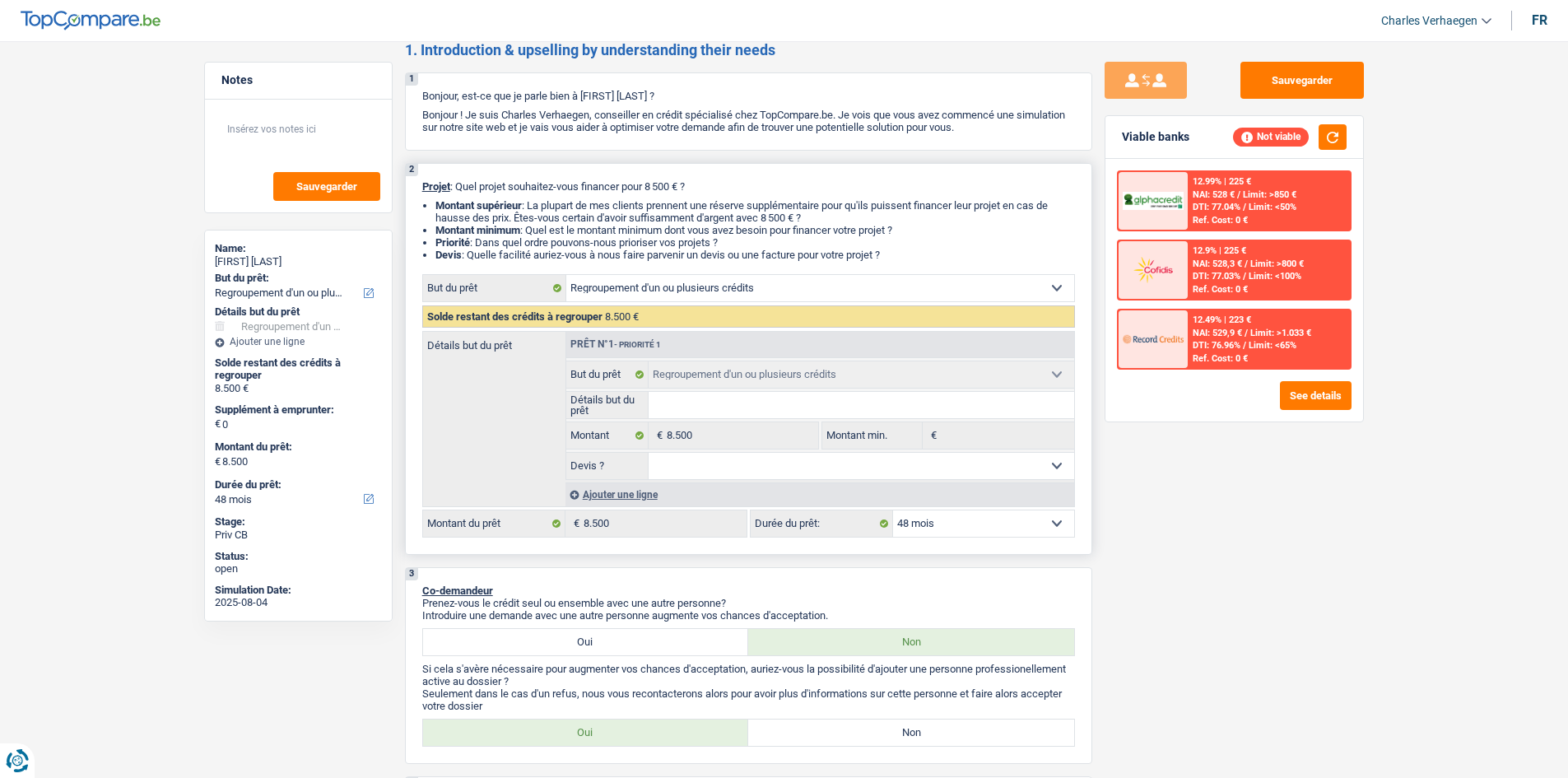 scroll, scrollTop: 0, scrollLeft: 0, axis: both 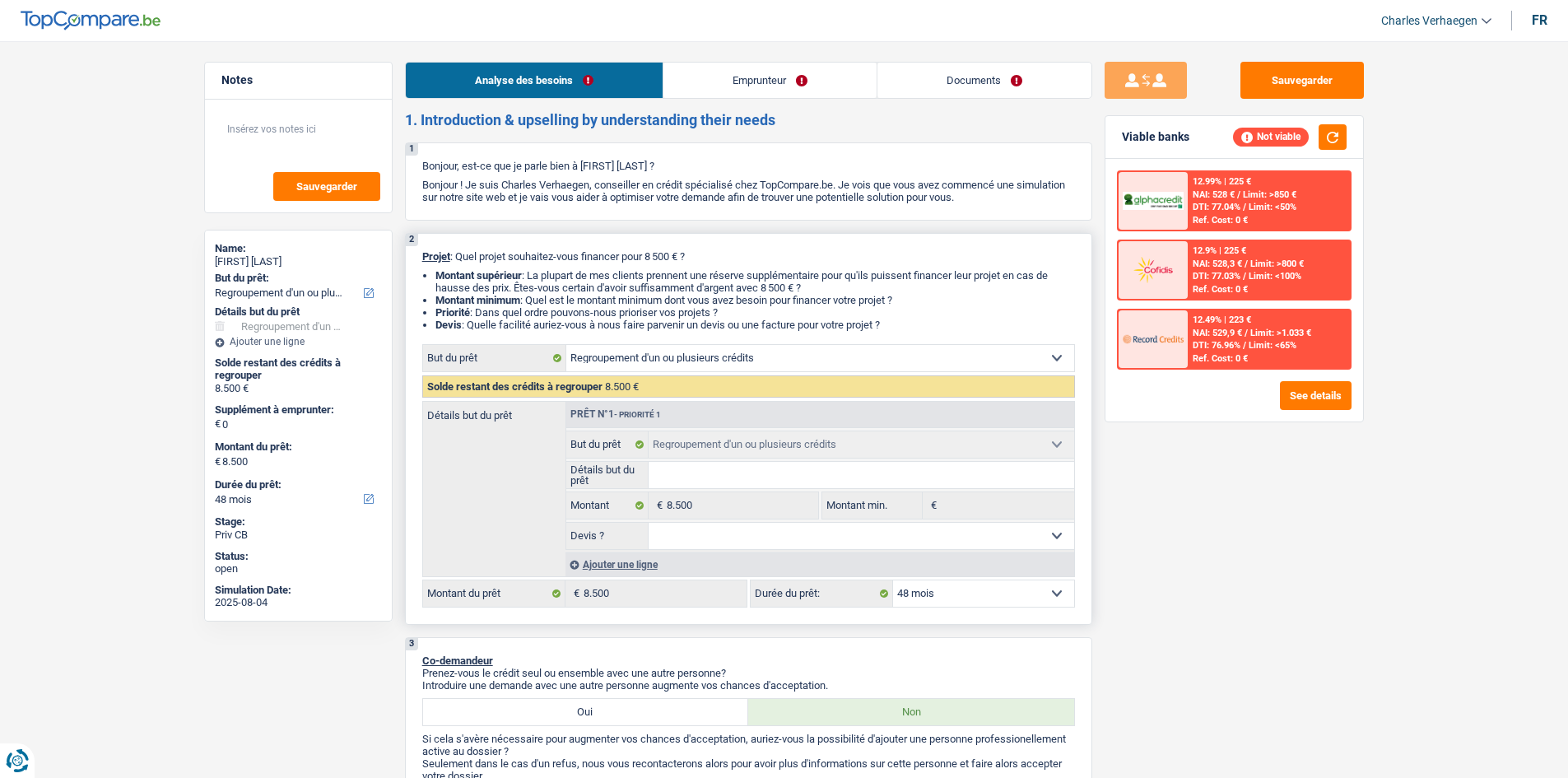 click on "Emprunteur" at bounding box center [770, 80] 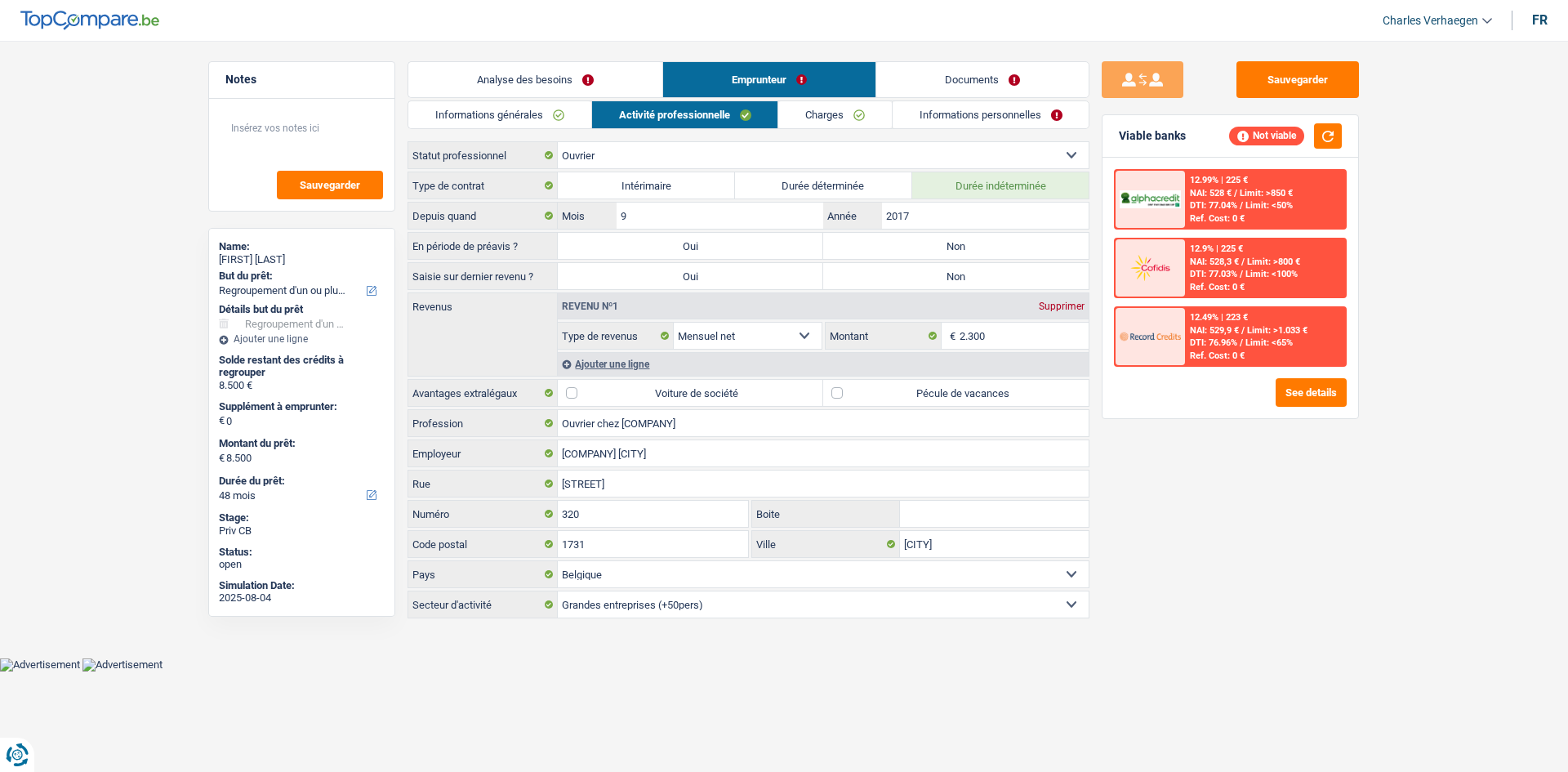 click on "Informations générales" at bounding box center (499, 114) 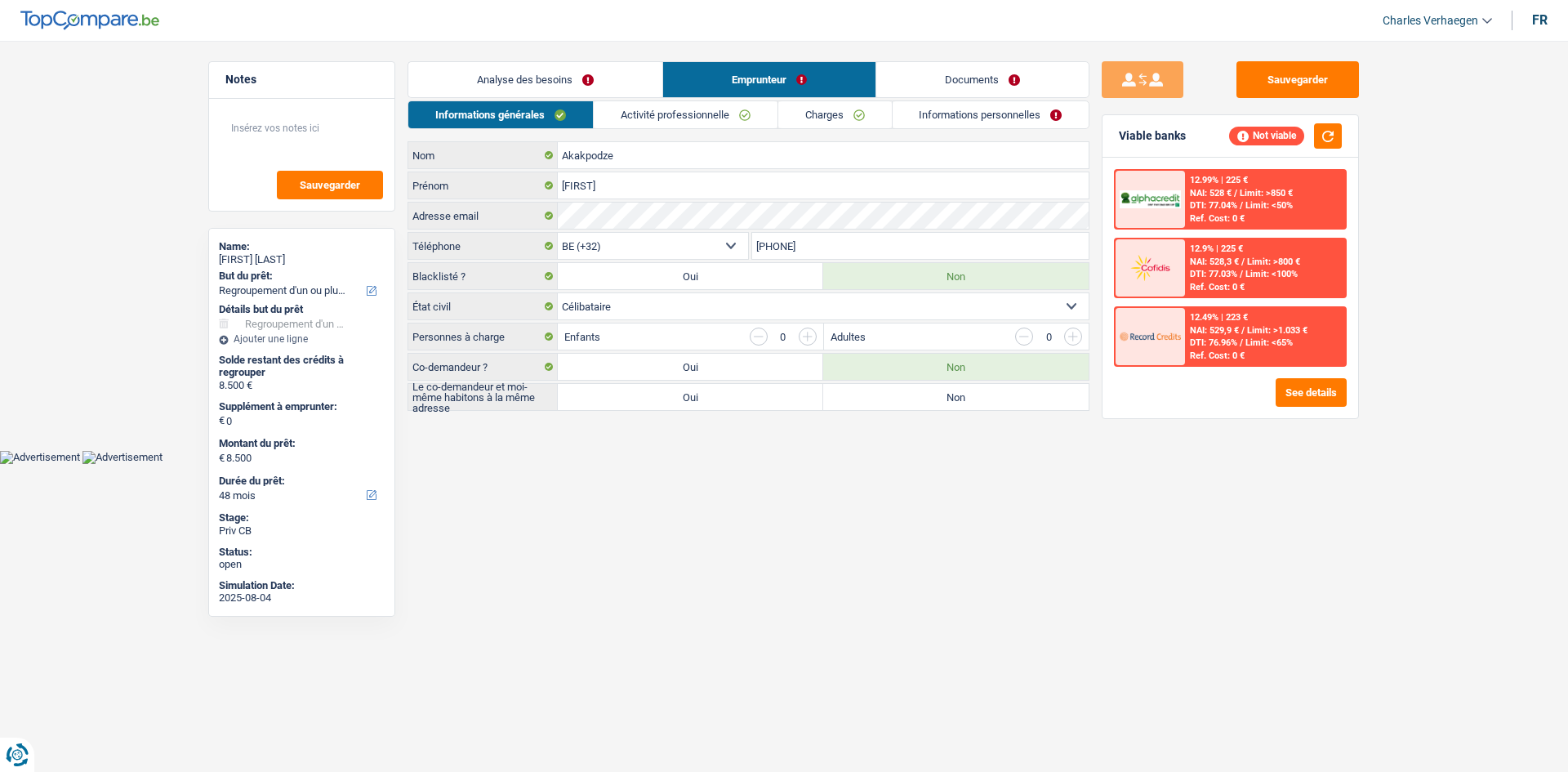 click on "Non" at bounding box center (956, 397) 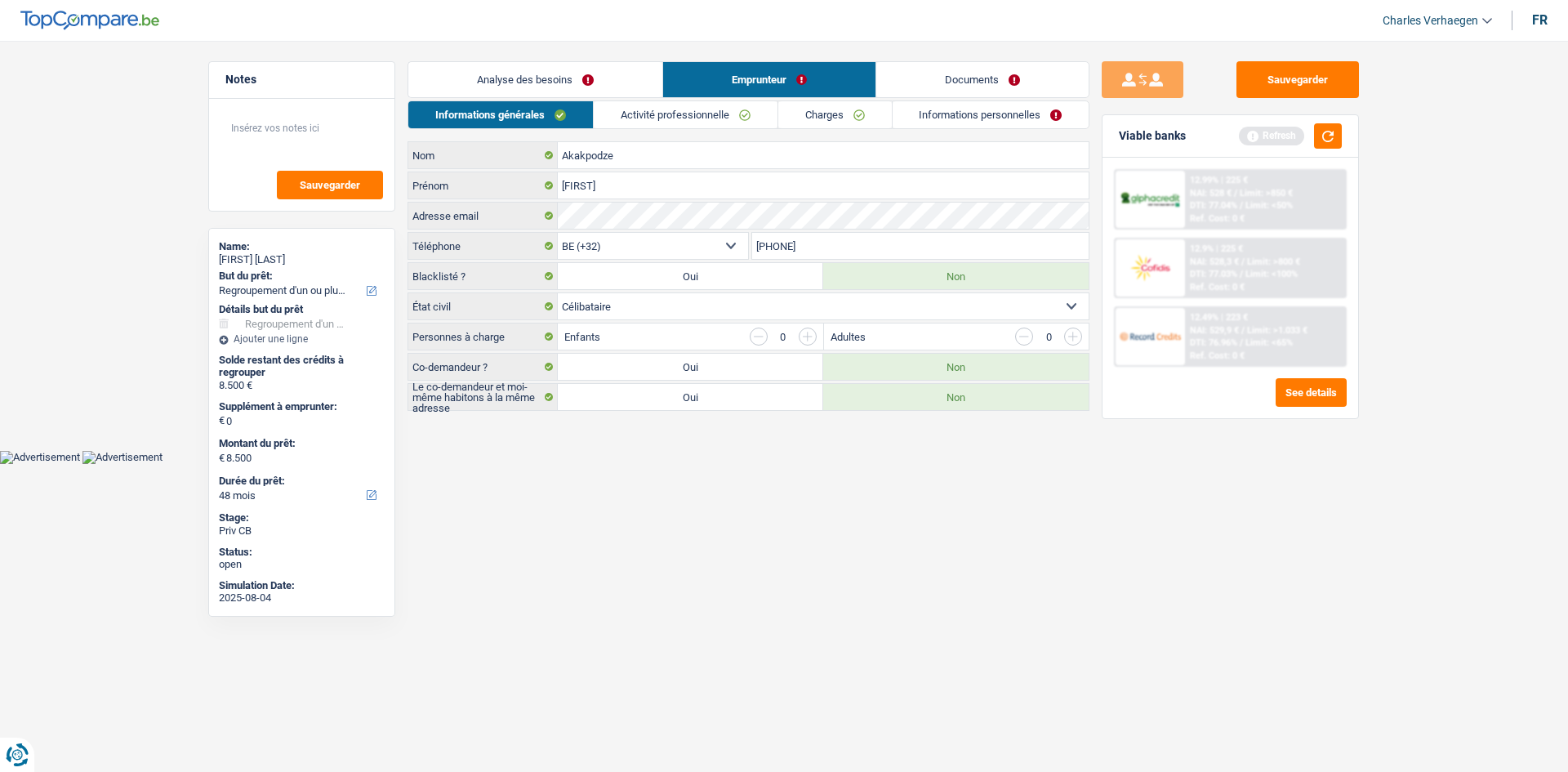 click on "Activité professionnelle" at bounding box center [685, 114] 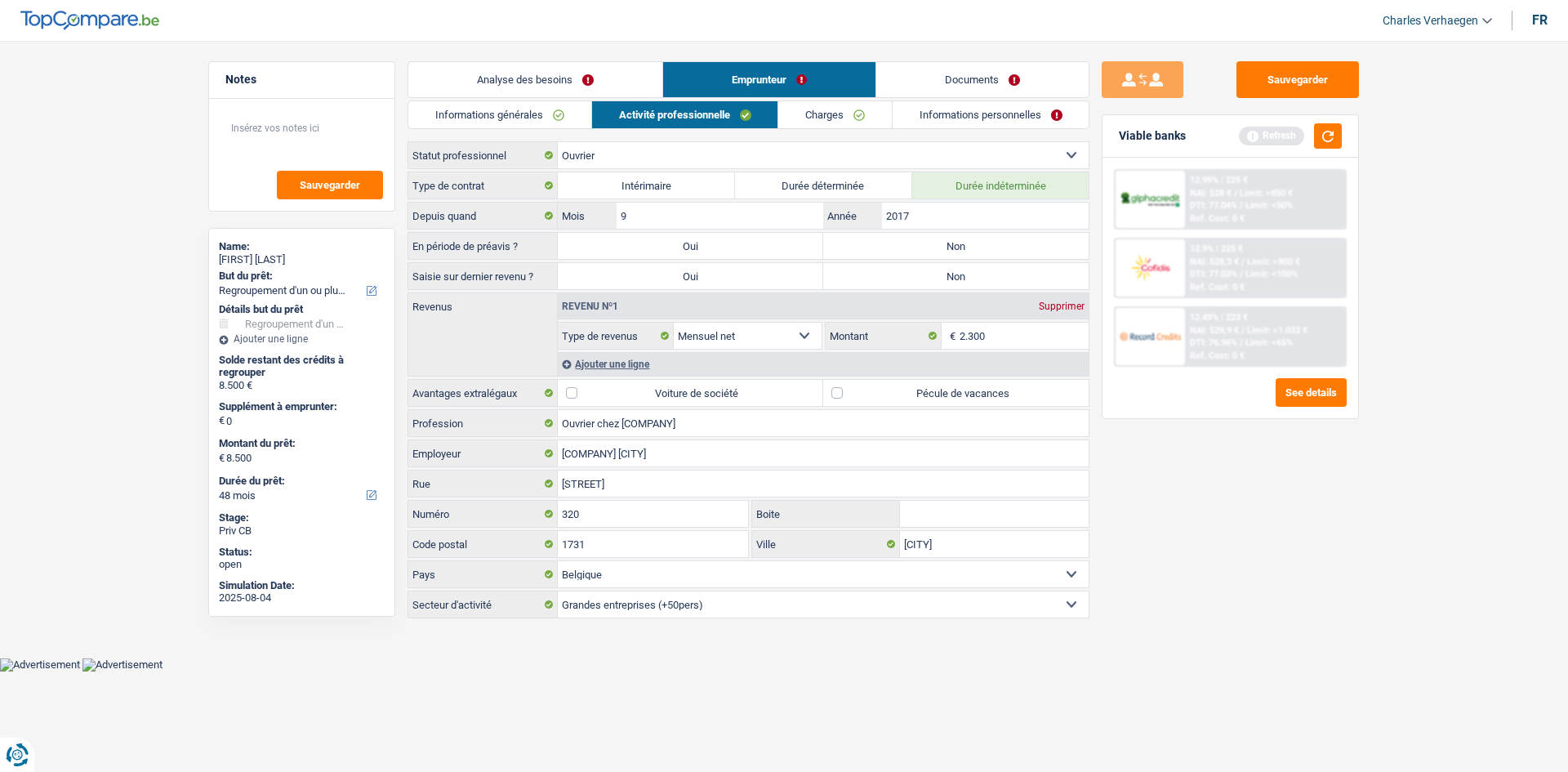 click on "Non" at bounding box center (956, 246) 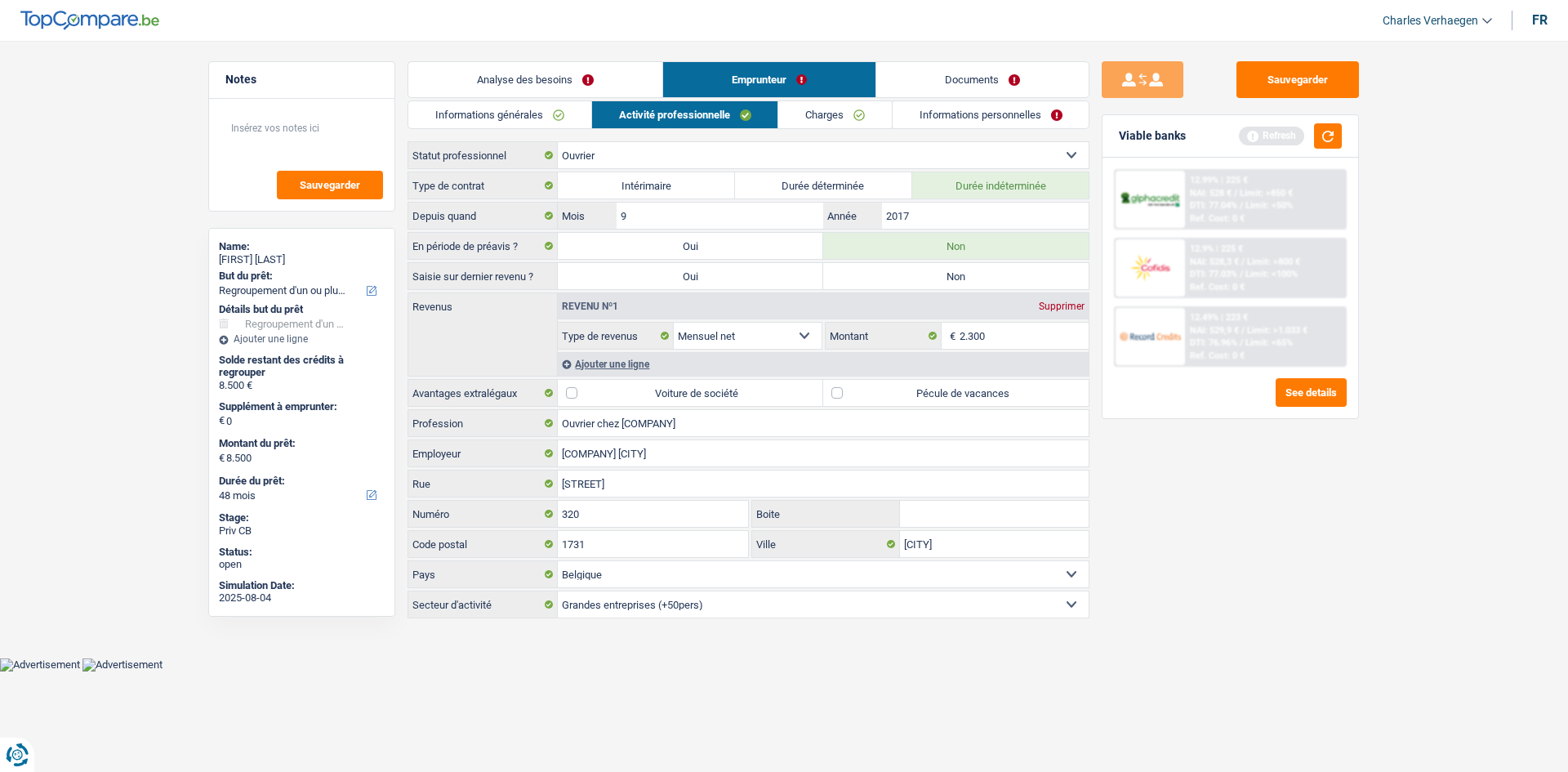 drag, startPoint x: 888, startPoint y: 296, endPoint x: 906, endPoint y: 260, distance: 40.249224 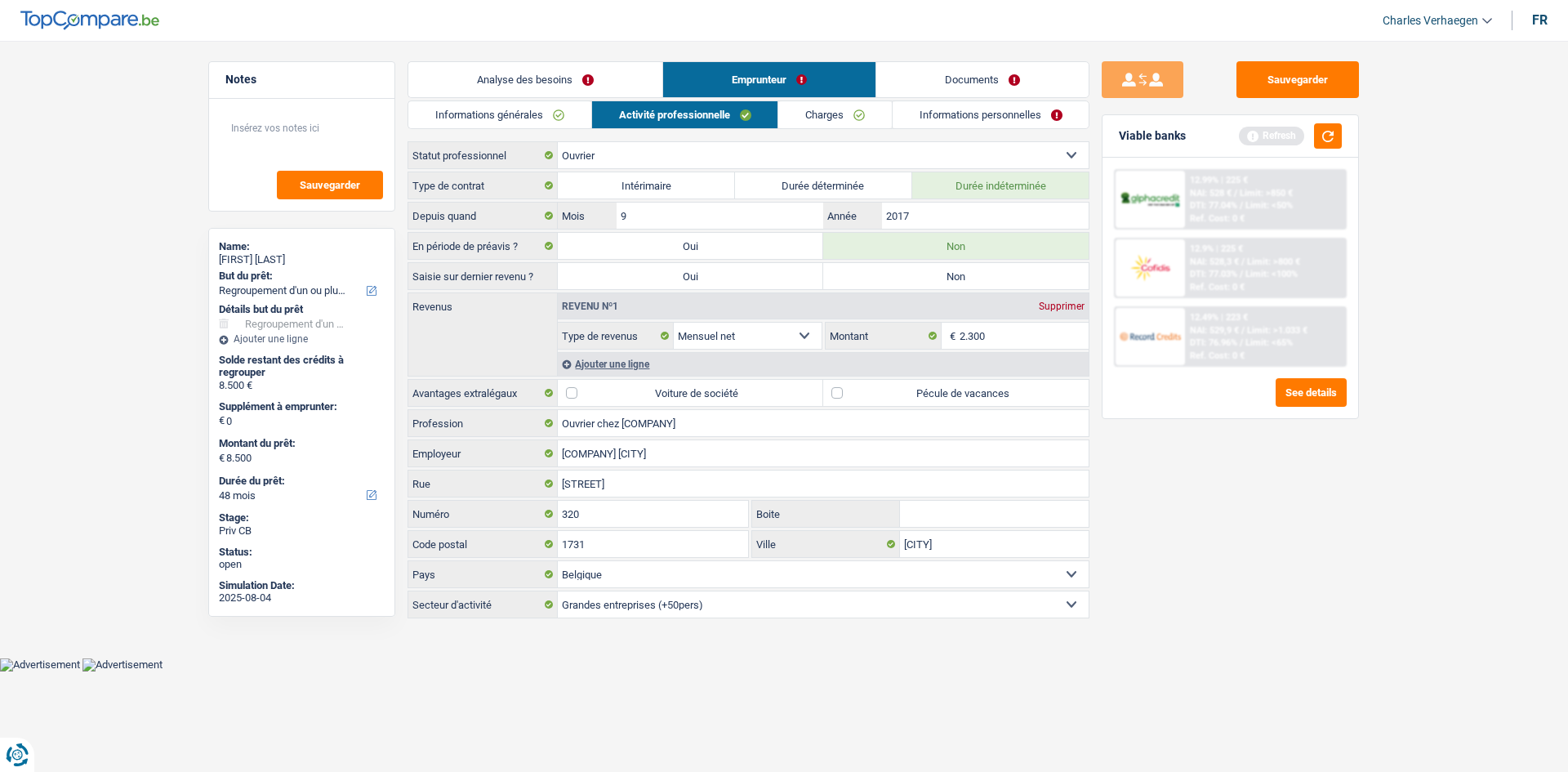 click on "Non" at bounding box center [956, 276] 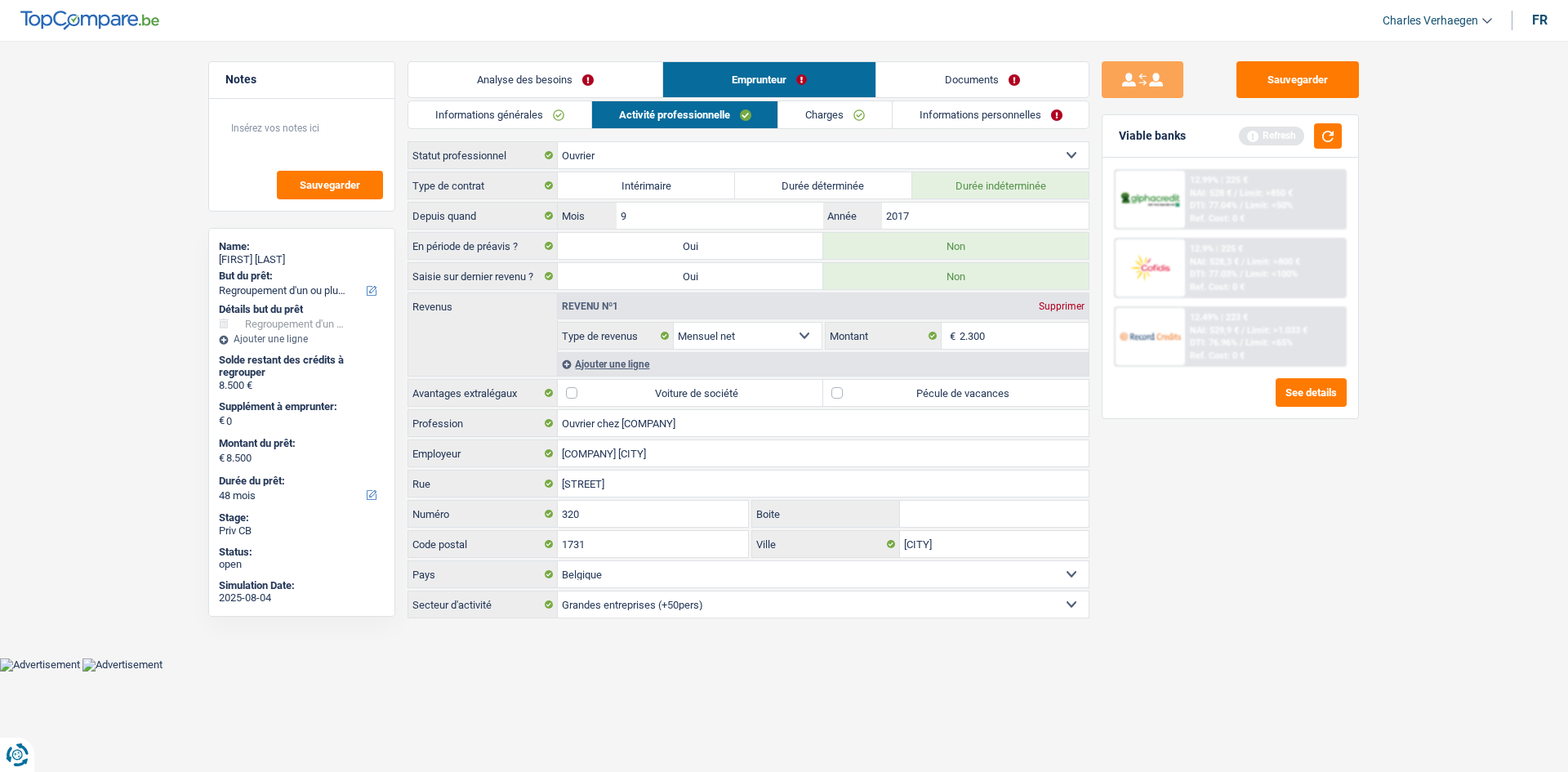 click on "Non" at bounding box center [956, 246] 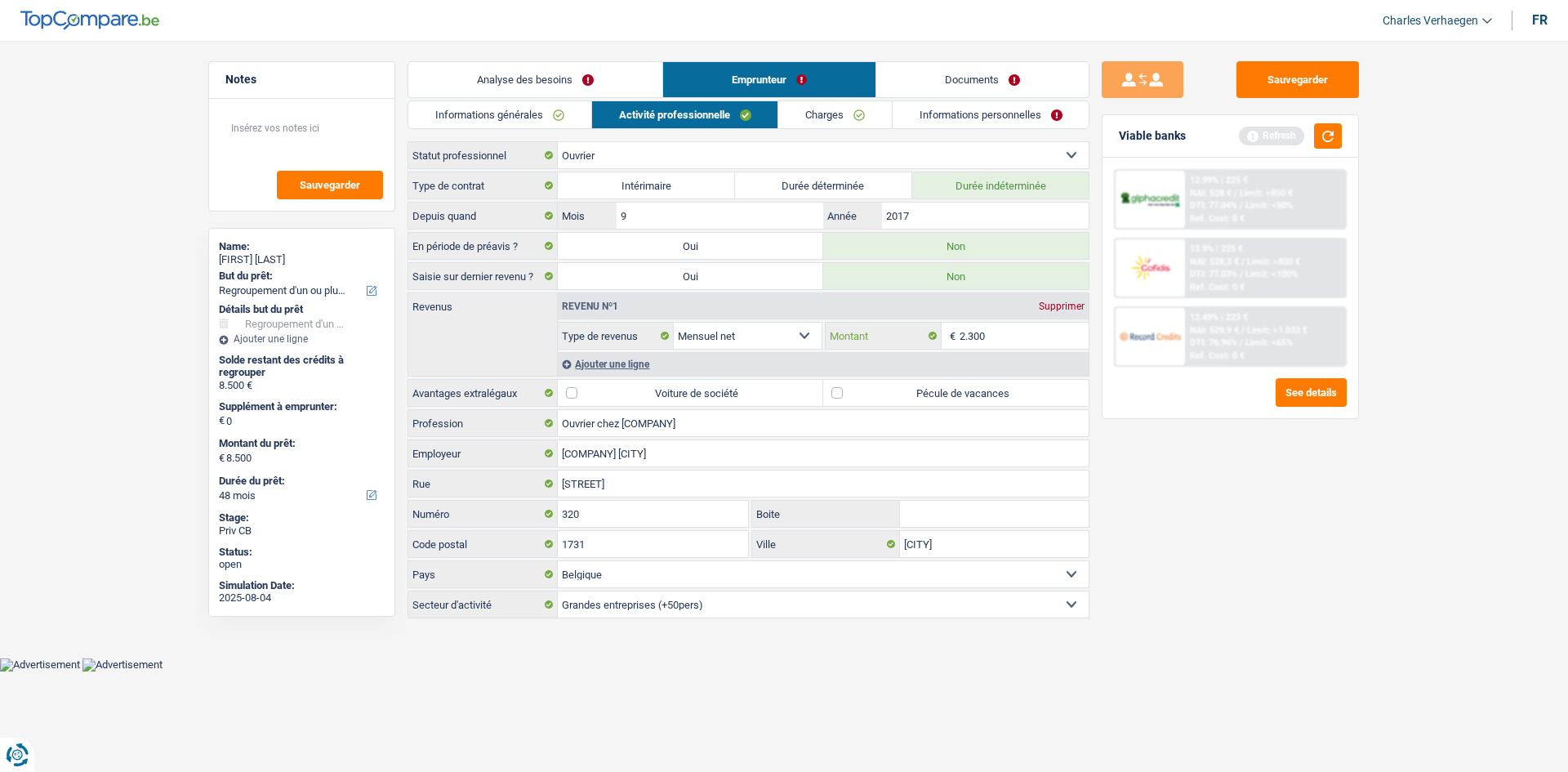 click on "2.300" at bounding box center [1024, 336] 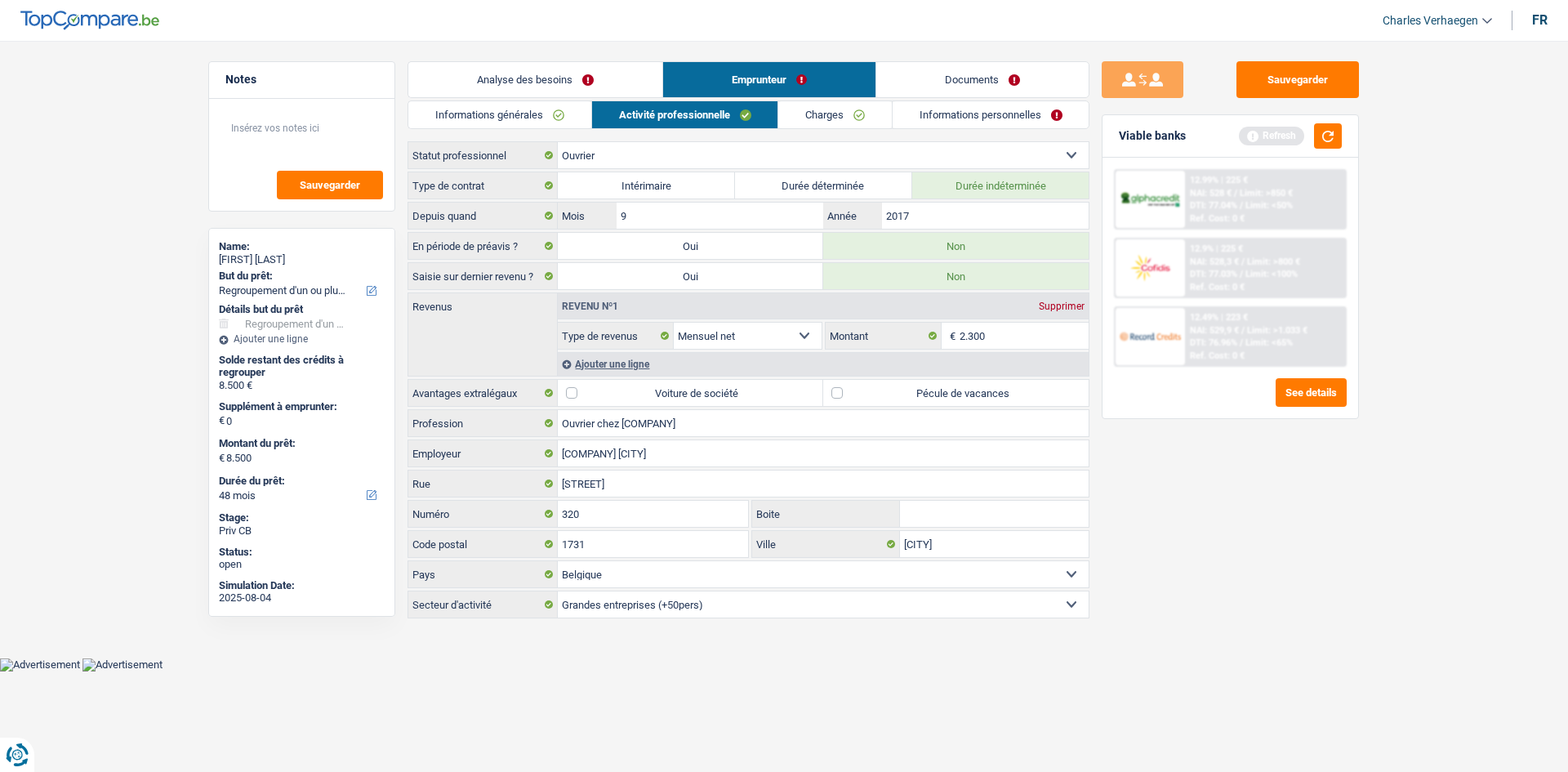 click on "Ajouter une ligne" at bounding box center (823, 364) 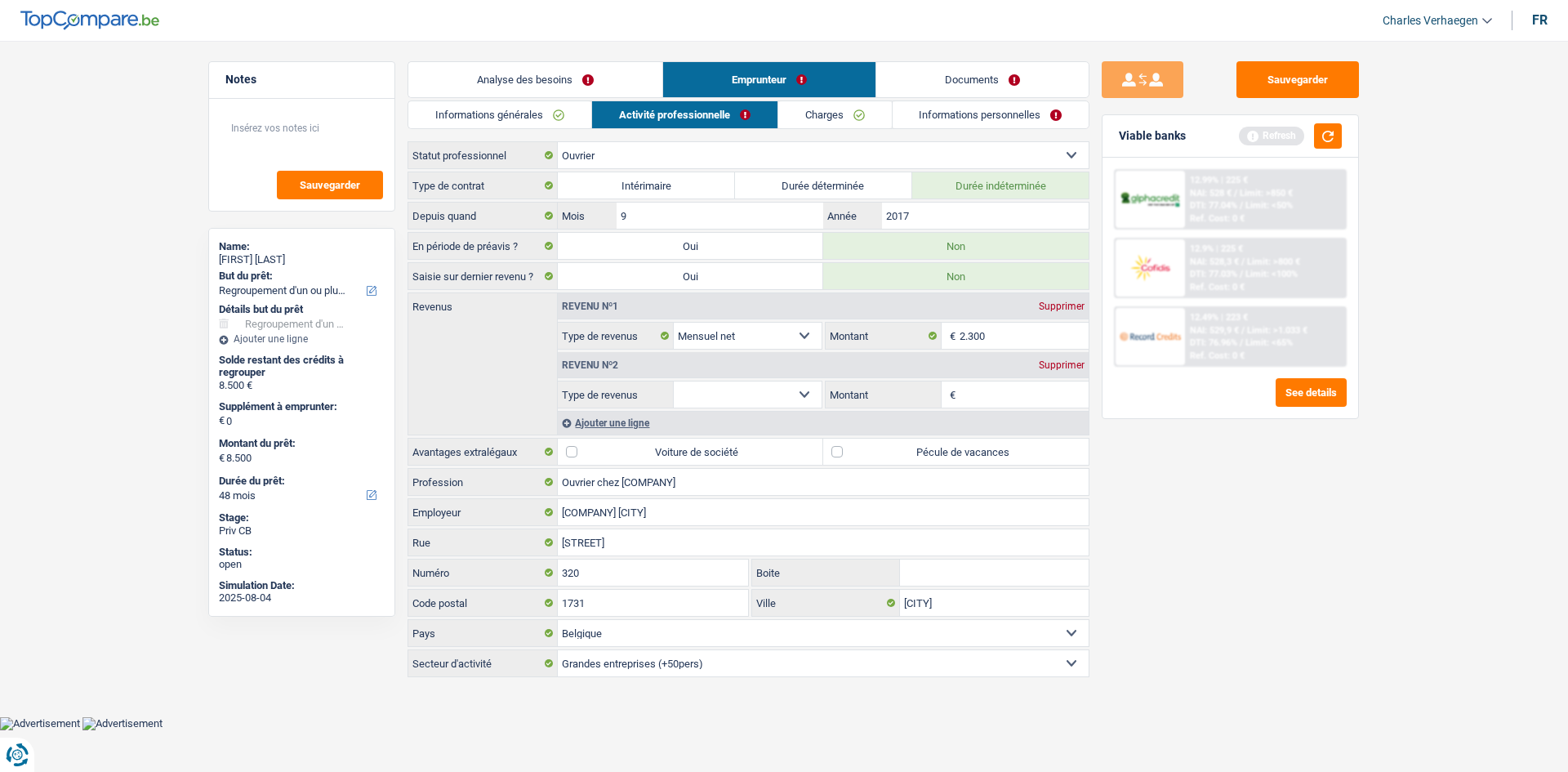 click on "Allocation d'handicap Allocations chômage Allocations familiales Chèques repas Complément d'entreprise Indemnité mutuelle Indépendant complémentaire Mensuel net Pension Pension alimentaire Pension d'invalidité Revenu d'intégration sociale Revenus locatifs Autres revenus
Sélectionner une option" at bounding box center (747, 395) 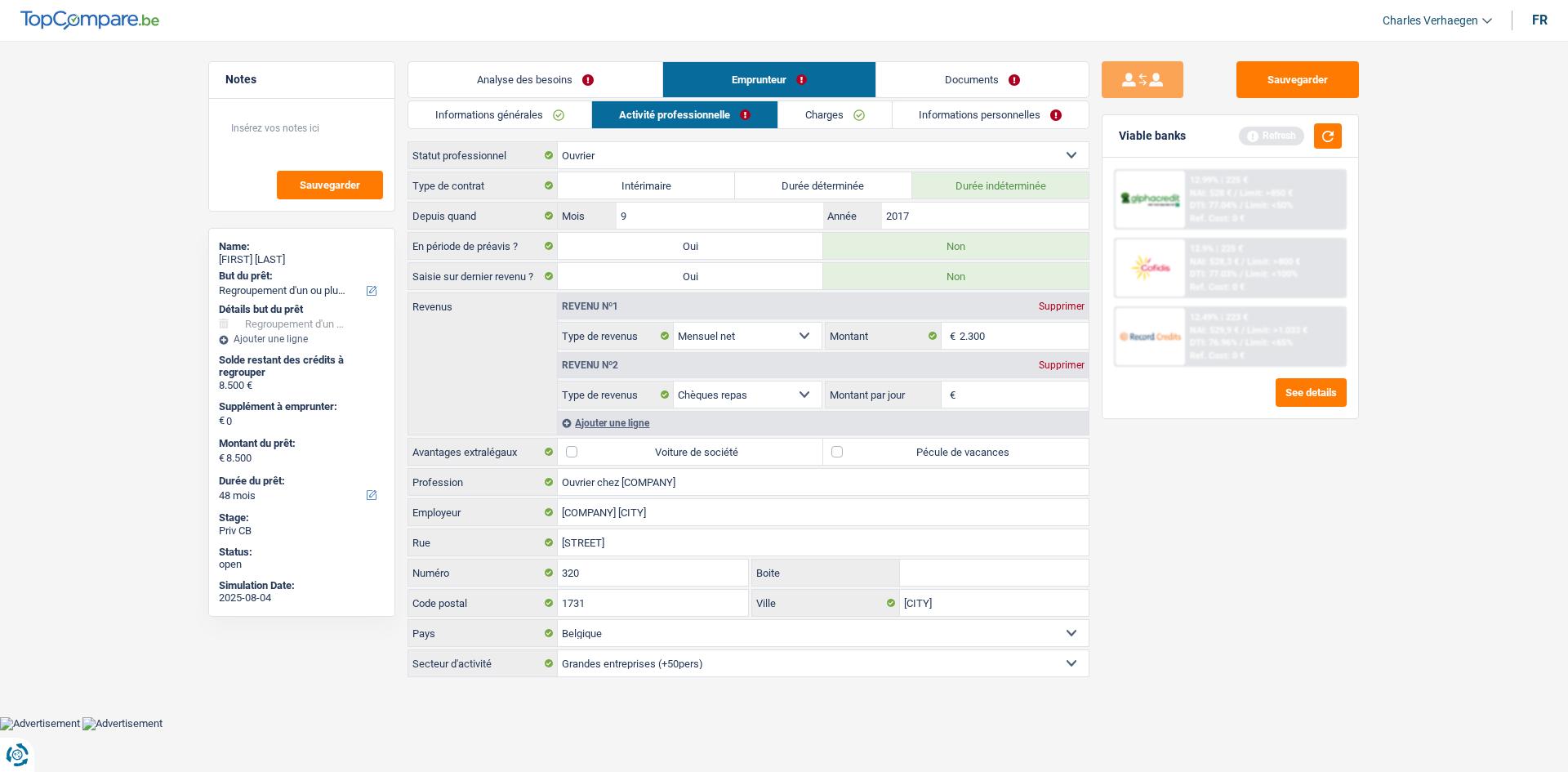 click on "Montant par jour" at bounding box center (1024, 395) 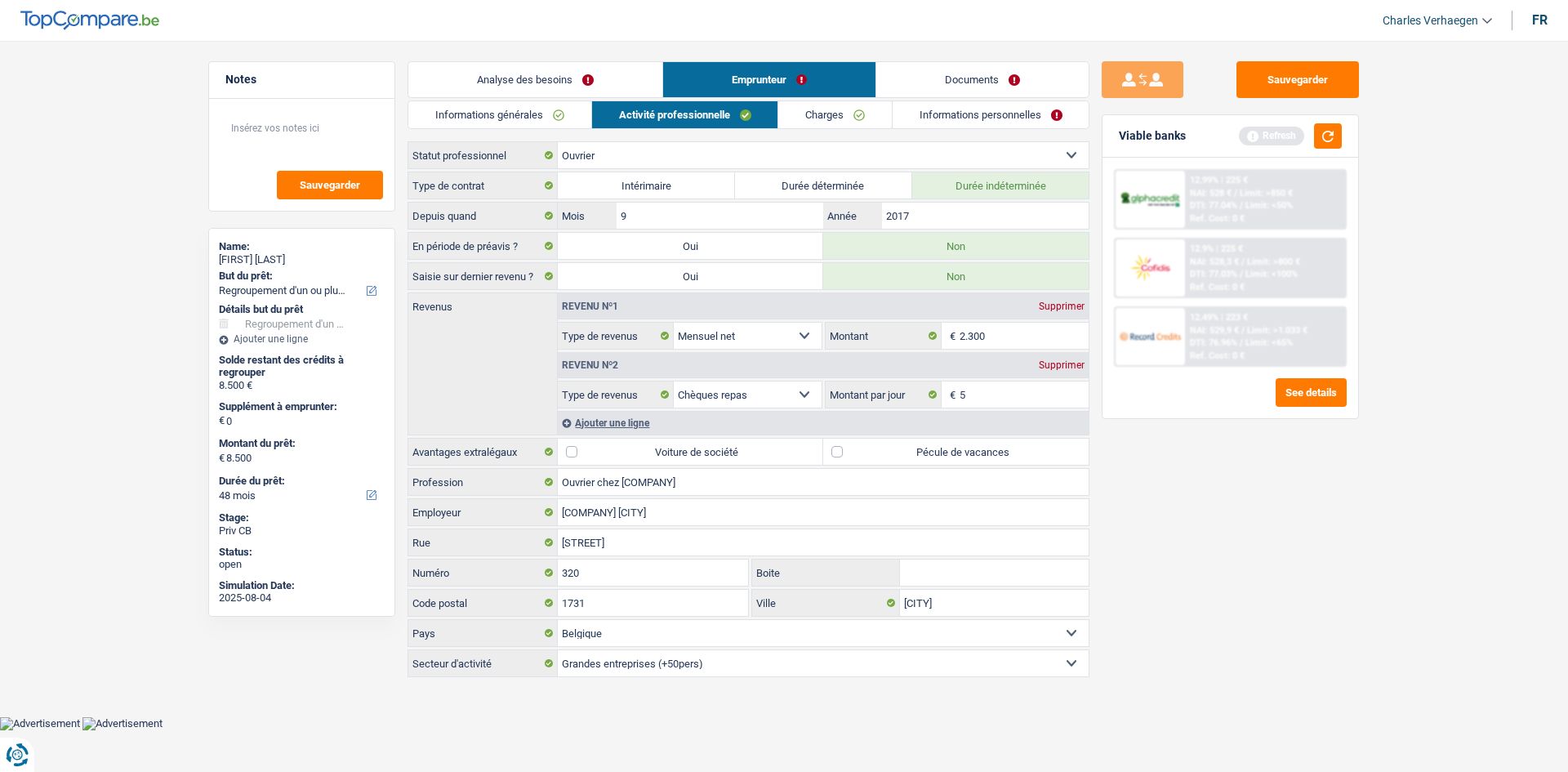 type on "5,0" 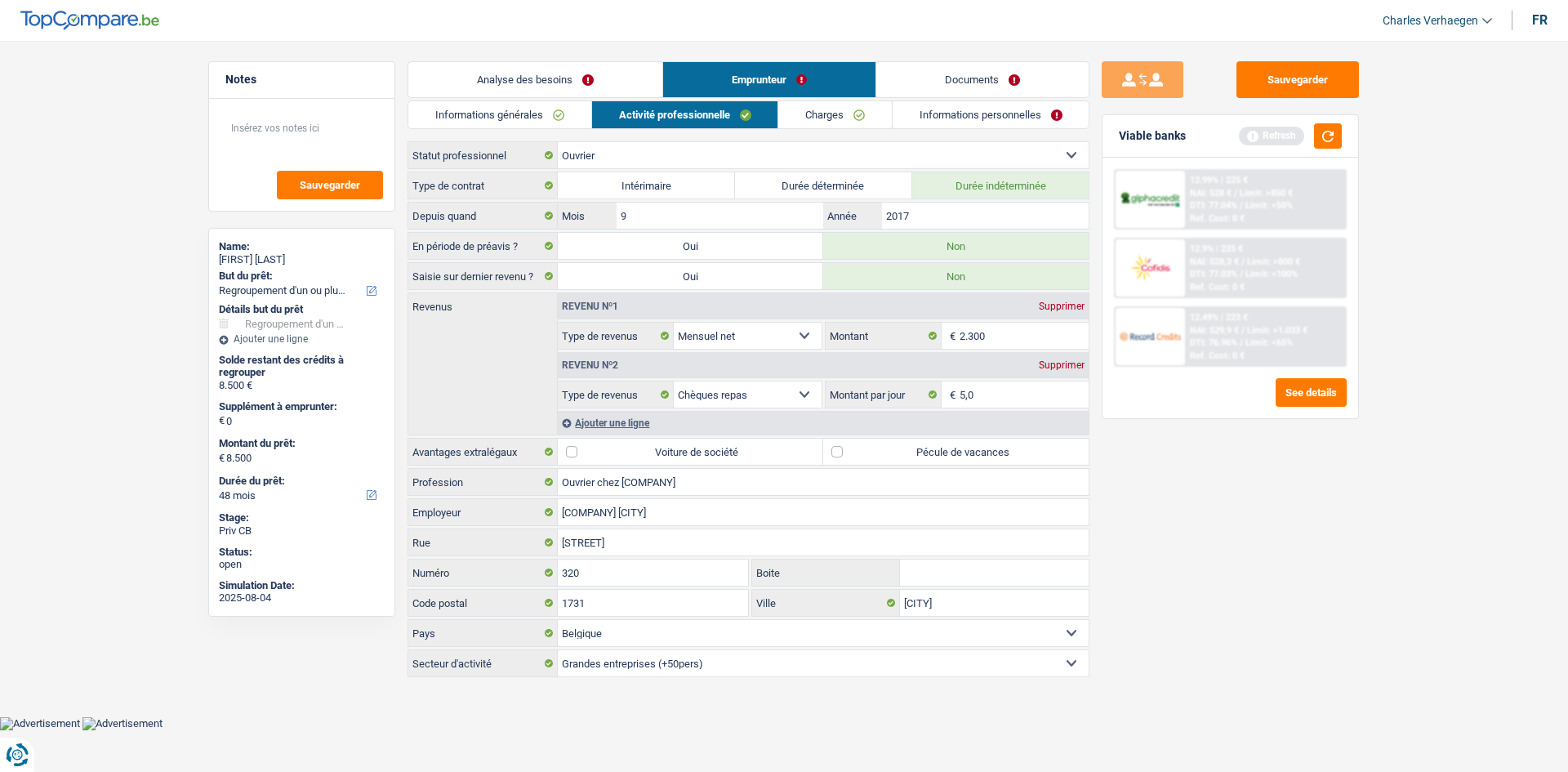 drag, startPoint x: 1246, startPoint y: 502, endPoint x: 1027, endPoint y: 438, distance: 228.16003 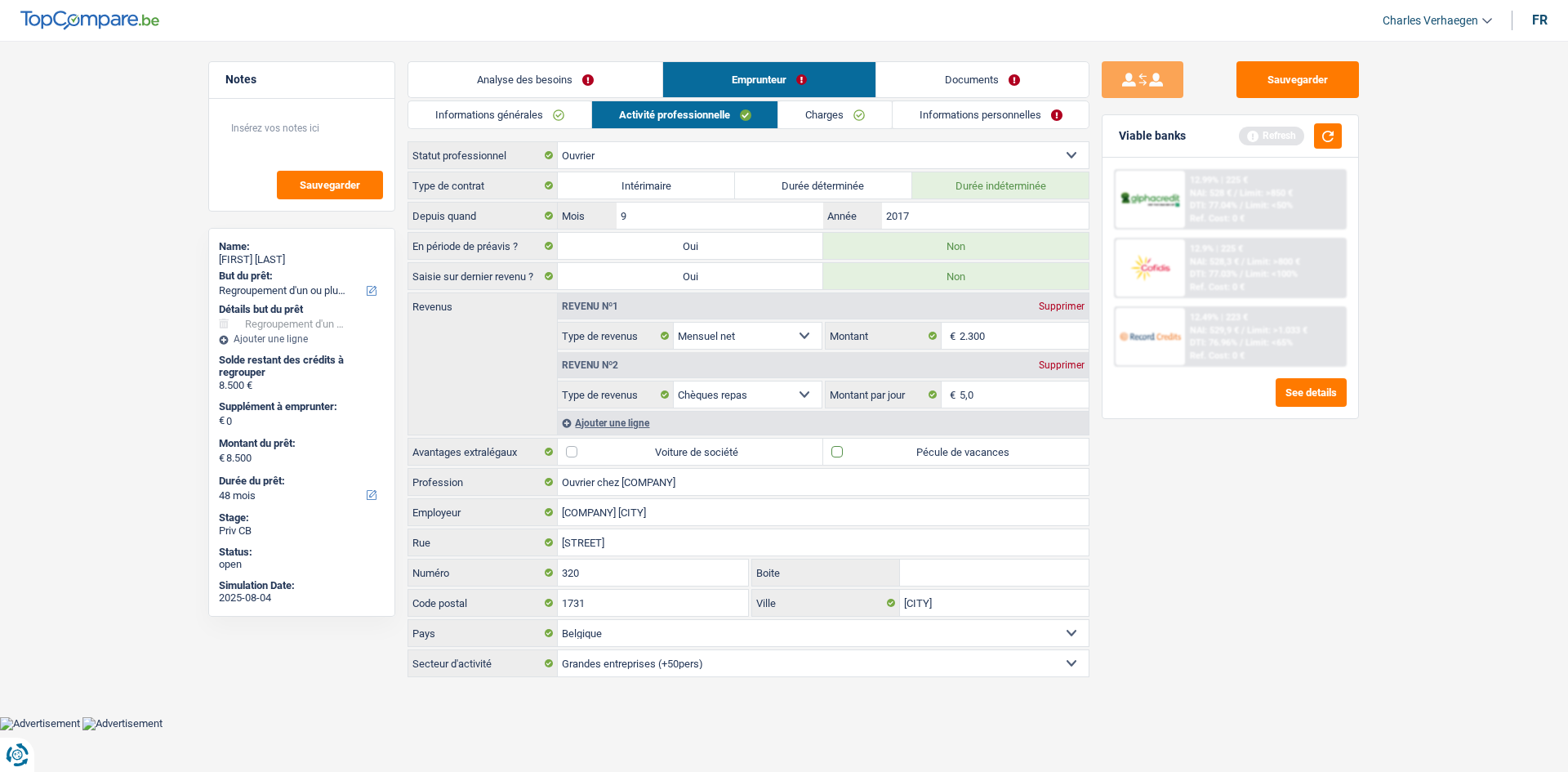 click on "Pécule de vacances" at bounding box center [956, 452] 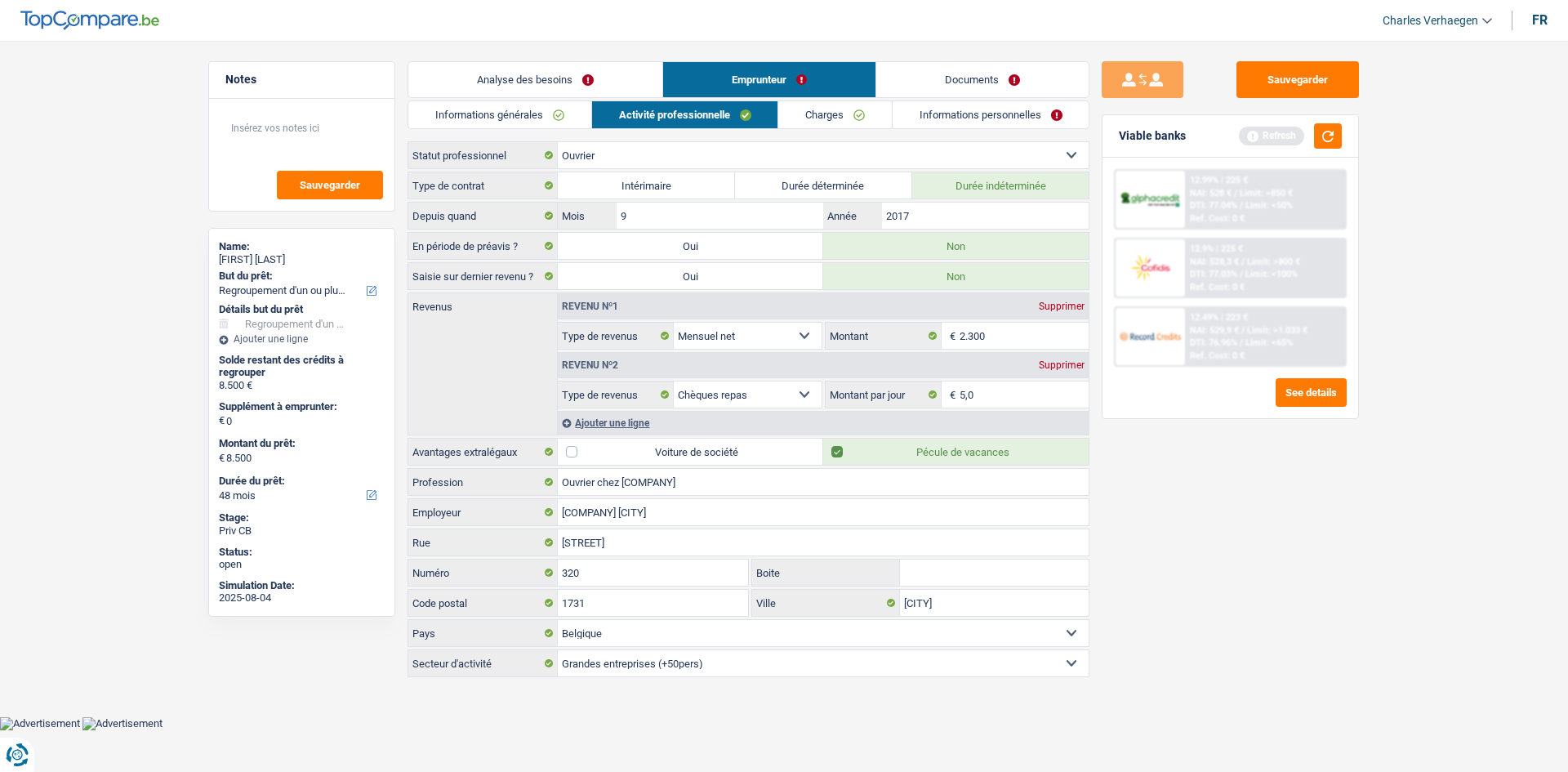 click on "Charges" at bounding box center [835, 114] 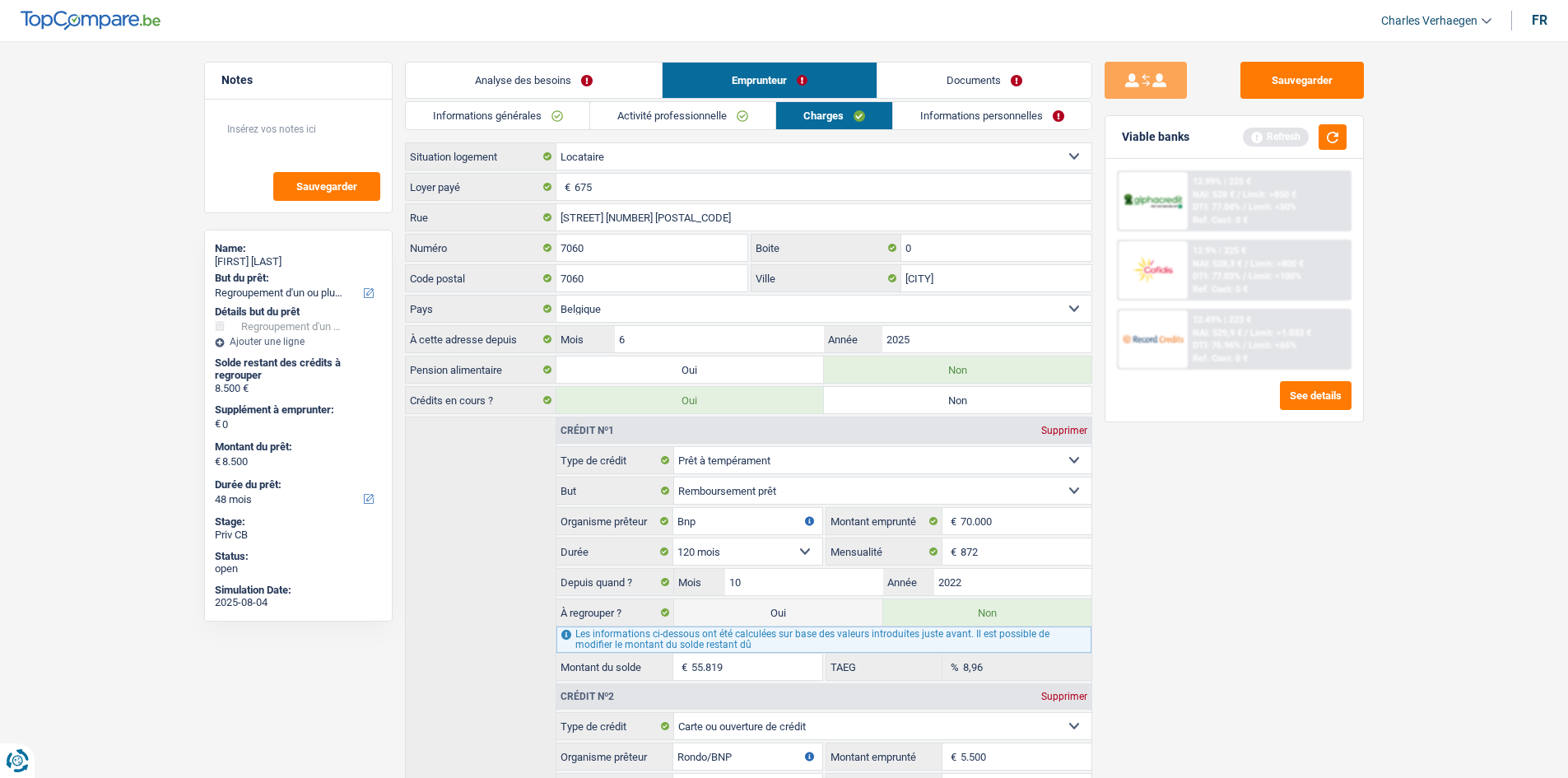 click on "Informations générales Activité professionnelle Charges Informations personnelles [LAST]
Nom
[FIRST]
Prénom
Adresse email
BE (+32) LU (+352)
Sélectionner une option
Téléphone
[PHONE]
Téléphone
Blacklisté ?
Oui
Non
Célibataire Marié(e) Cohabitant(e) légal(e) Divorcé(e) Veuf(ve) Séparé (de fait)
Sélectionner une option
État civil
Personnes à charge
Enfants
0
Adultes
0" at bounding box center [748, 589] 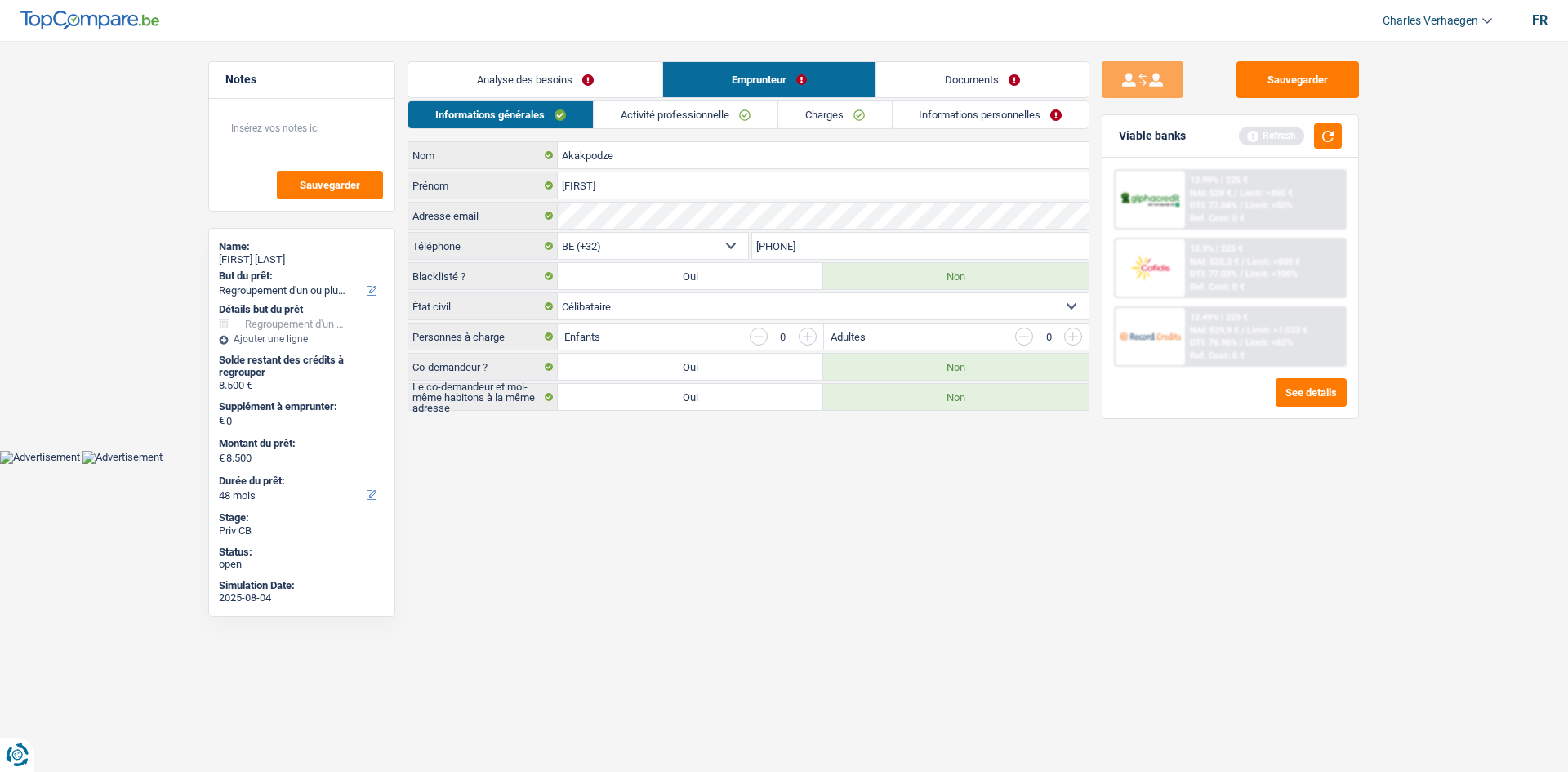 click on "Activité professionnelle" at bounding box center (685, 114) 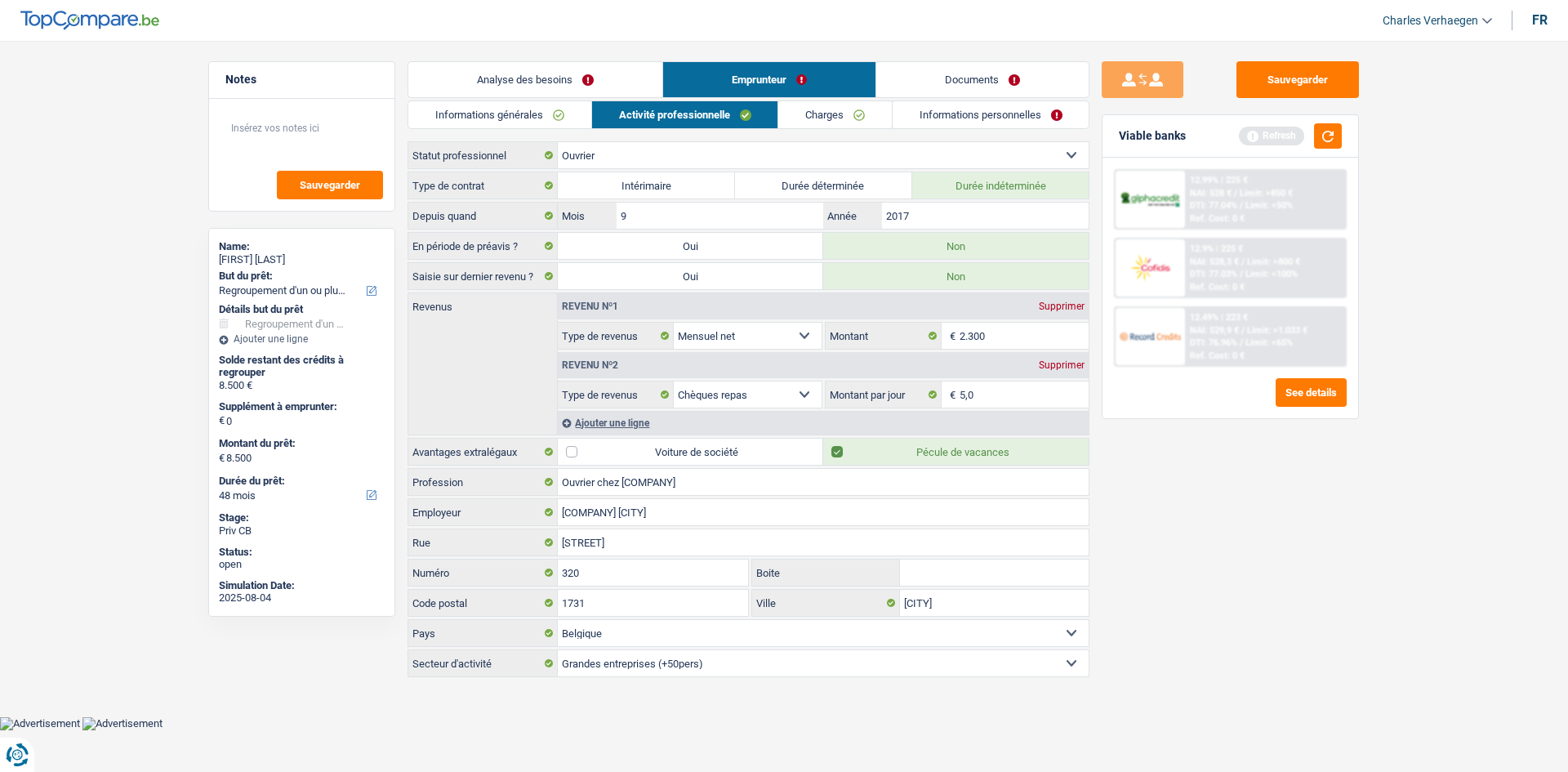 click on "Charges" at bounding box center (835, 114) 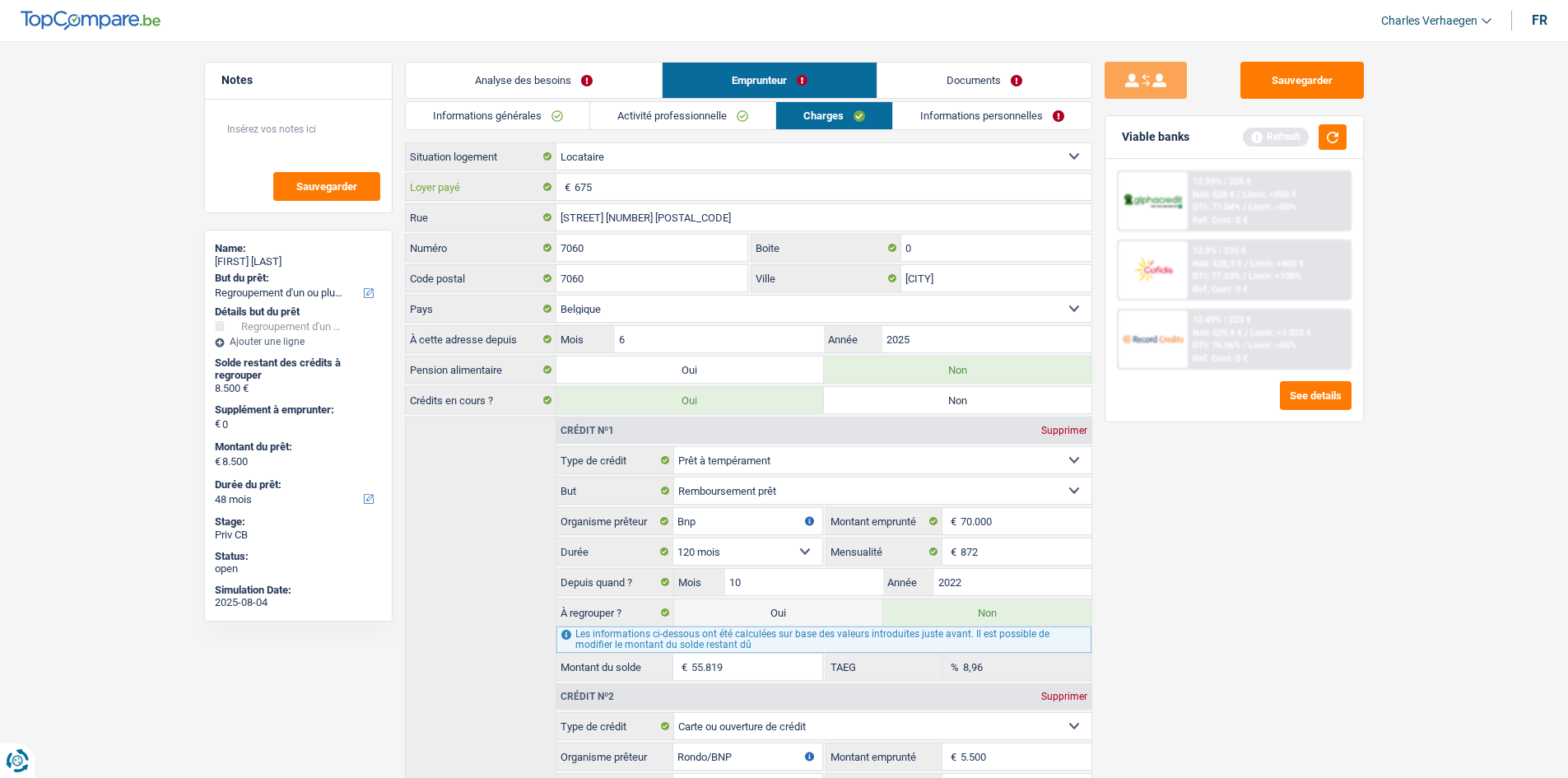 drag, startPoint x: 621, startPoint y: 189, endPoint x: 609, endPoint y: 181, distance: 14.422205 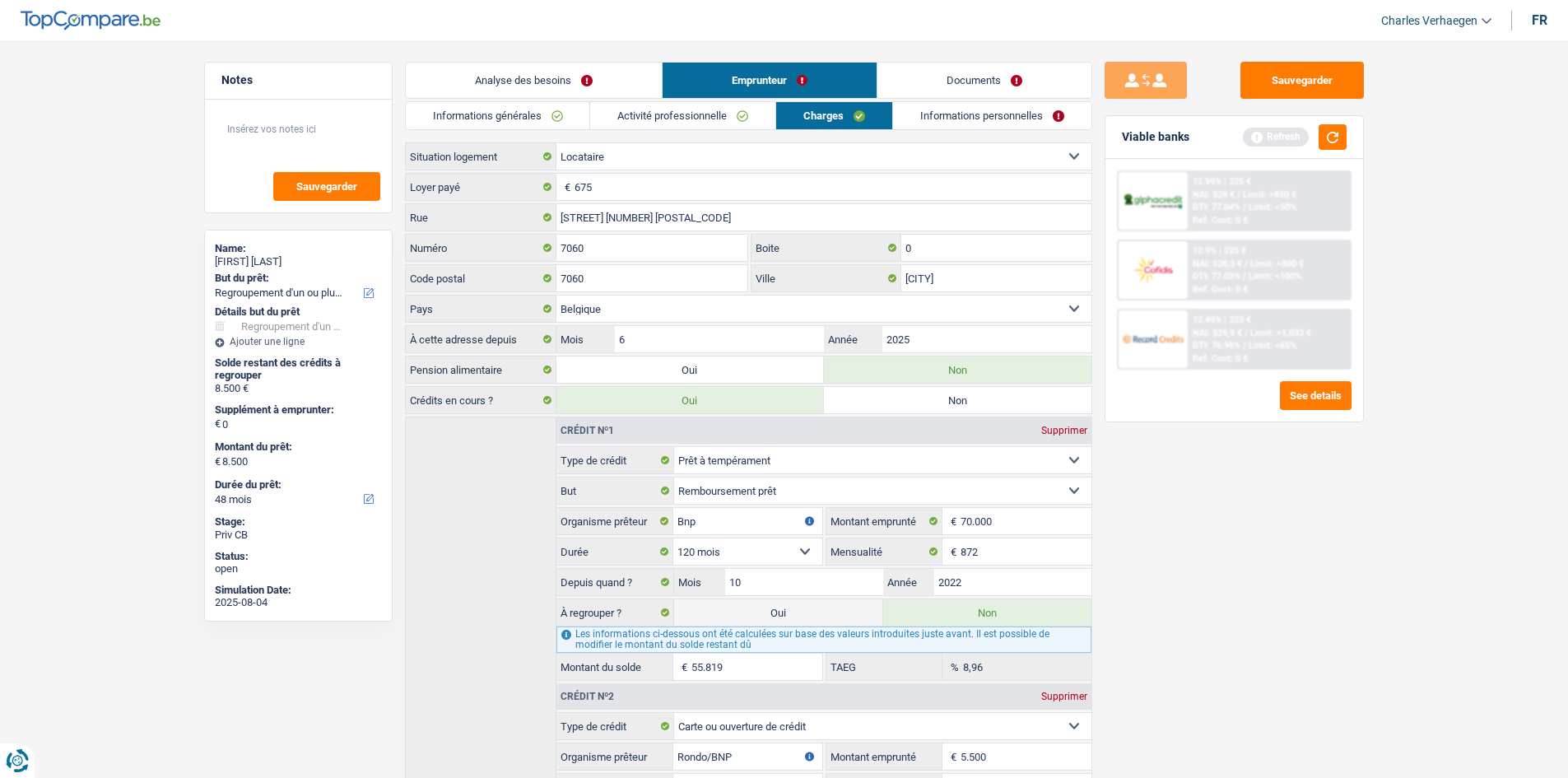 click on "Sauvegarder
Viable banks
Refresh
12.99% | 225 €
NAI: 528 €
/
Limit: >850 €
DTI: 77.04%
/
Limit: <50%
Ref. Cost: 0 €
12.9% | 225 €
NAI: 528,3 €
/
Limit: >800 €
DTI: 77.03%
/               /       /" at bounding box center (1234, 404) 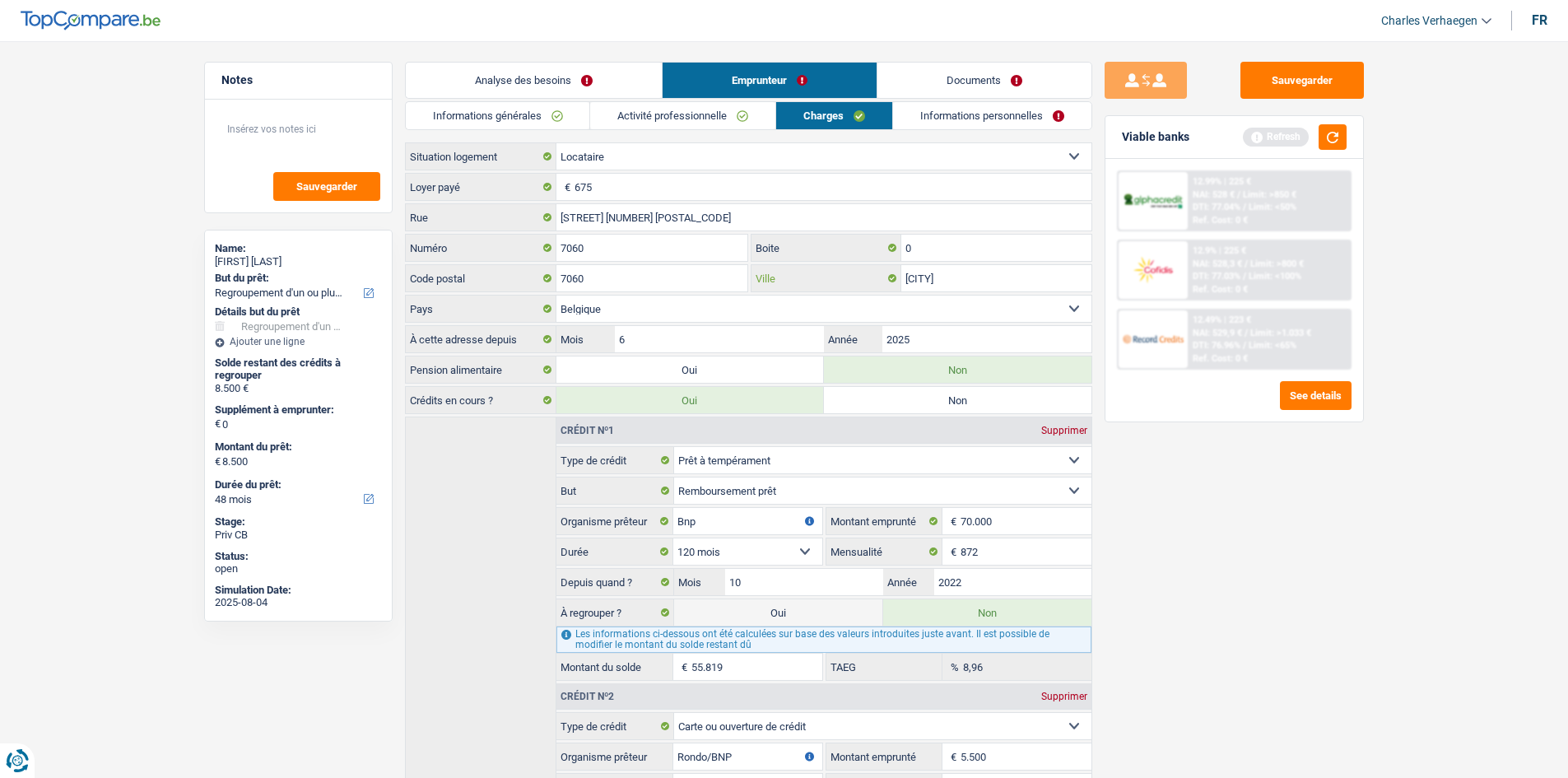click on "[CITY]" at bounding box center [996, 278] 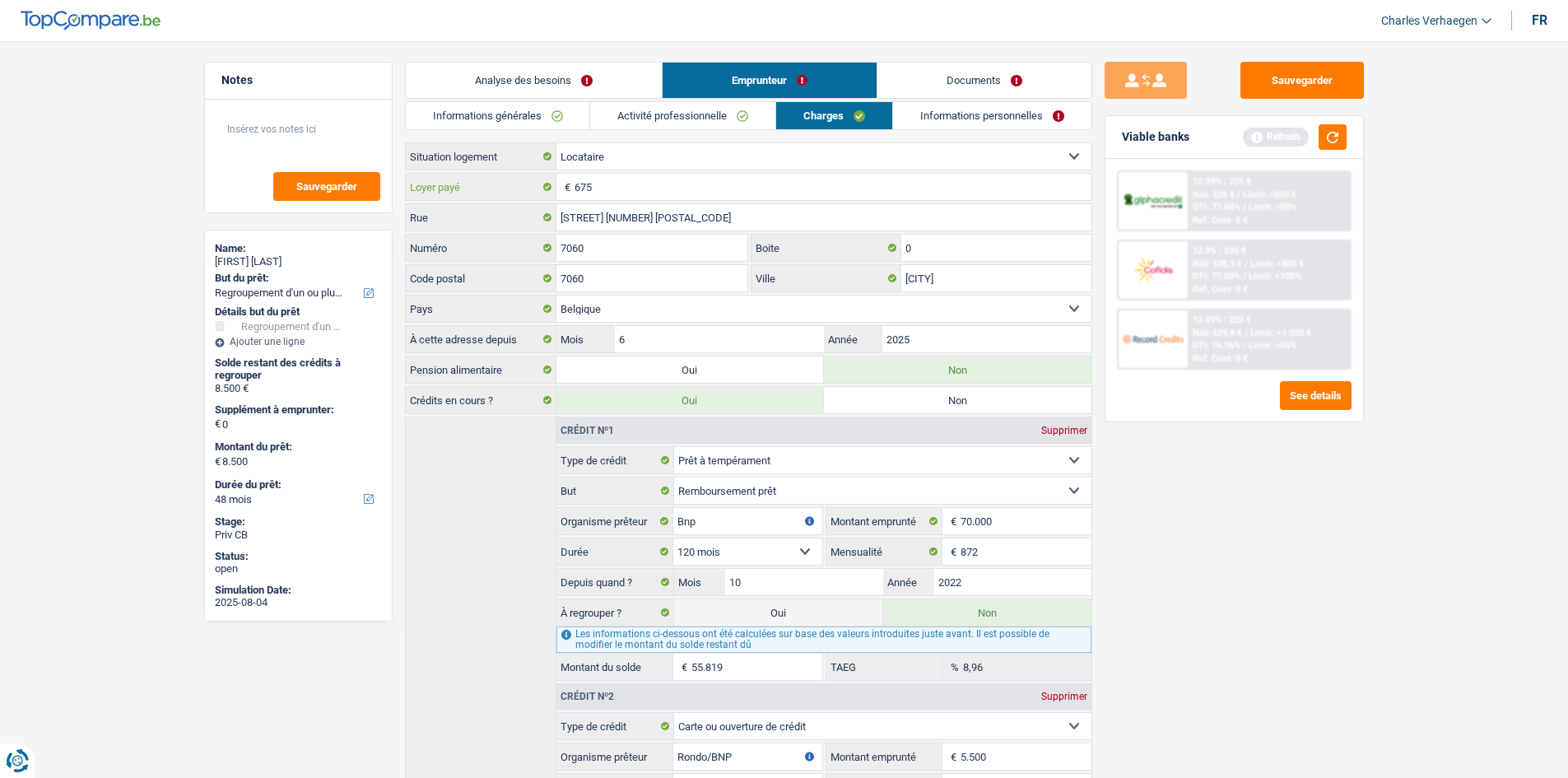 click on "675" at bounding box center [833, 187] 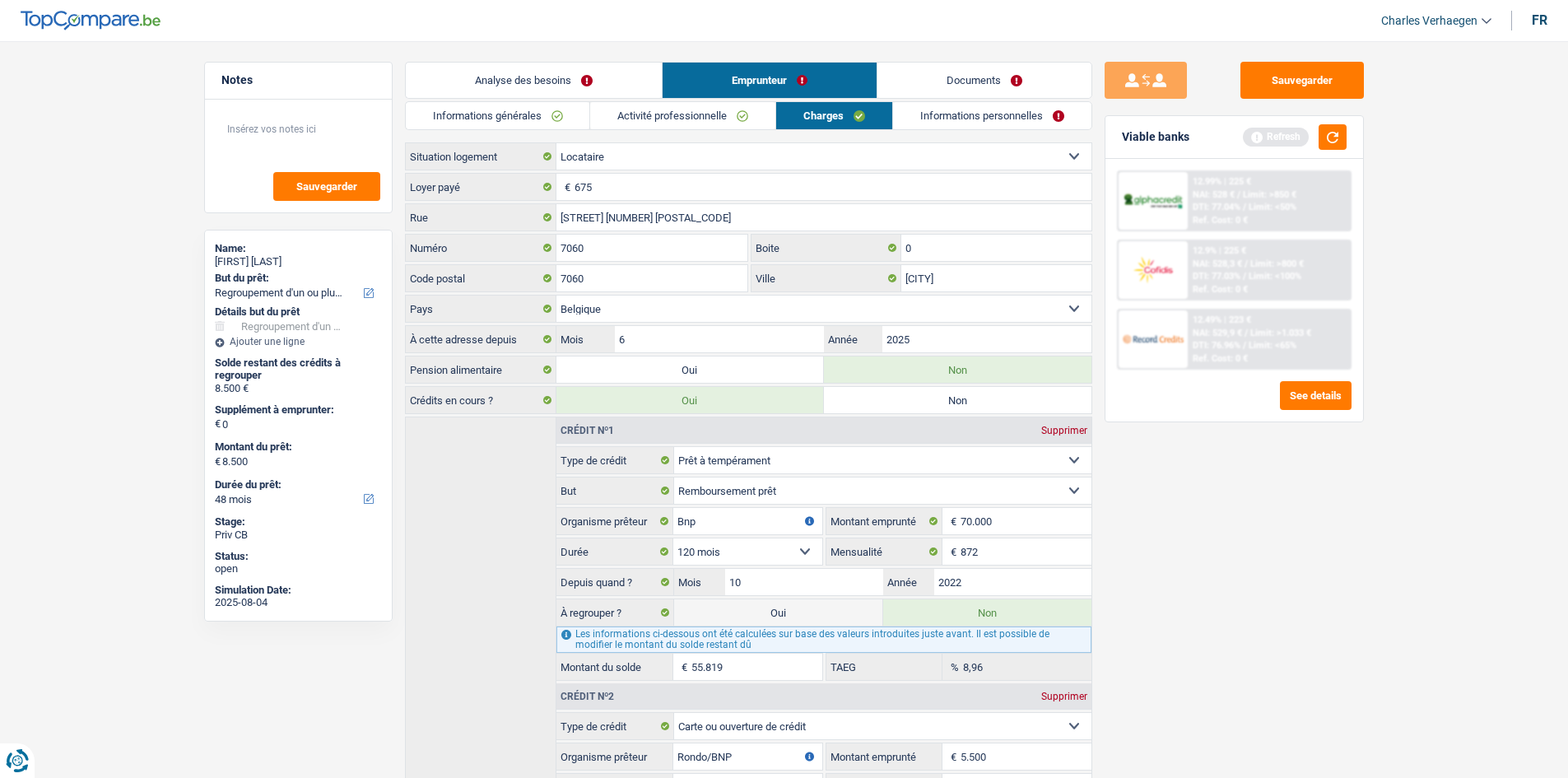 click on "Informations personnelles" at bounding box center [992, 115] 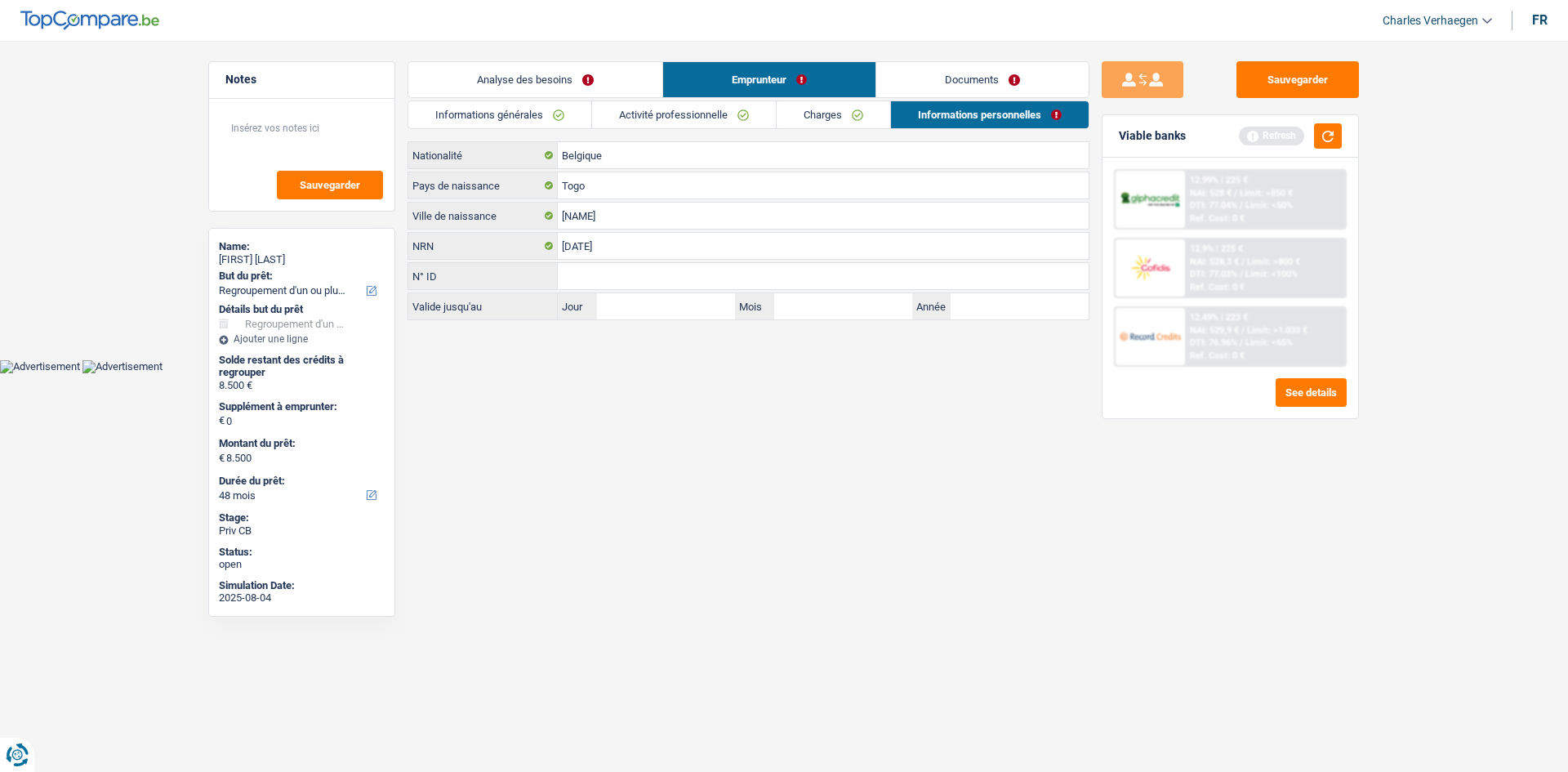 click on "Documents" at bounding box center [982, 79] 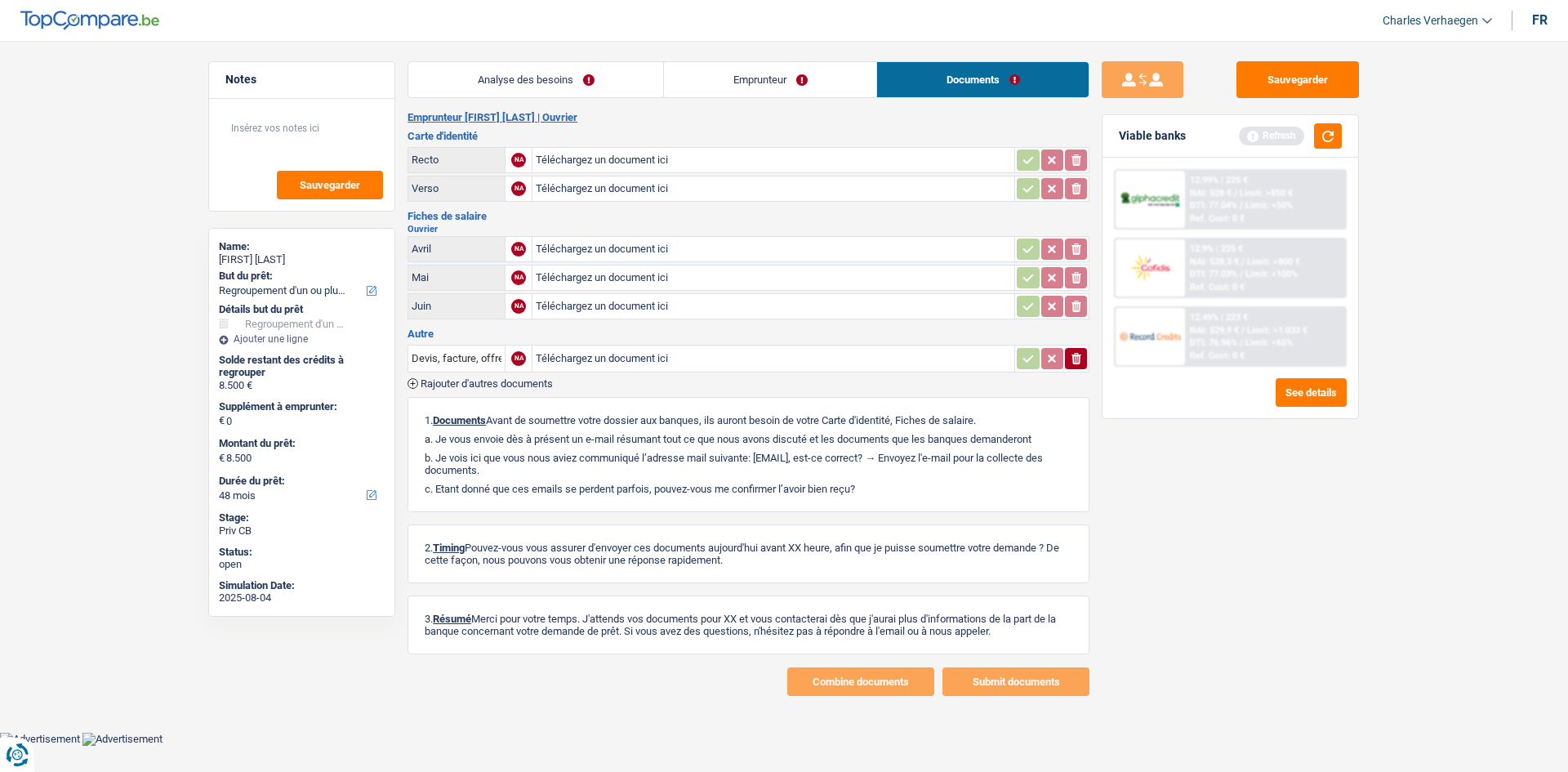 click on "Analyse des besoins" at bounding box center (536, 79) 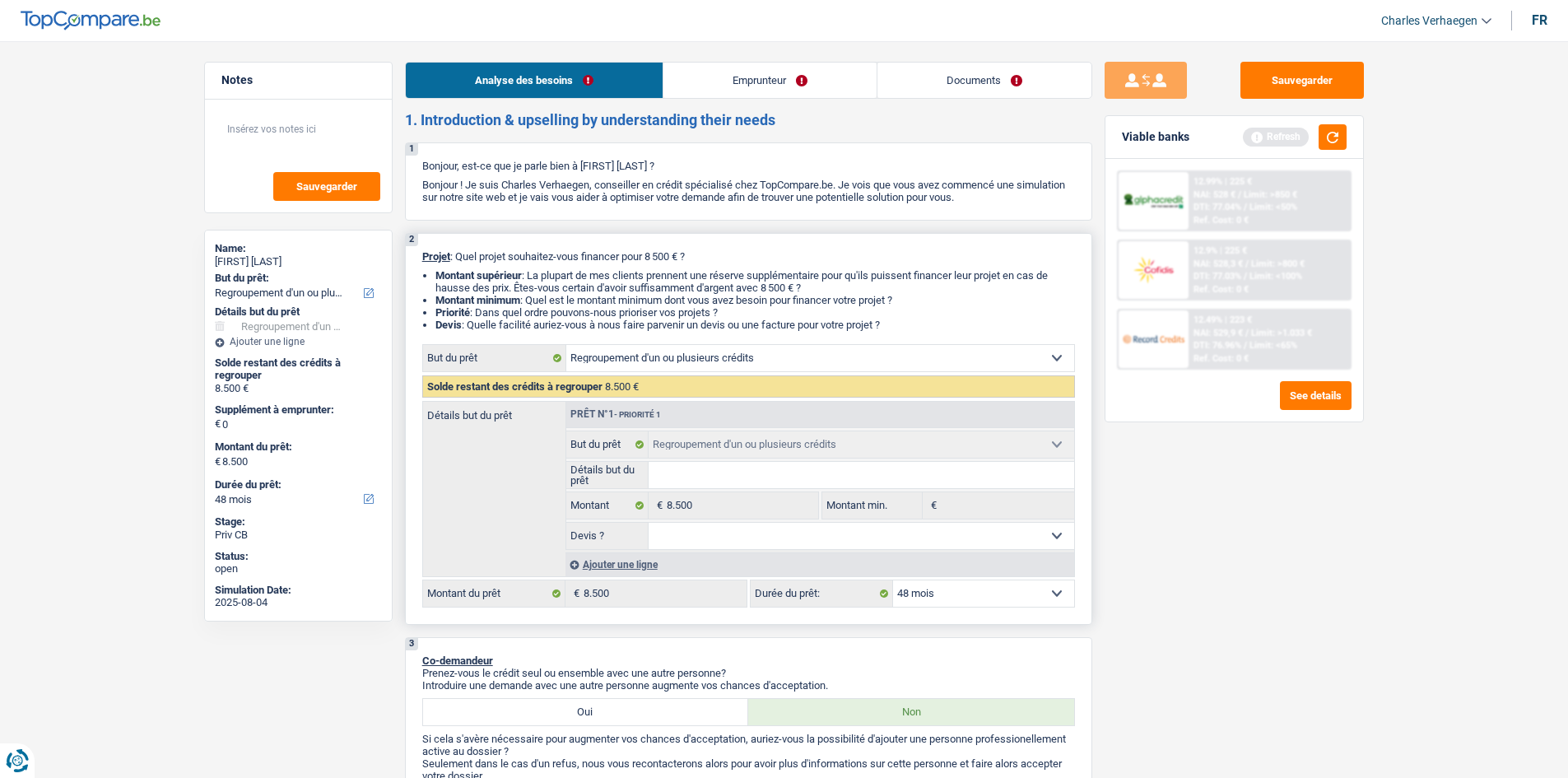 click on "Documents" at bounding box center (984, 80) 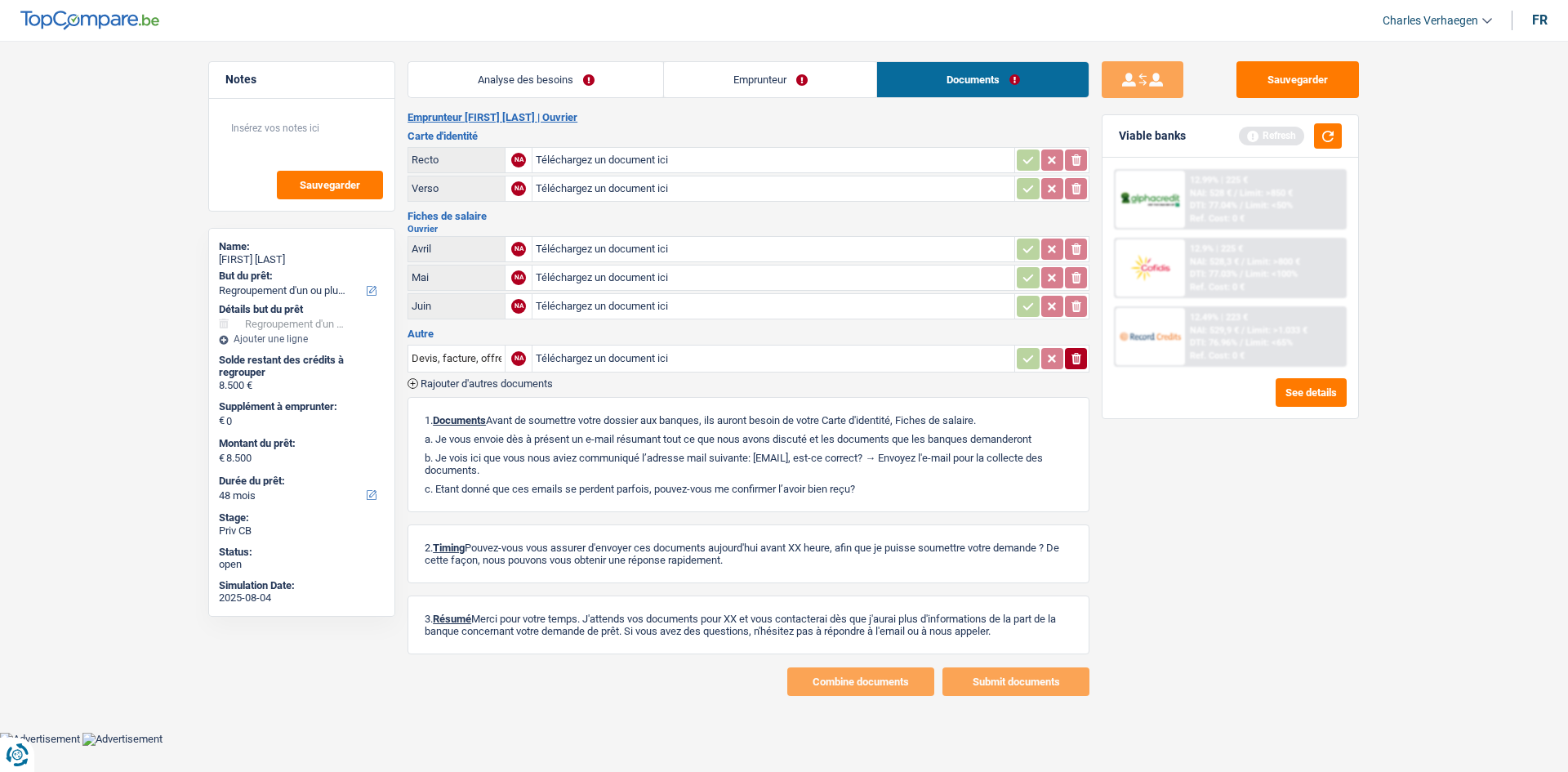 click on "Emprunteur [FIRST] [LAST] | Ouvrier" at bounding box center (748, 118) 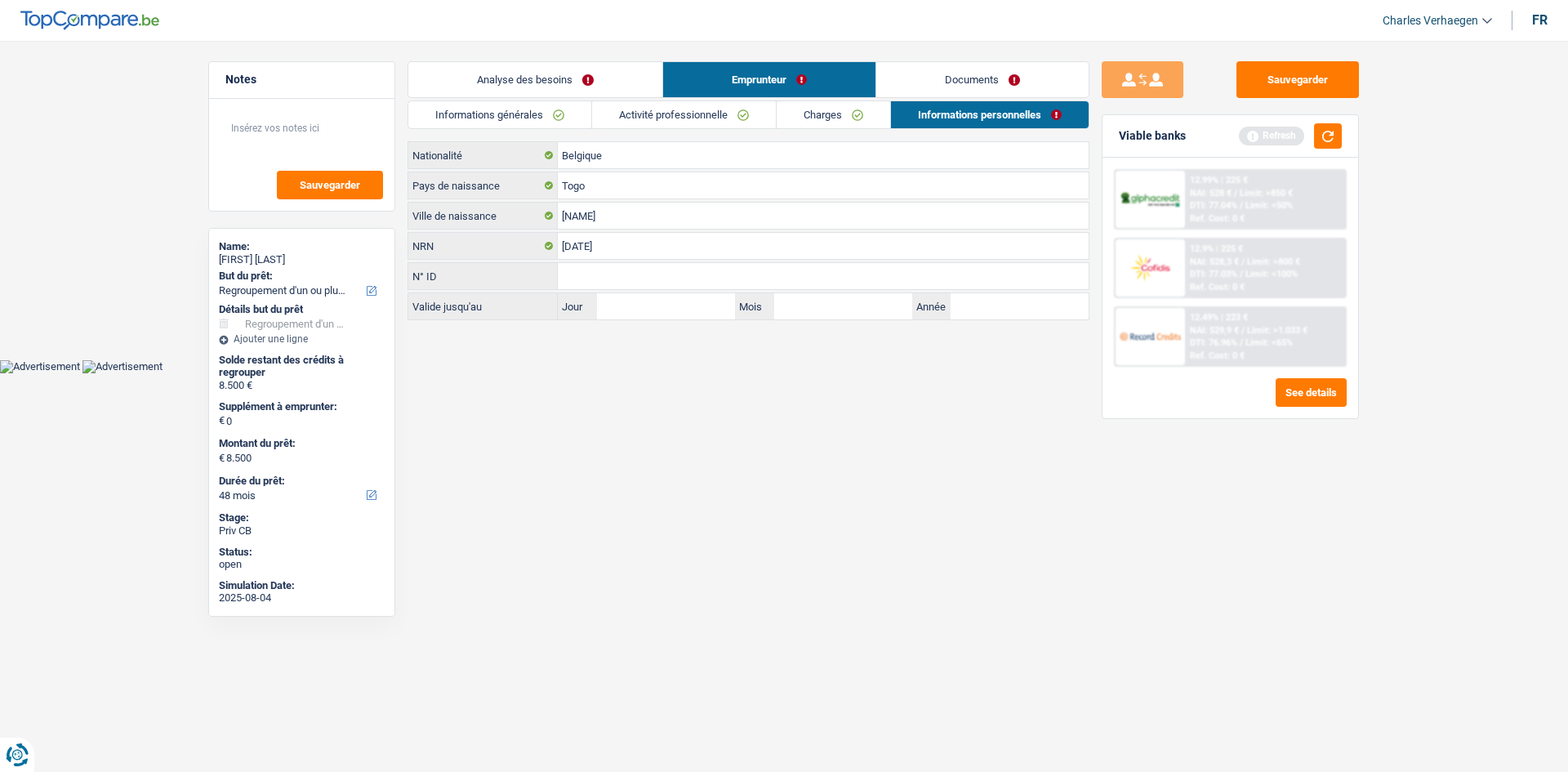 drag, startPoint x: 637, startPoint y: 111, endPoint x: 626, endPoint y: 101, distance: 14.866069 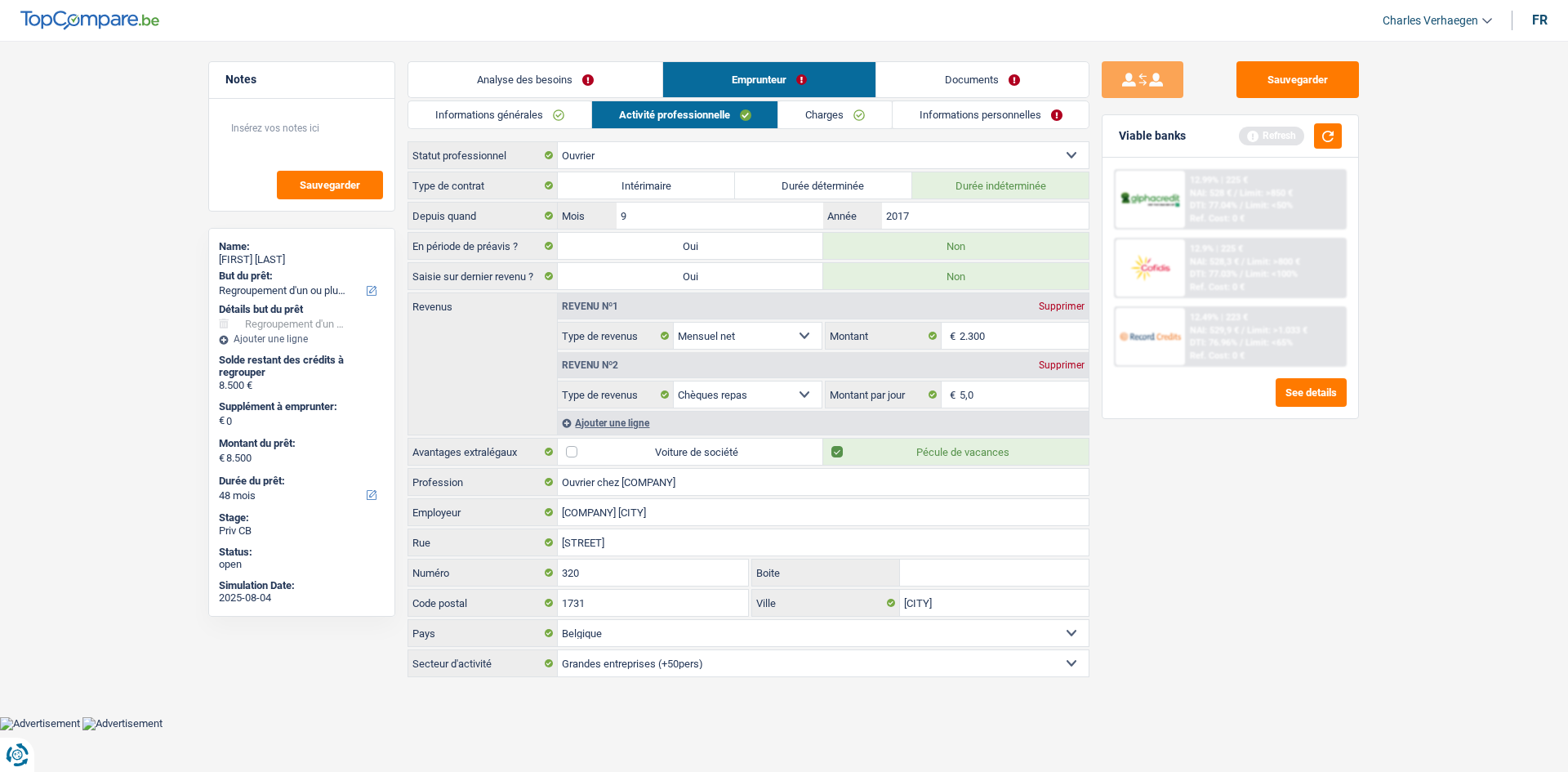 click on "Informations générales" at bounding box center [500, 114] 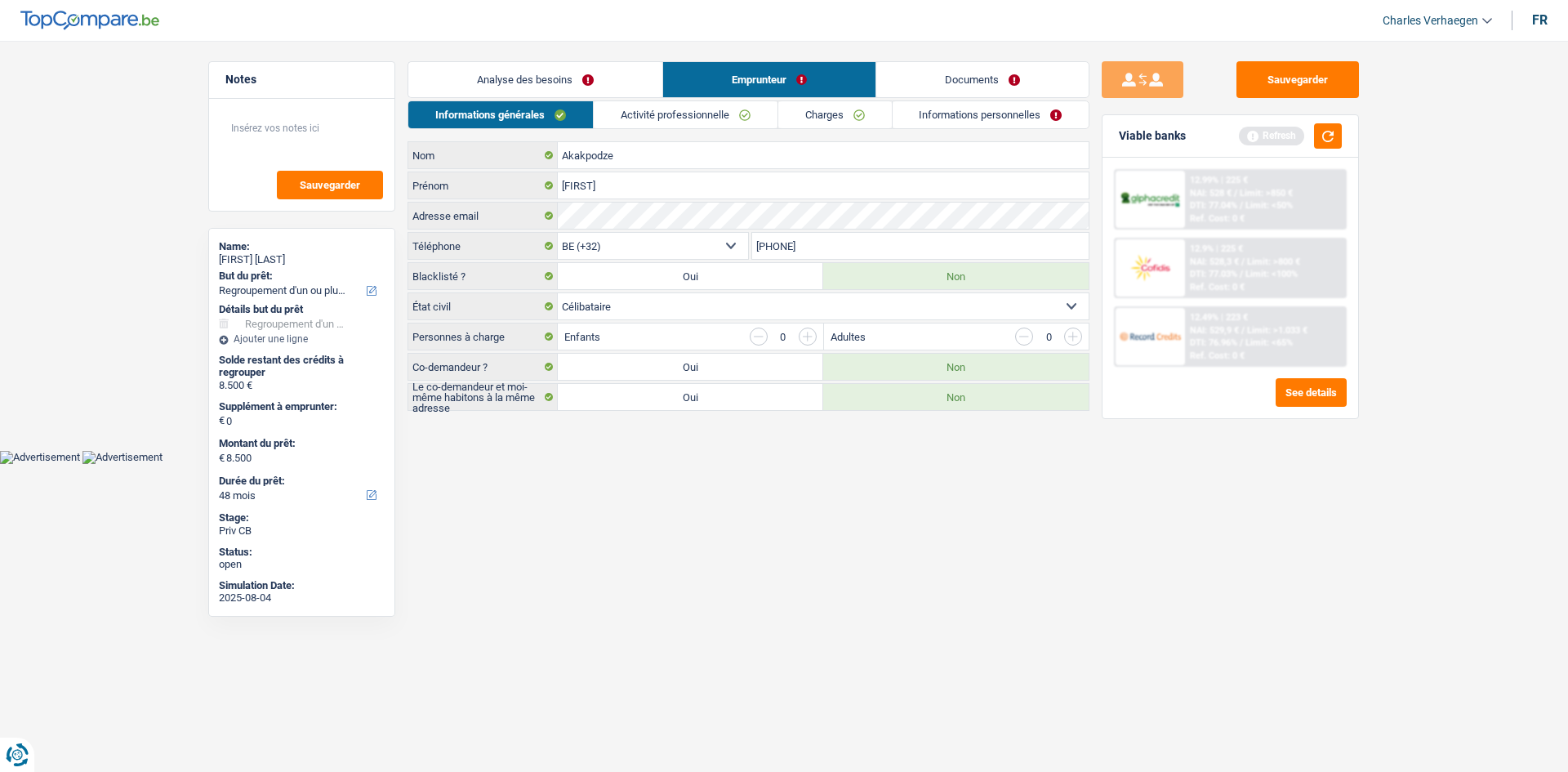 click on "Analyse des besoins" at bounding box center [535, 79] 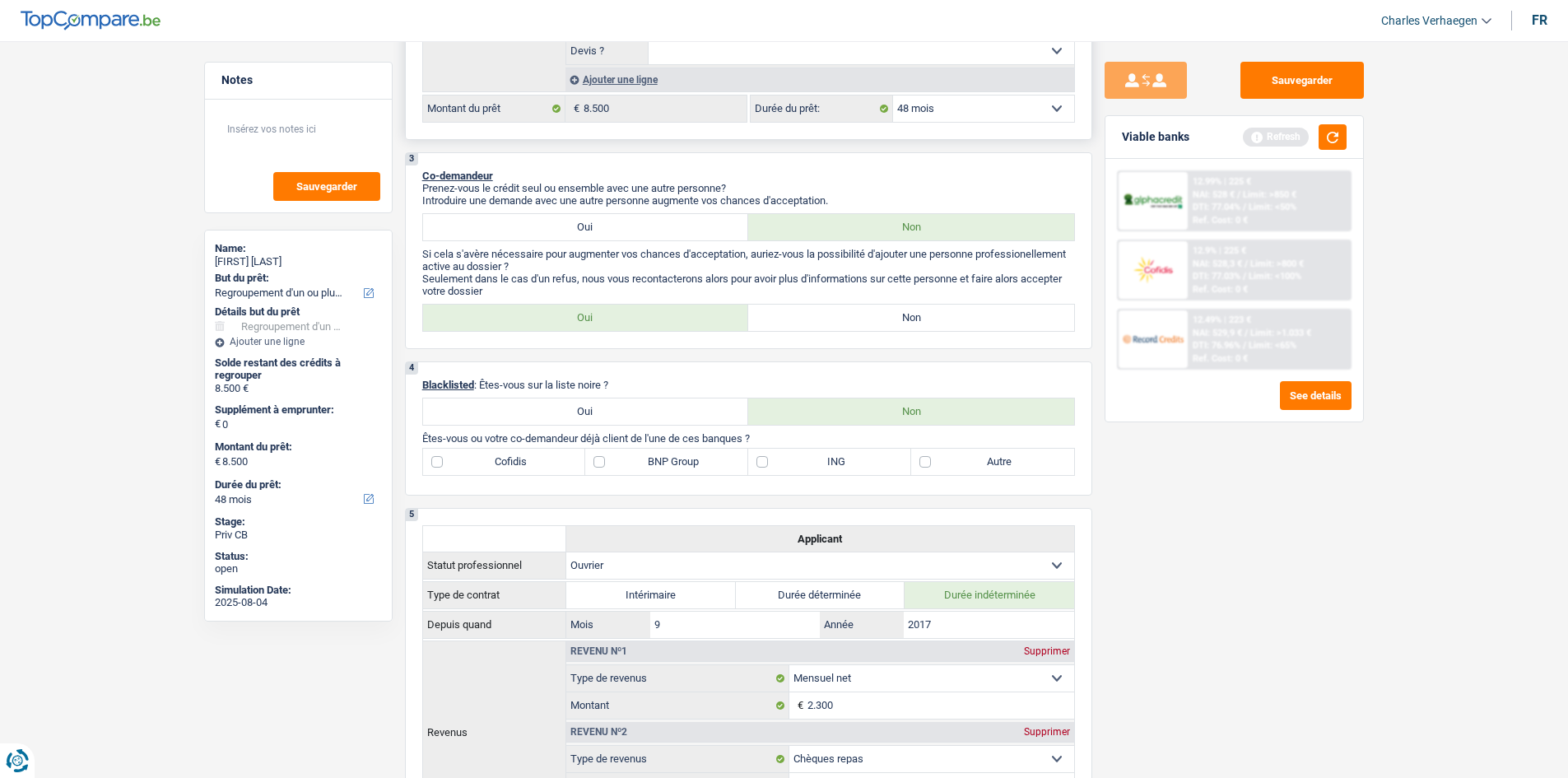 scroll, scrollTop: 329, scrollLeft: 0, axis: vertical 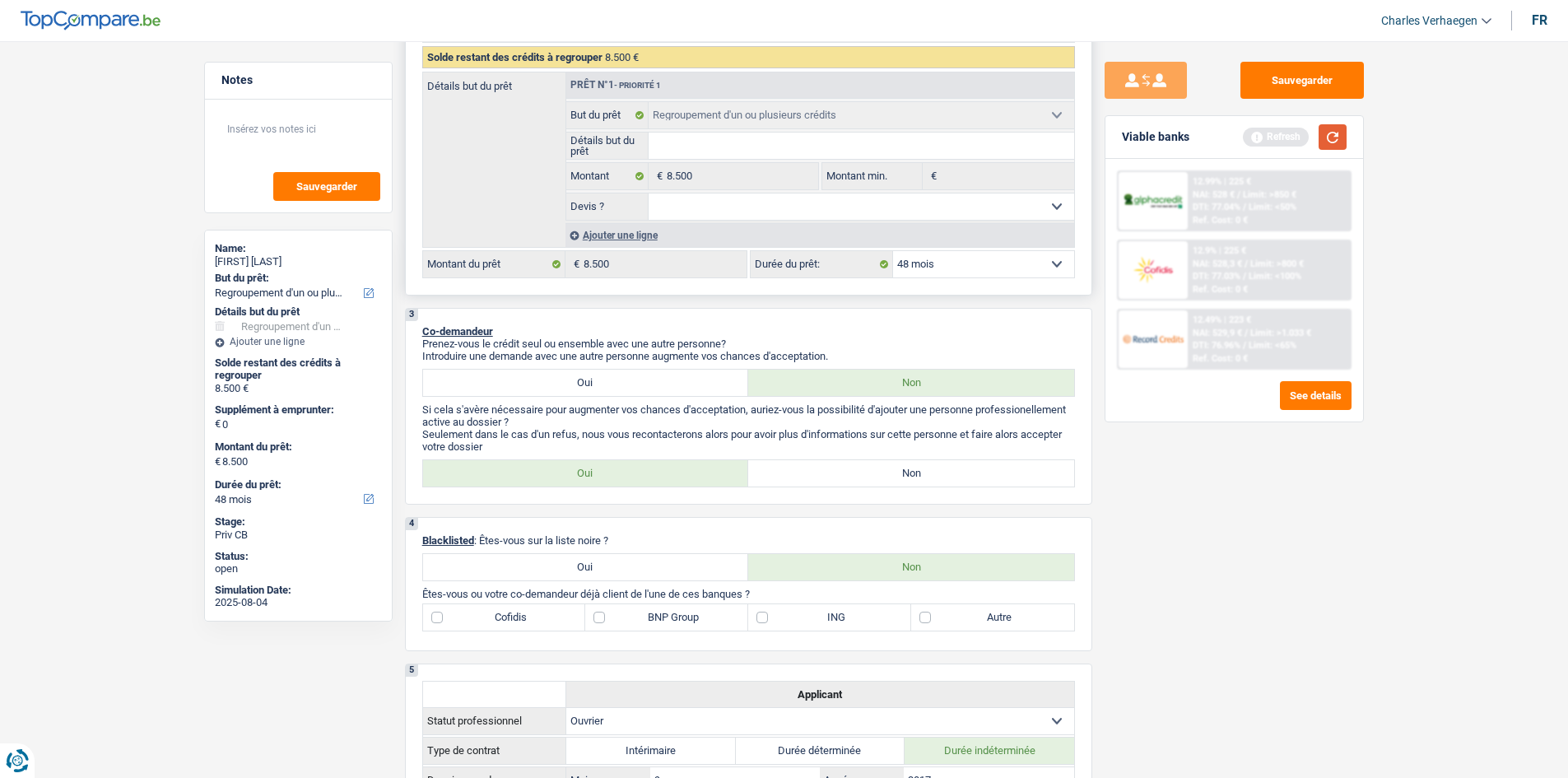 click at bounding box center (1333, 137) 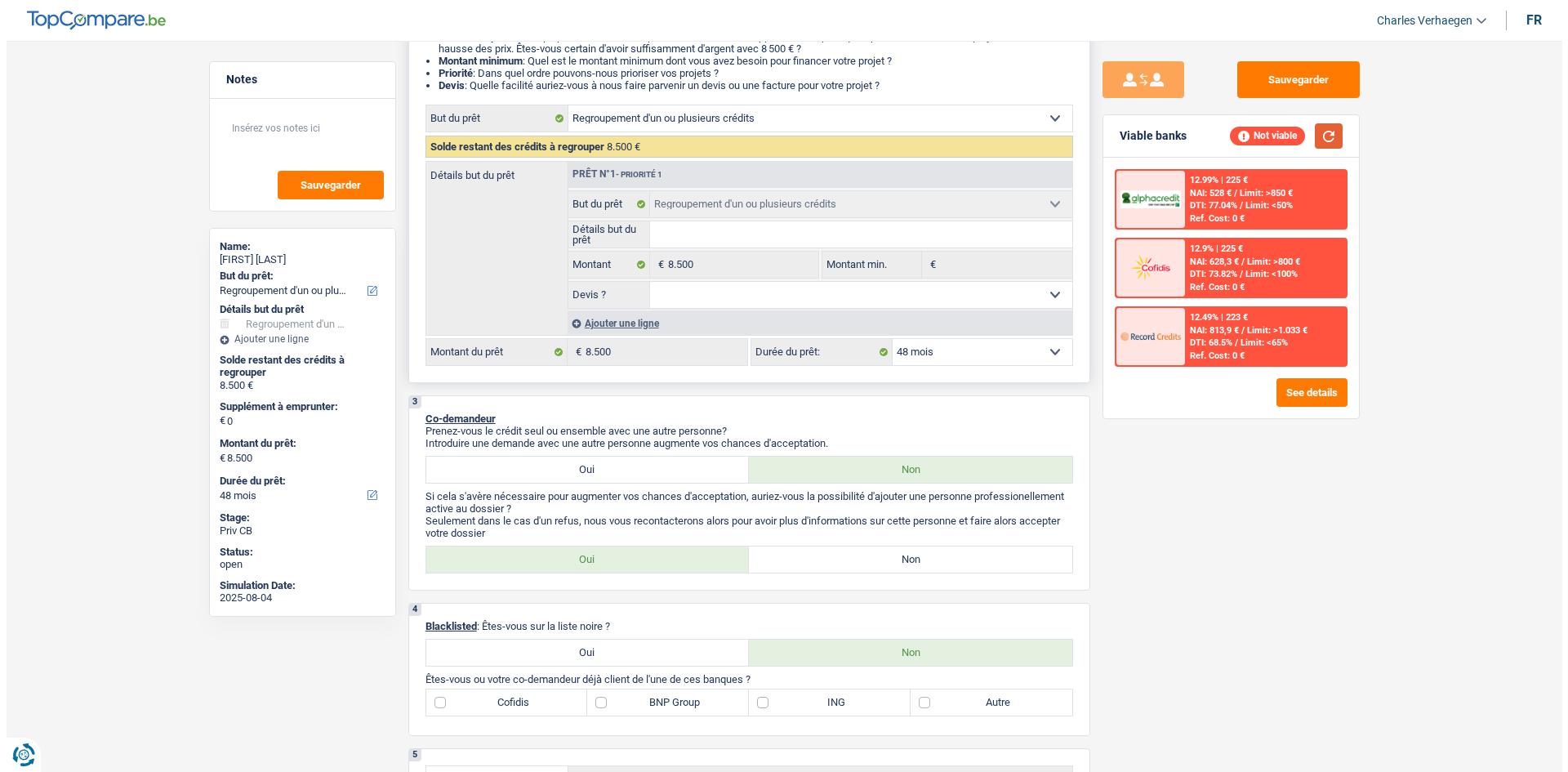 scroll, scrollTop: 0, scrollLeft: 0, axis: both 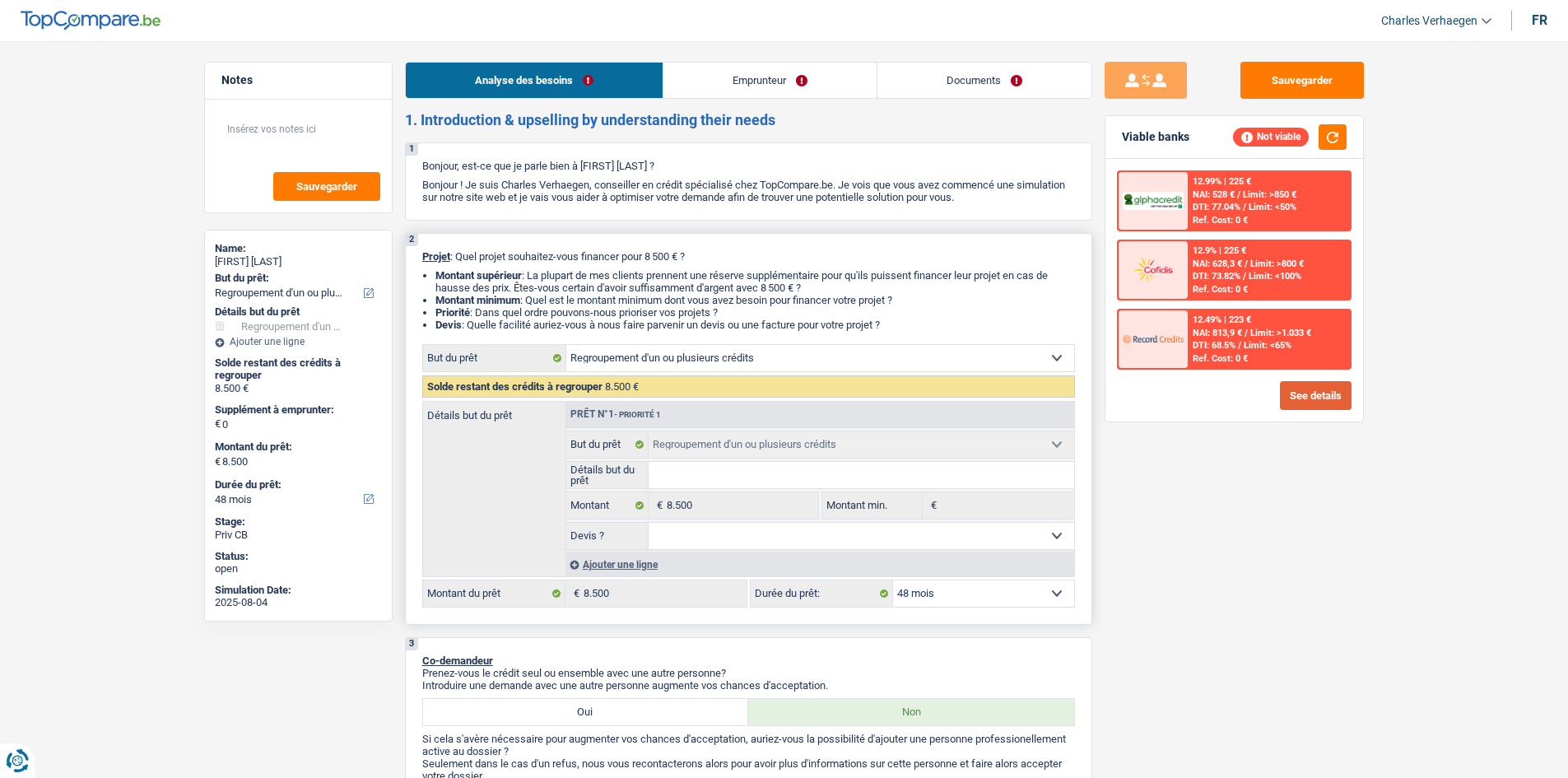 click on "See details" at bounding box center [1315, 395] 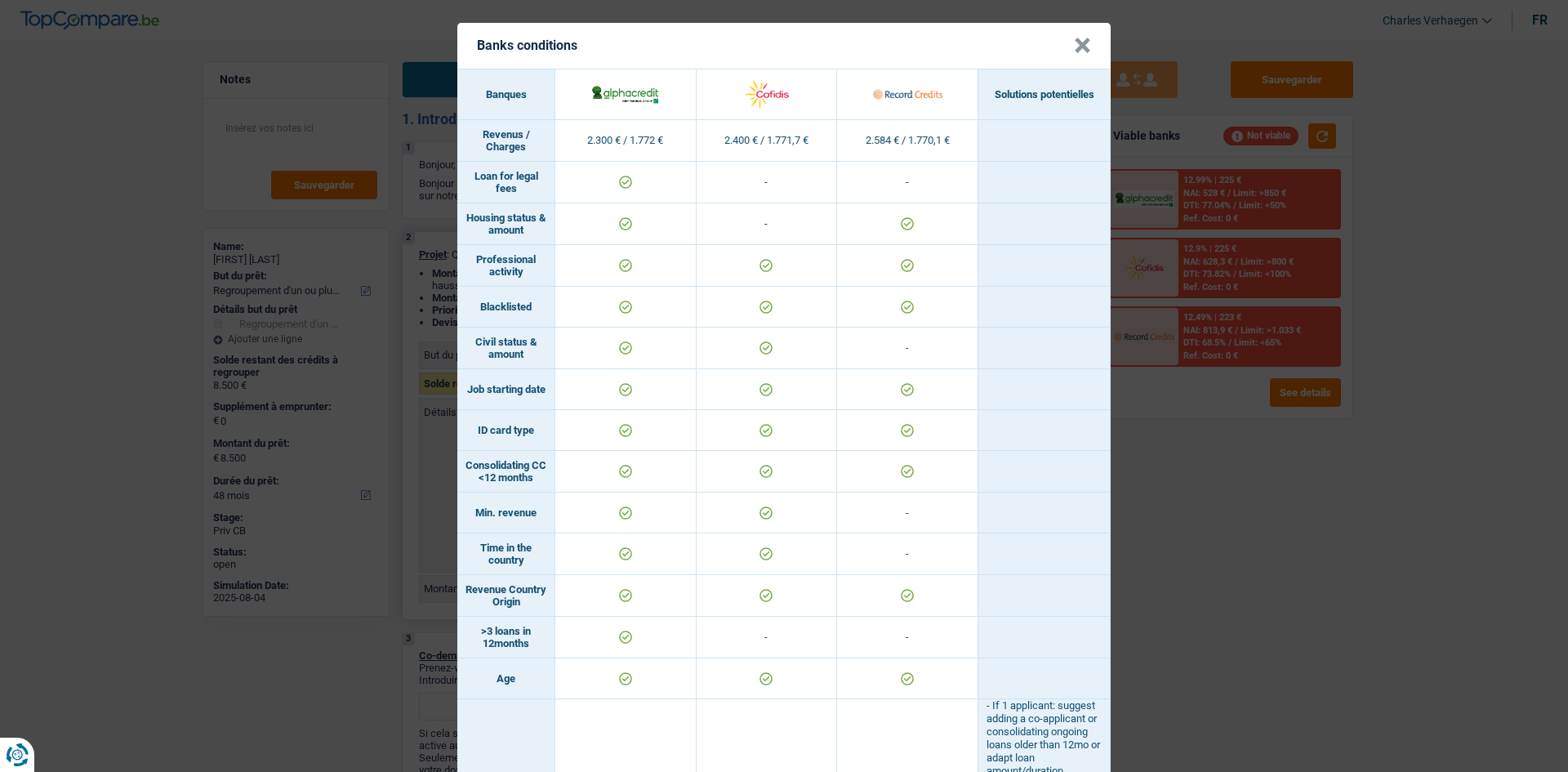 scroll, scrollTop: 0, scrollLeft: 0, axis: both 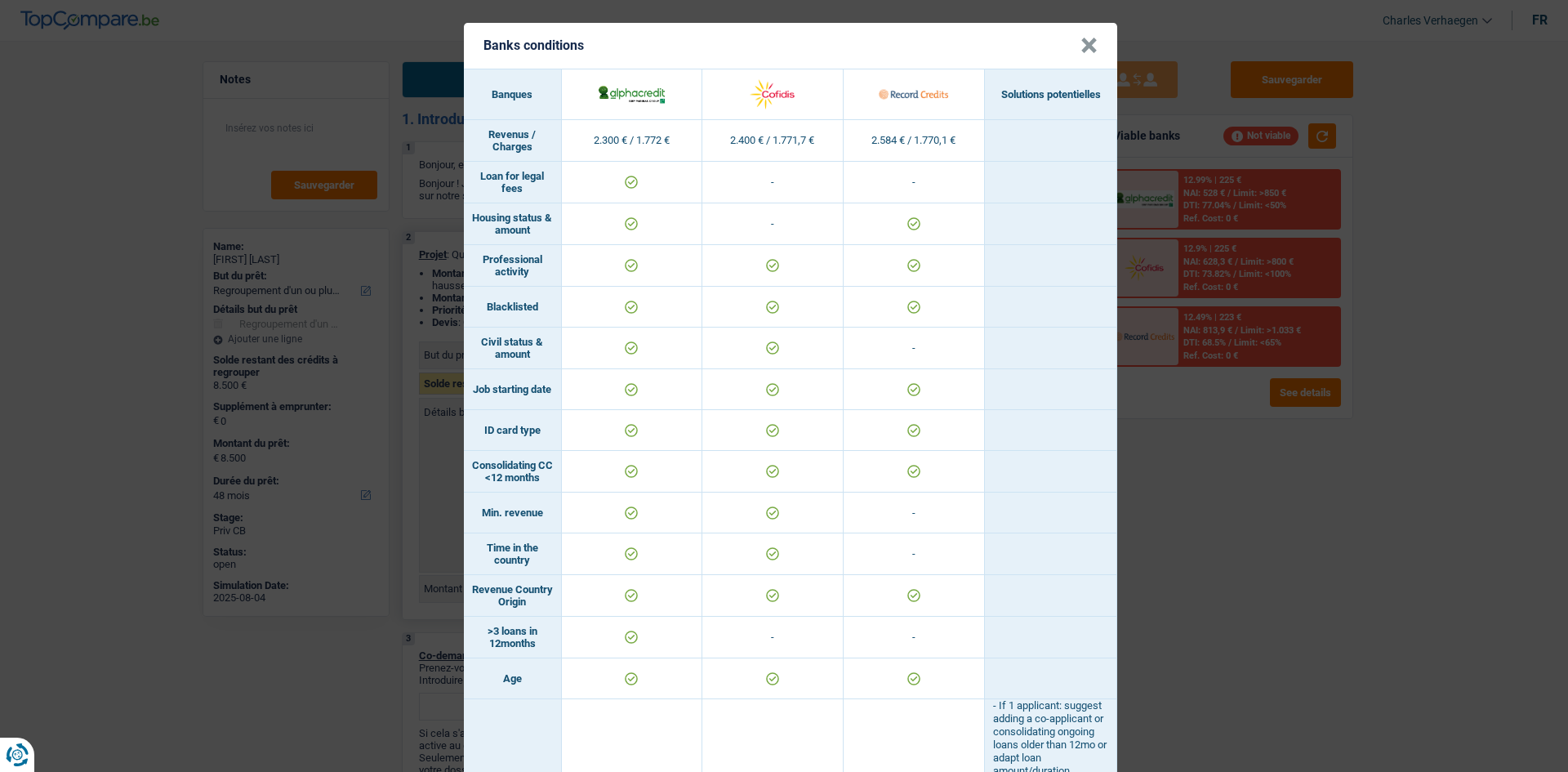 drag, startPoint x: 1400, startPoint y: 556, endPoint x: 1287, endPoint y: 495, distance: 128.41339 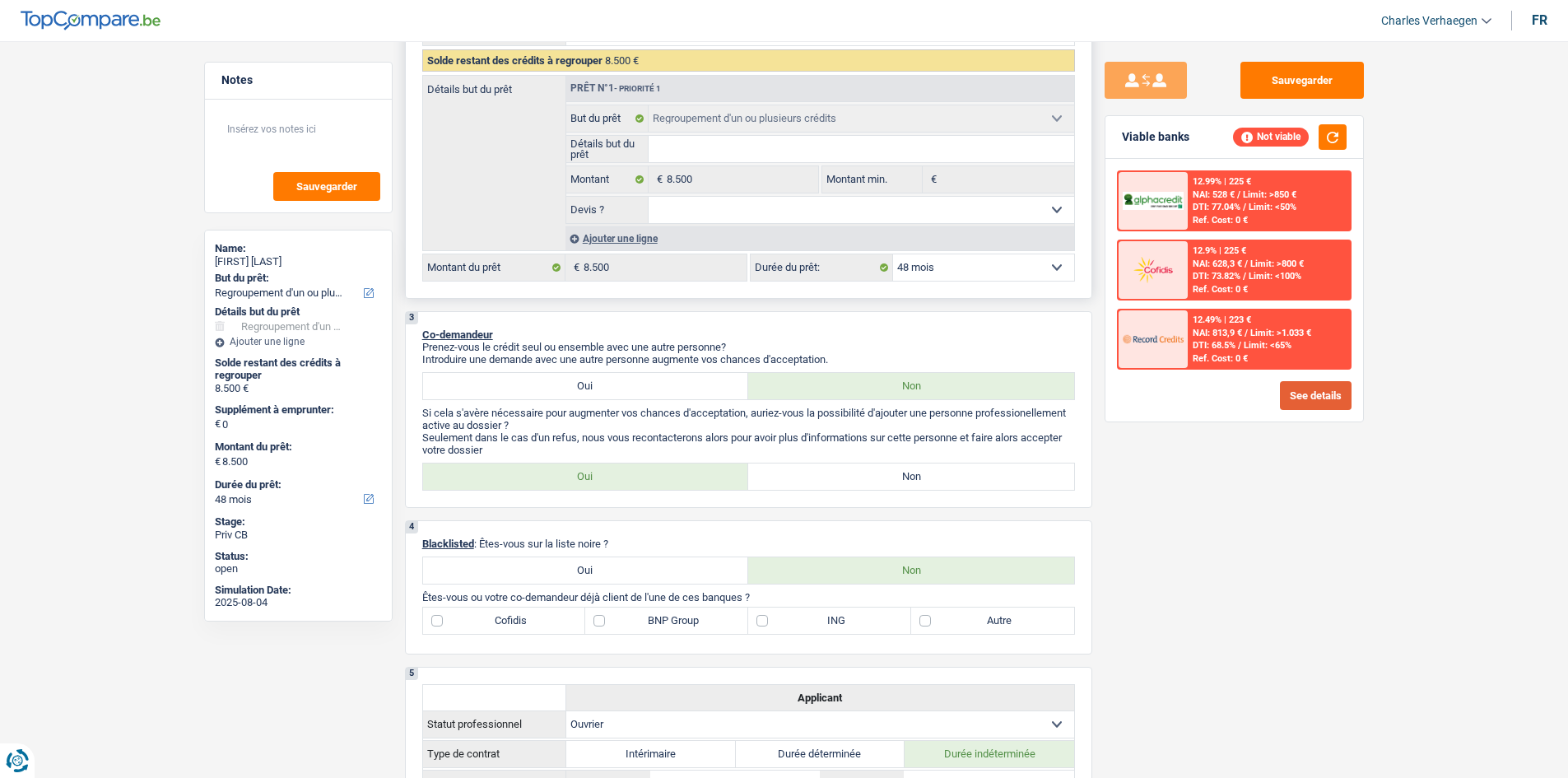 scroll, scrollTop: 329, scrollLeft: 0, axis: vertical 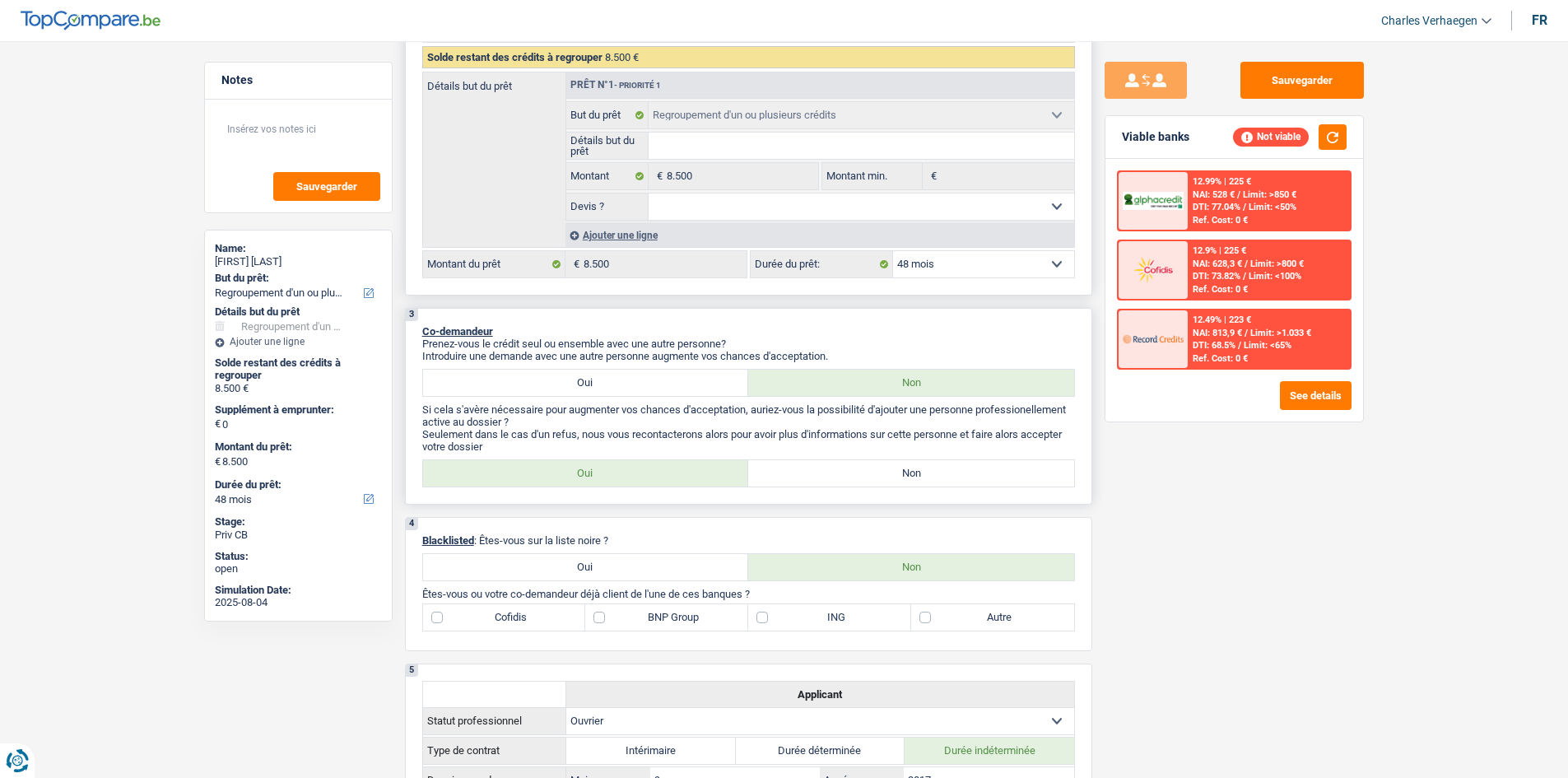 drag, startPoint x: 956, startPoint y: 464, endPoint x: 973, endPoint y: 453, distance: 20.248457 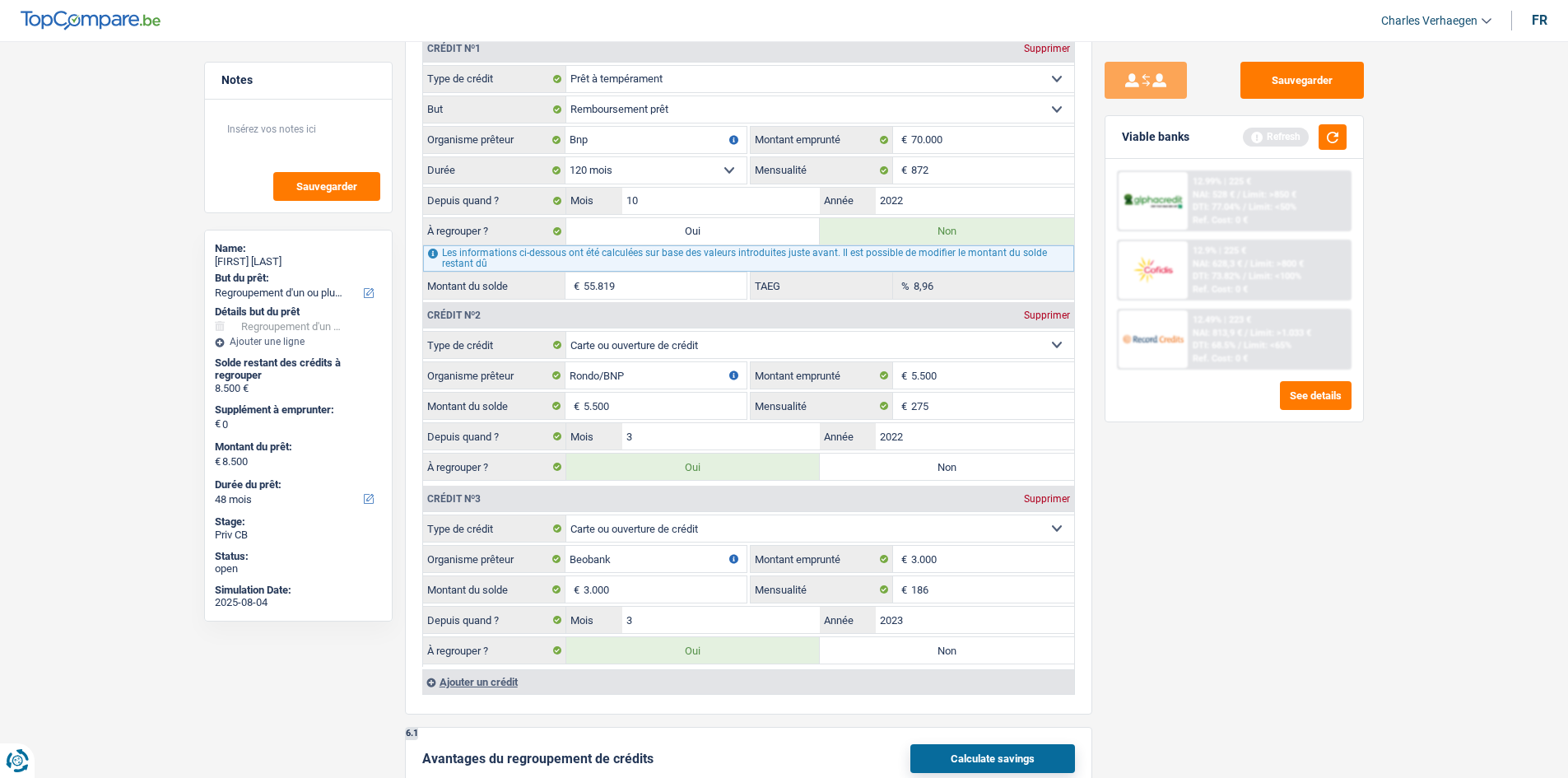 scroll, scrollTop: 1482, scrollLeft: 0, axis: vertical 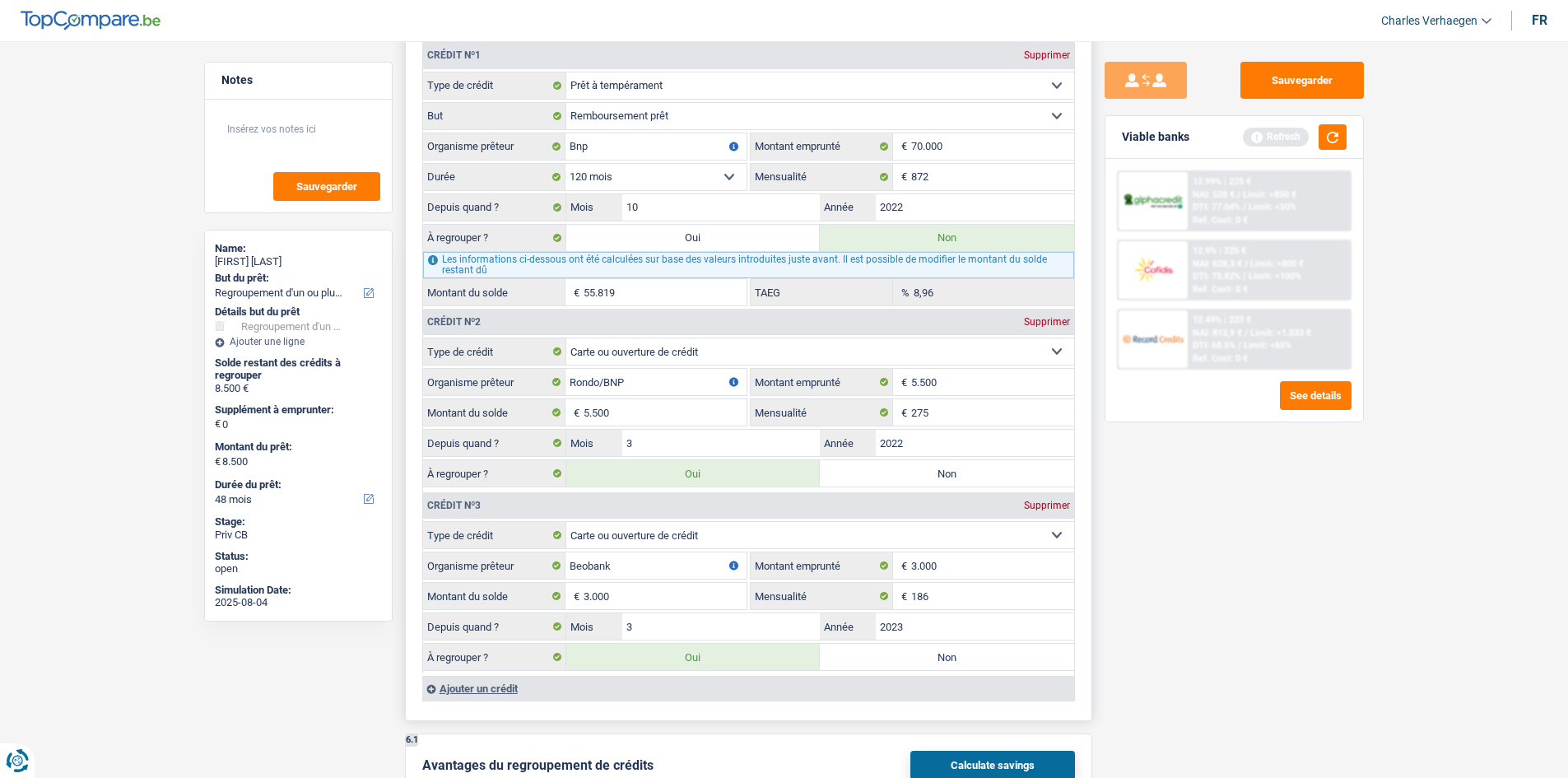 click on "Oui" at bounding box center [693, 238] 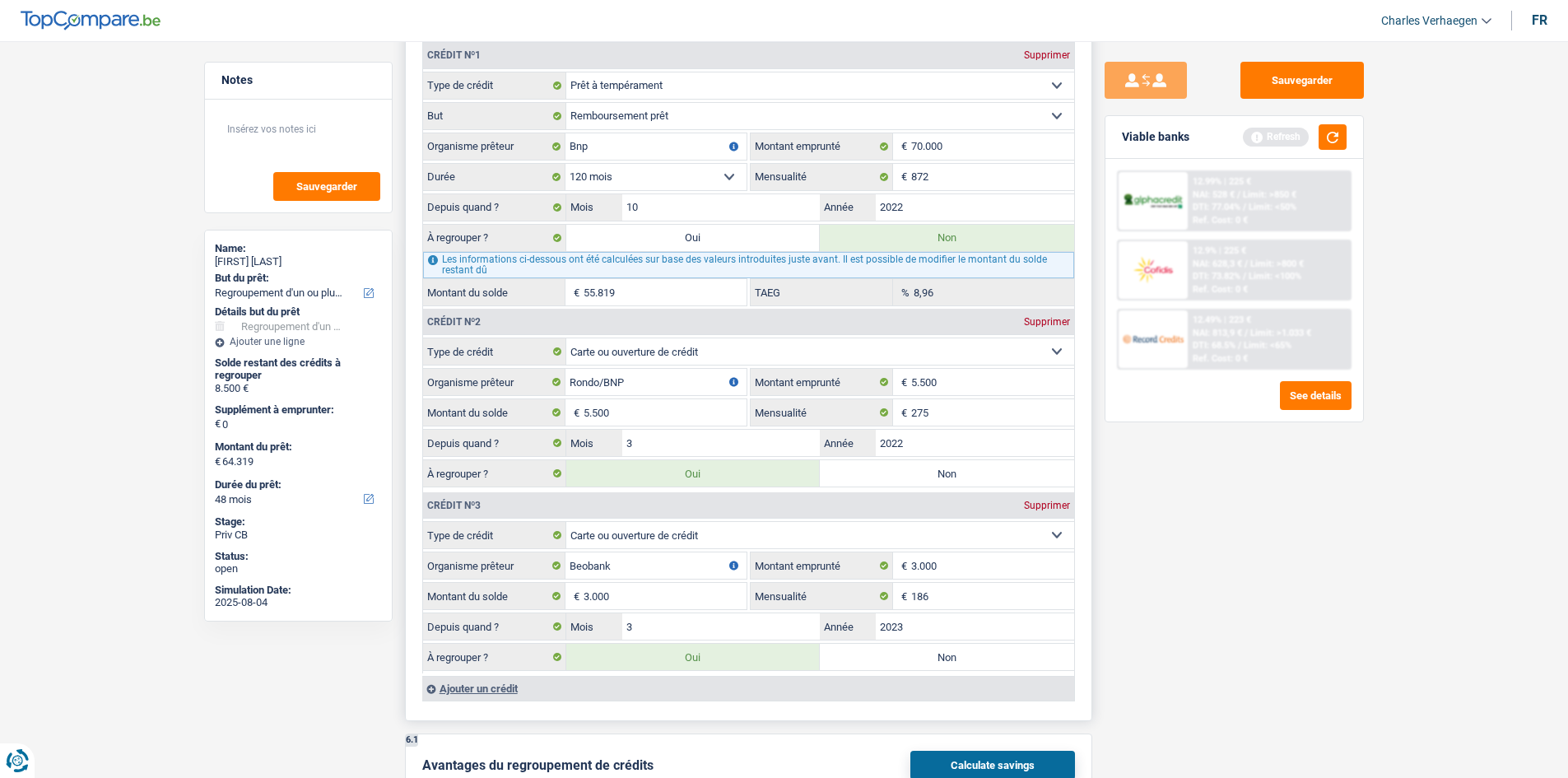 select on "144" 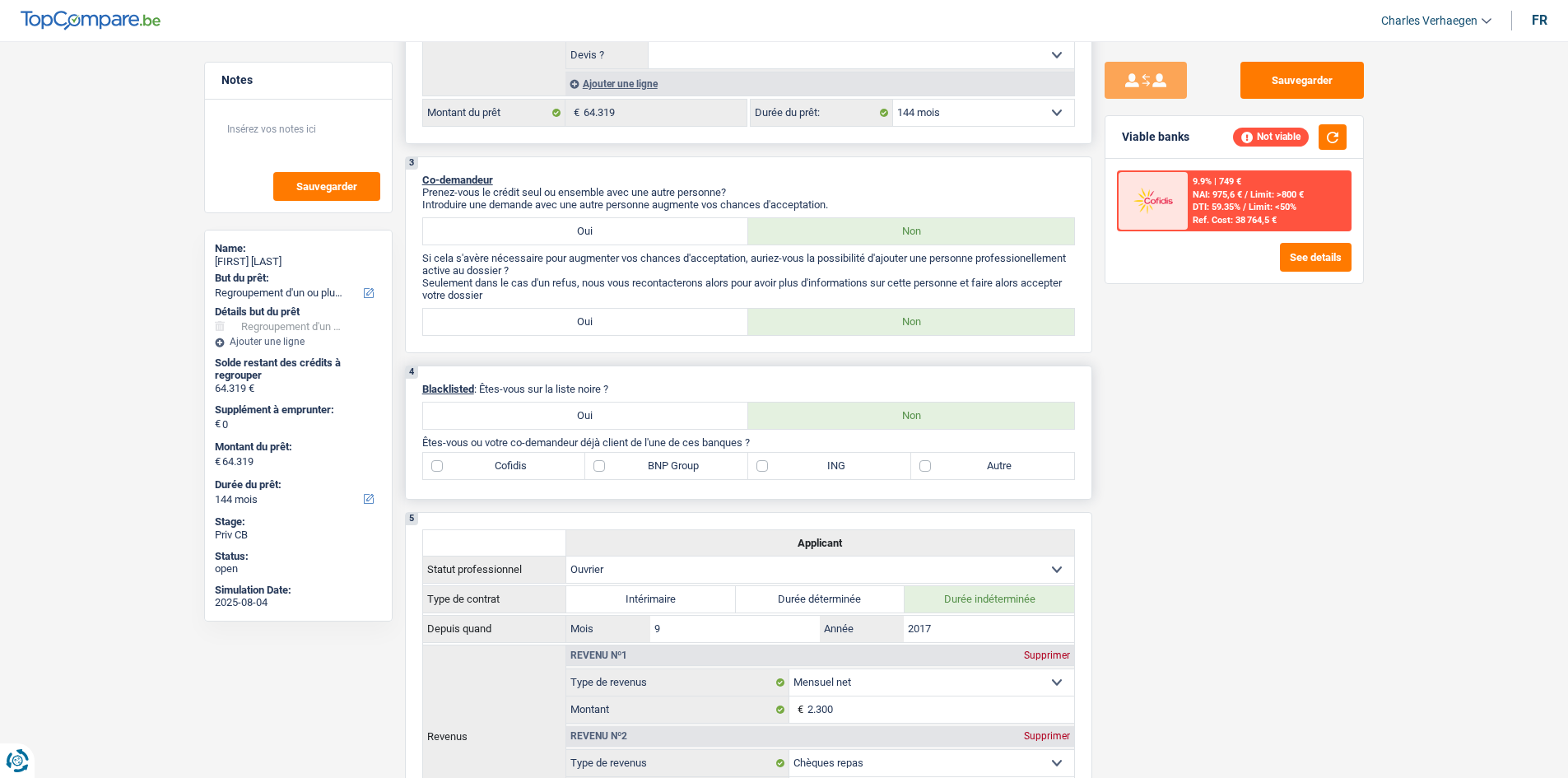 scroll, scrollTop: 165, scrollLeft: 0, axis: vertical 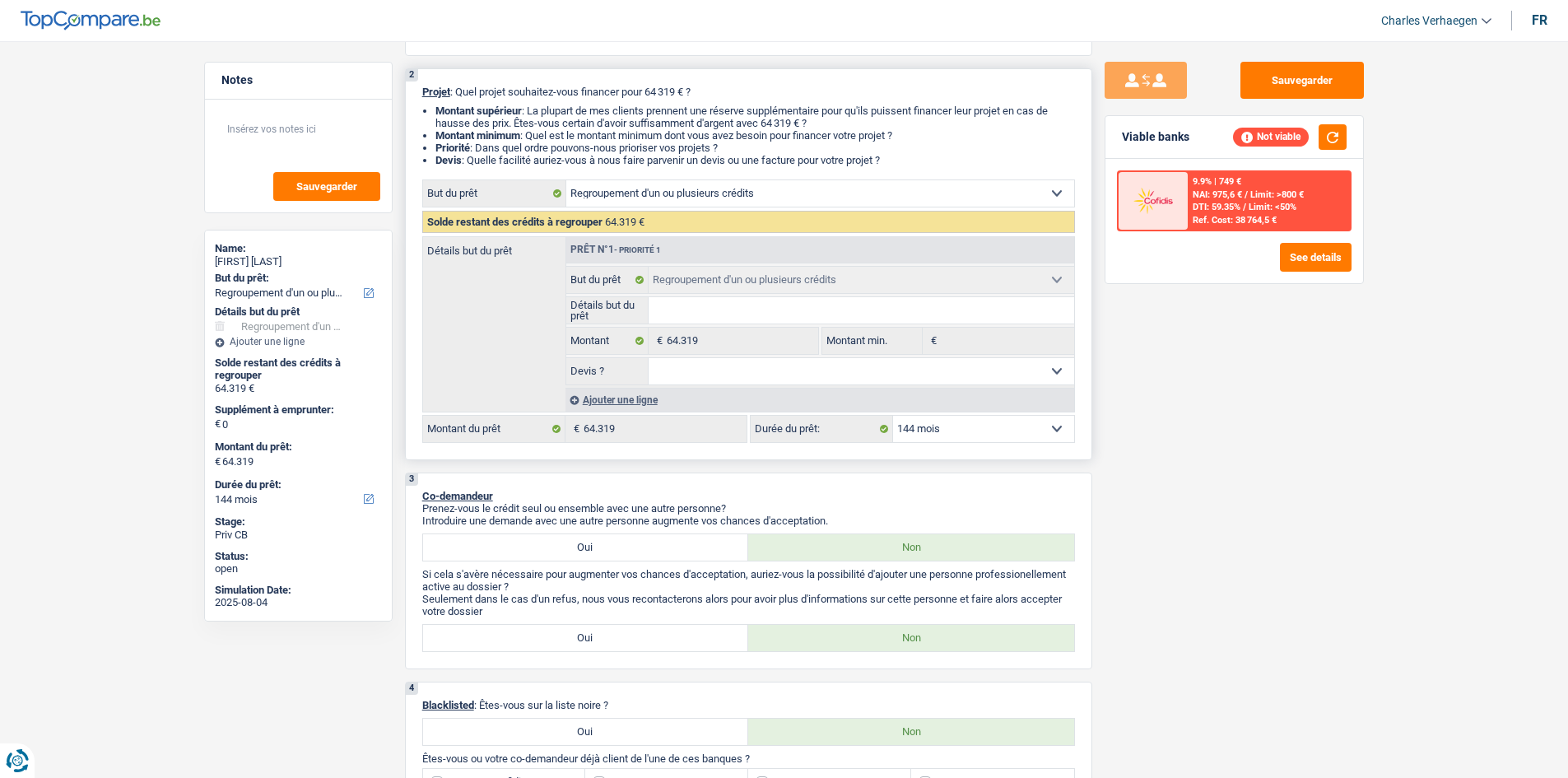 click on "12 mois 18 mois 24 mois 30 mois 36 mois 42 mois 48 mois 60 mois 72 mois 84 mois 96 mois 120 mois 132 mois 144 mois
Sélectionner une option" at bounding box center [984, 429] 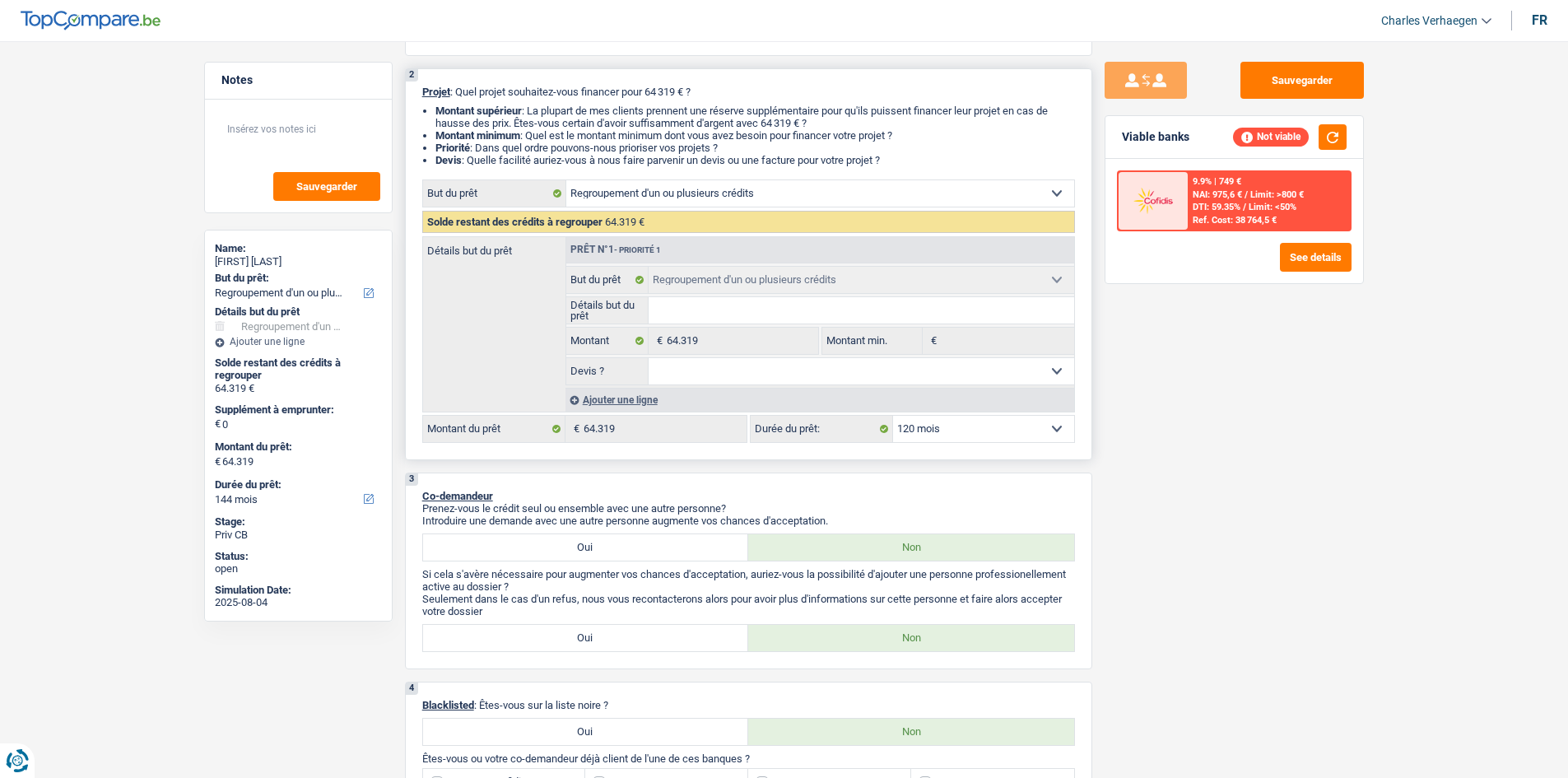 click on "12 mois 18 mois 24 mois 30 mois 36 mois 42 mois 48 mois 60 mois 72 mois 84 mois 96 mois 120 mois 132 mois 144 mois
Sélectionner une option" at bounding box center [984, 429] 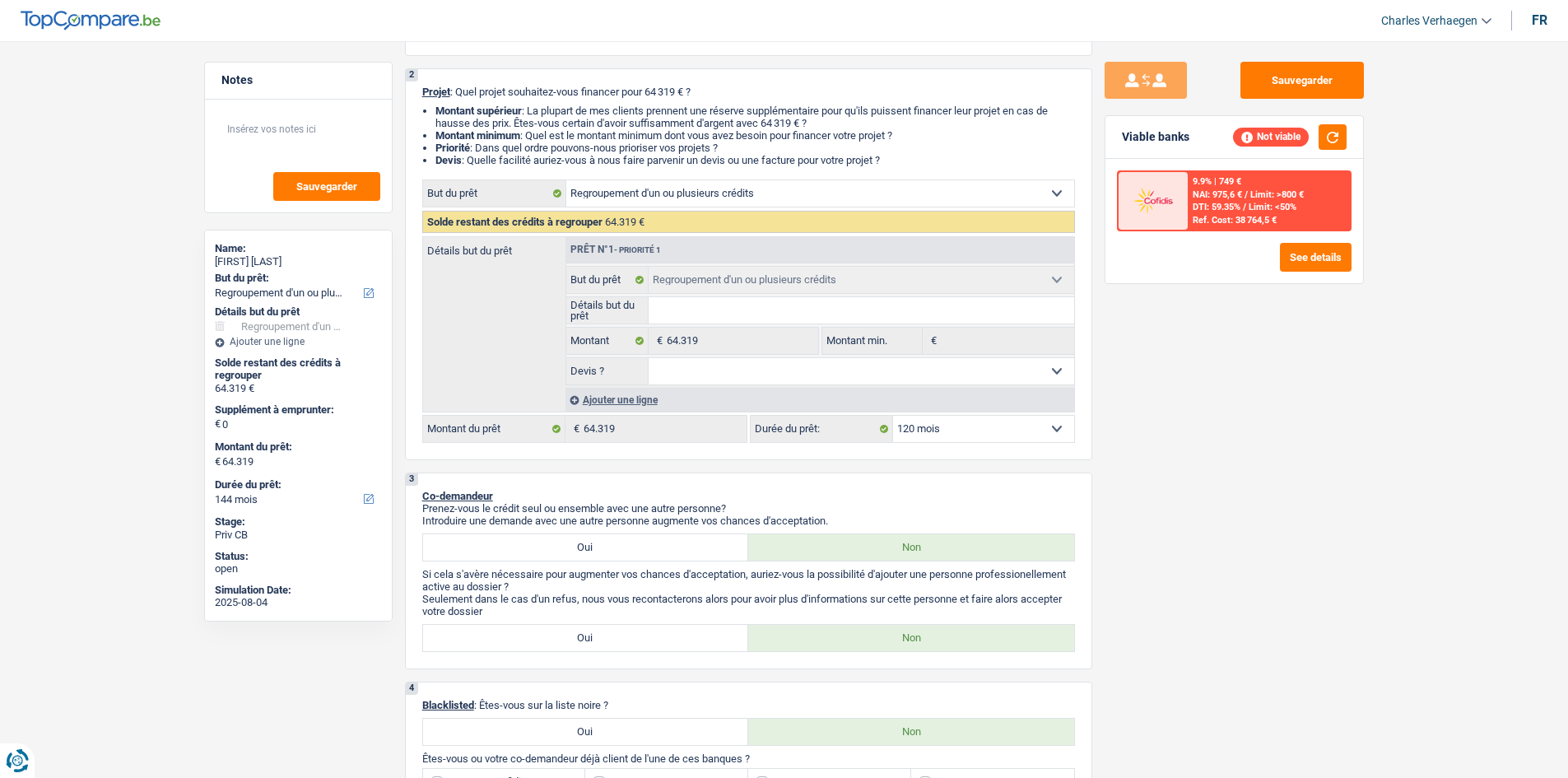 select on "120" 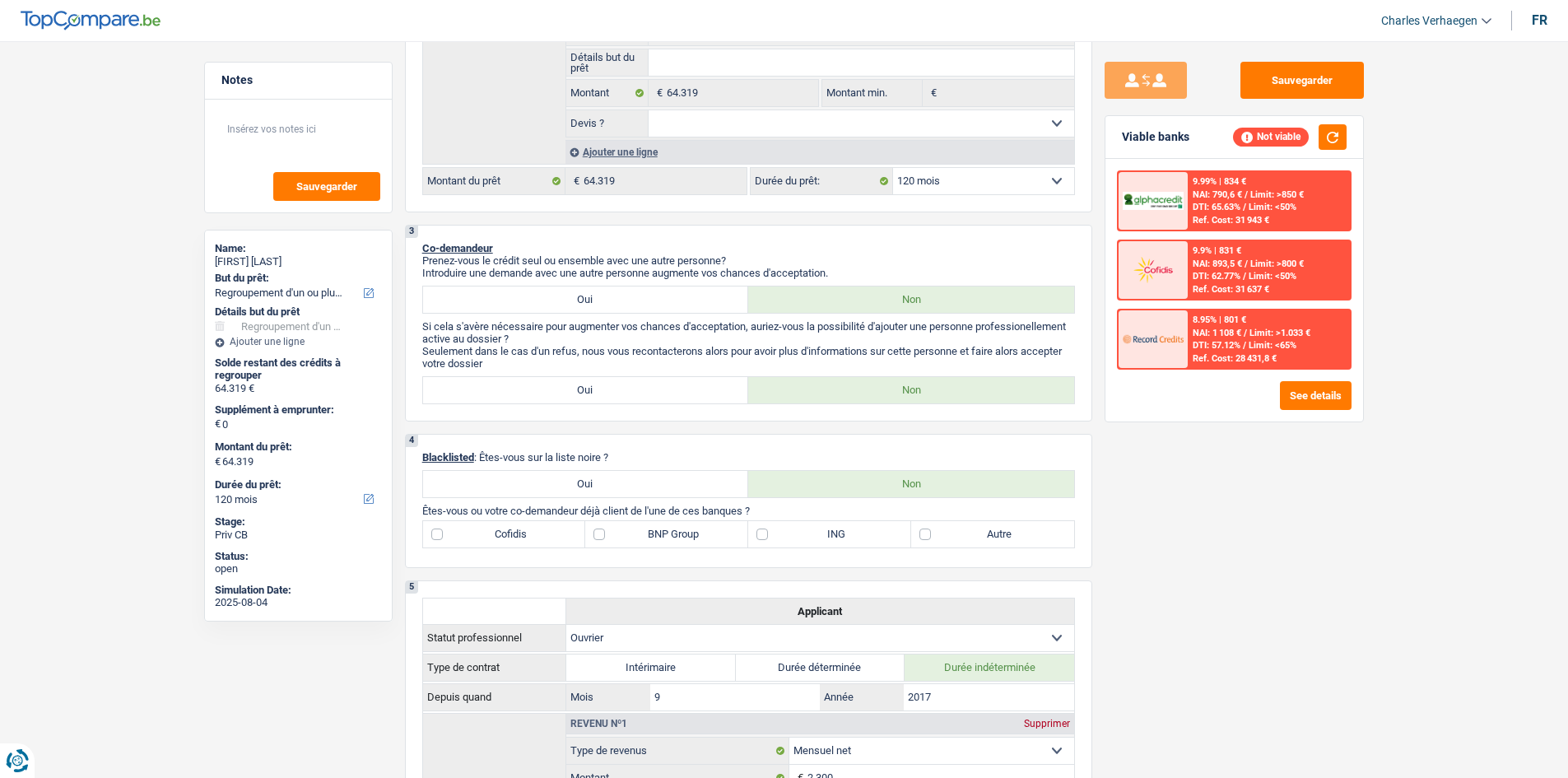 scroll, scrollTop: 412, scrollLeft: 0, axis: vertical 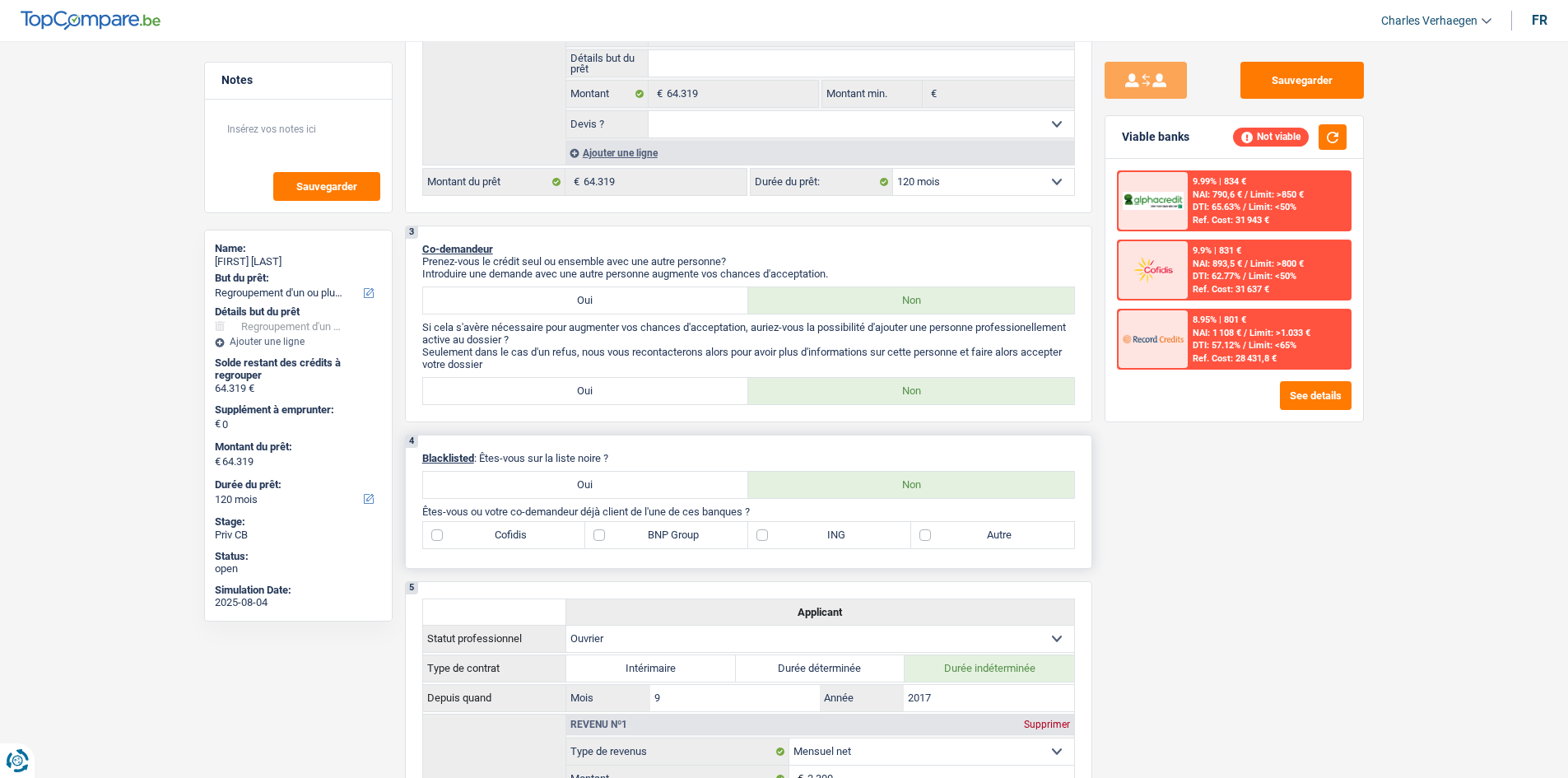 click on "BNP Group" at bounding box center (667, 535) 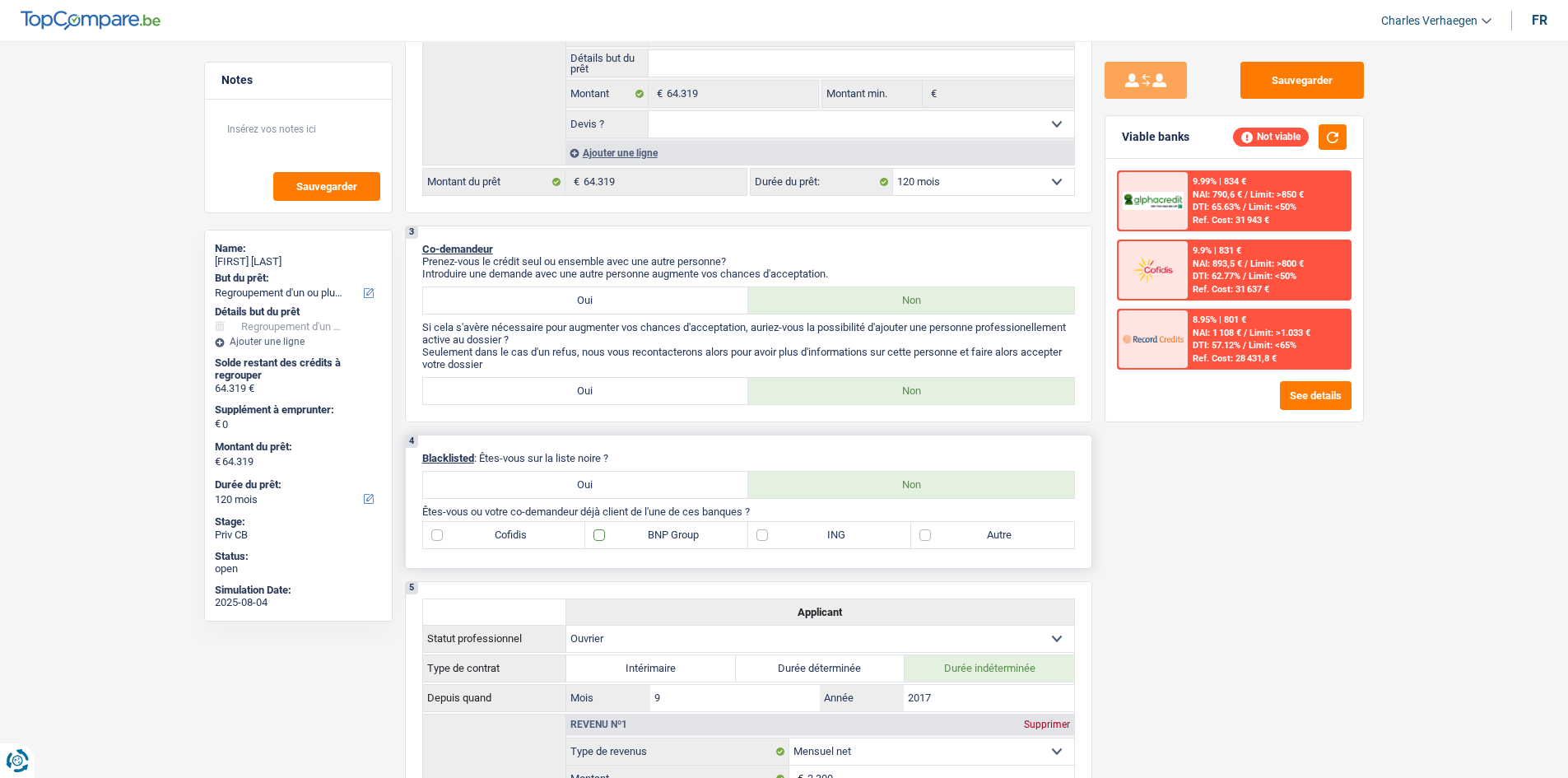 click on "BNP Group" at bounding box center [667, 535] 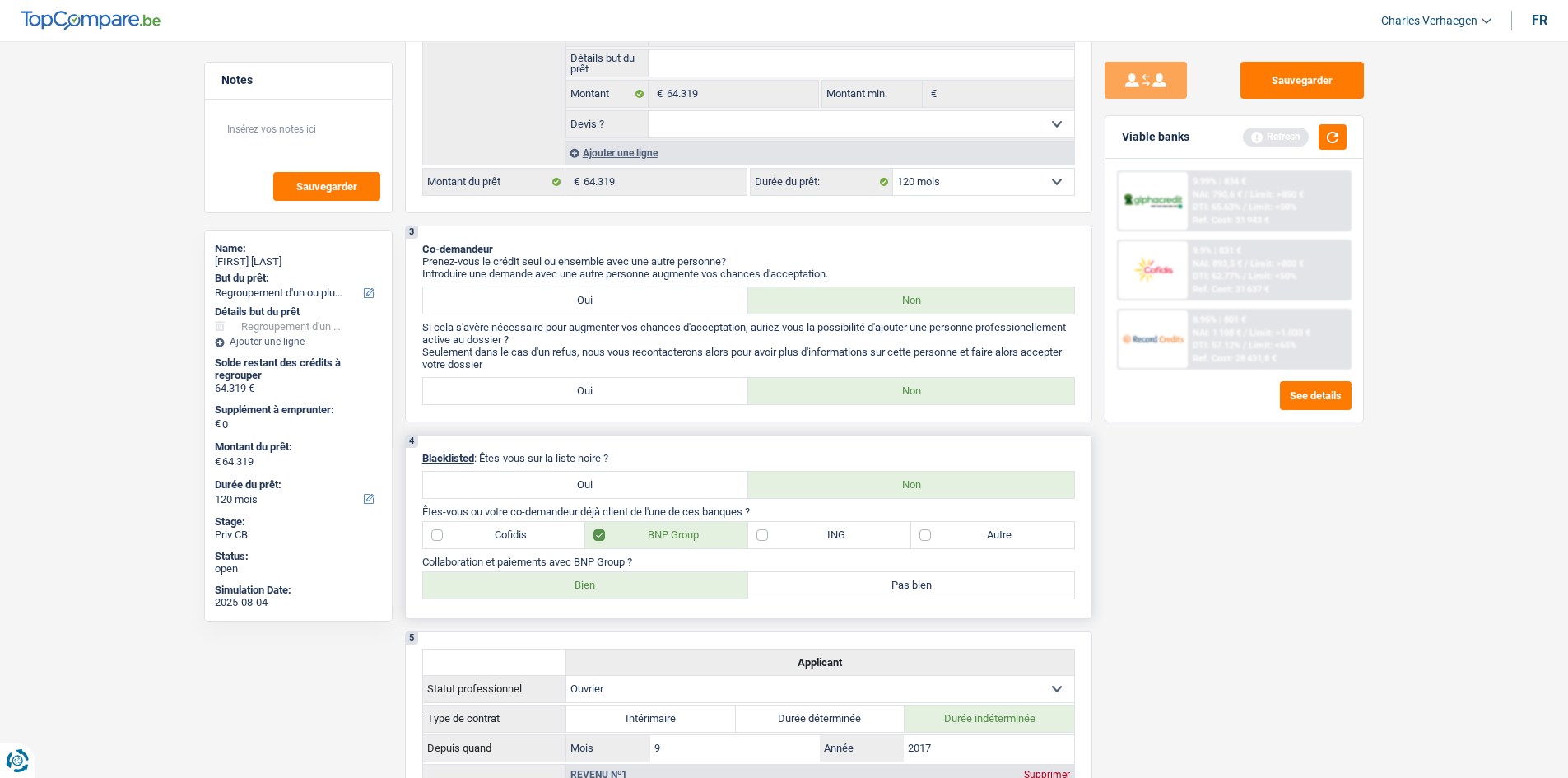 click on "Bien" at bounding box center (586, 585) 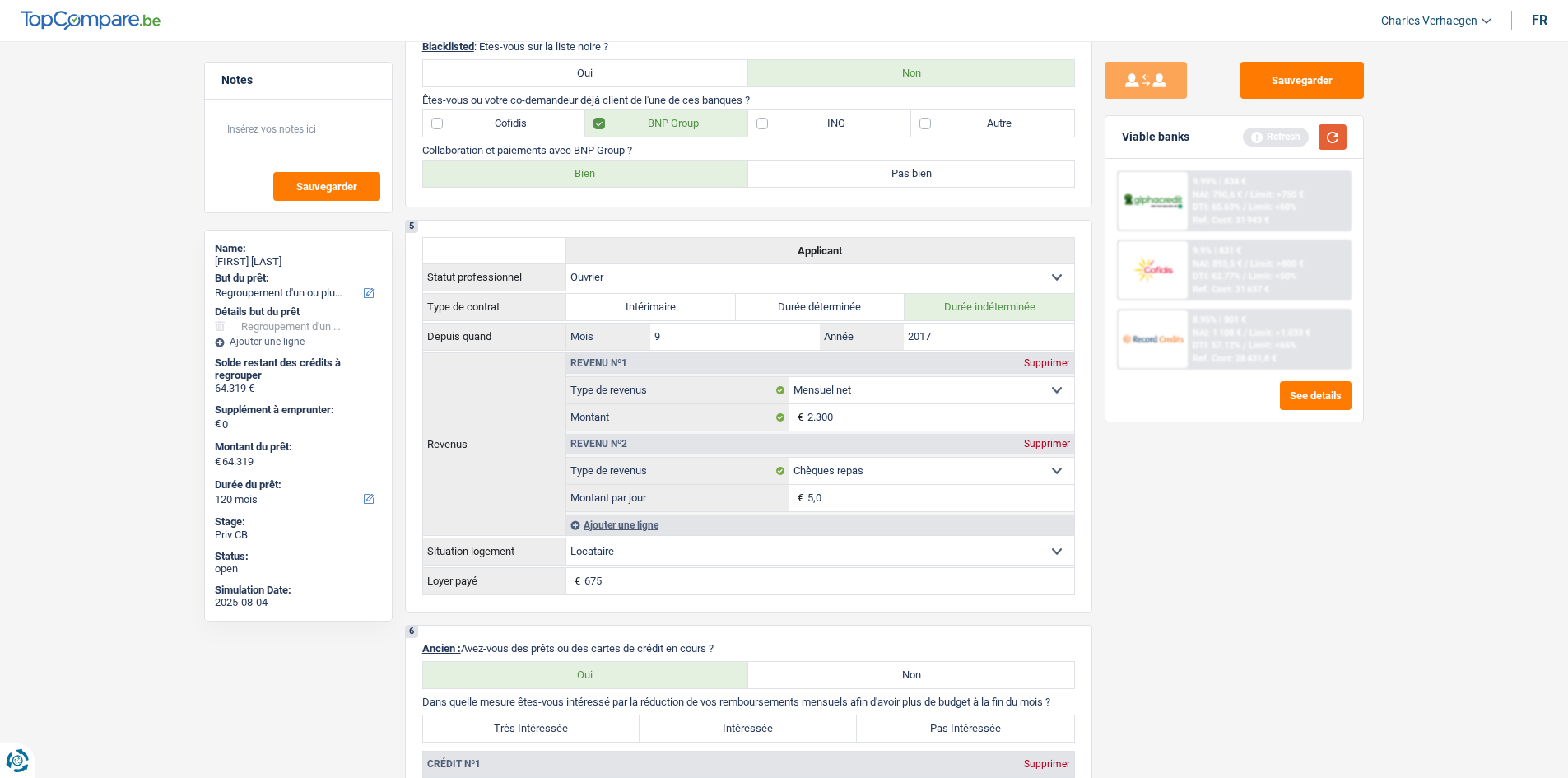 click at bounding box center [1333, 137] 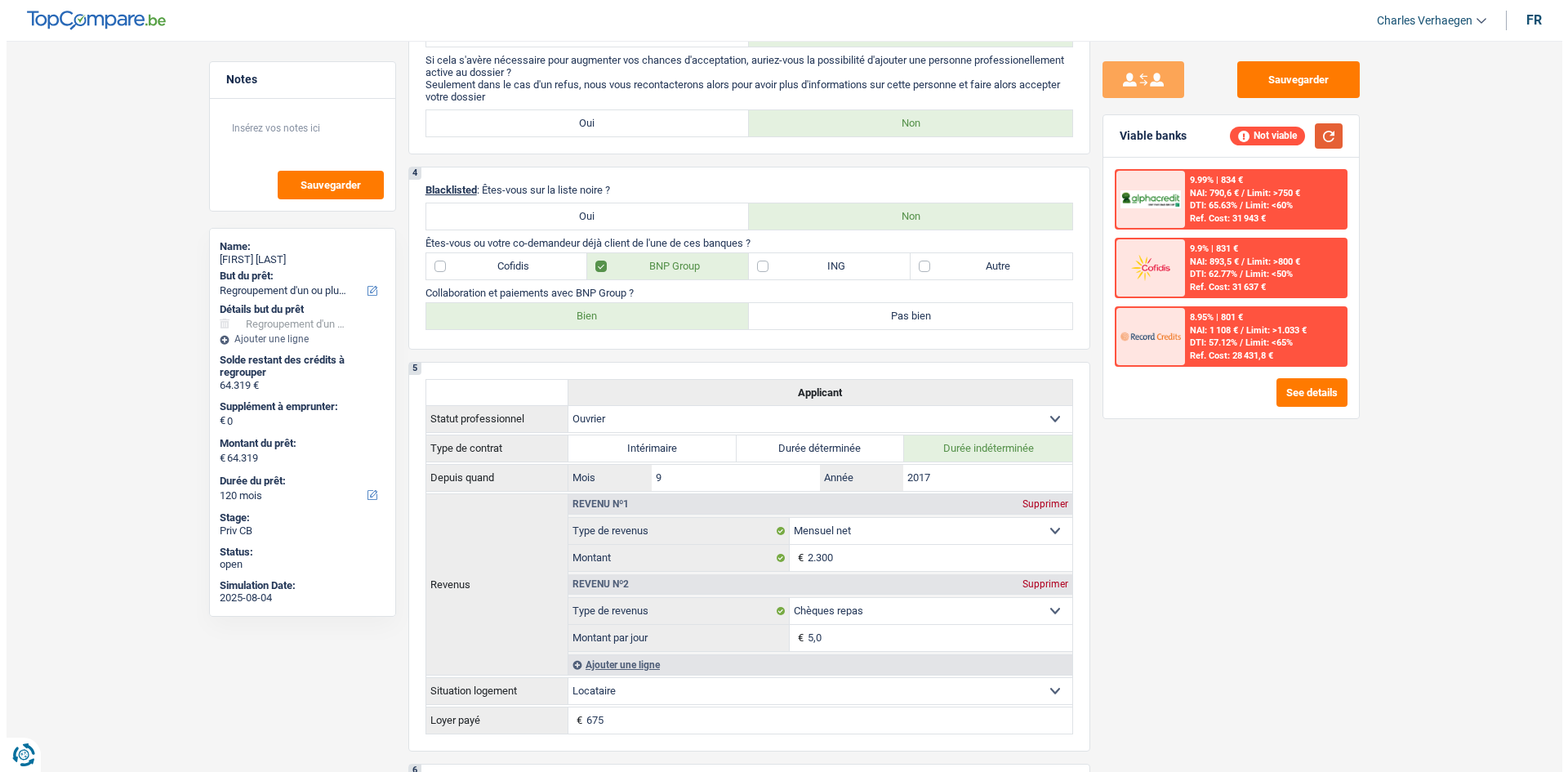 scroll, scrollTop: 408, scrollLeft: 0, axis: vertical 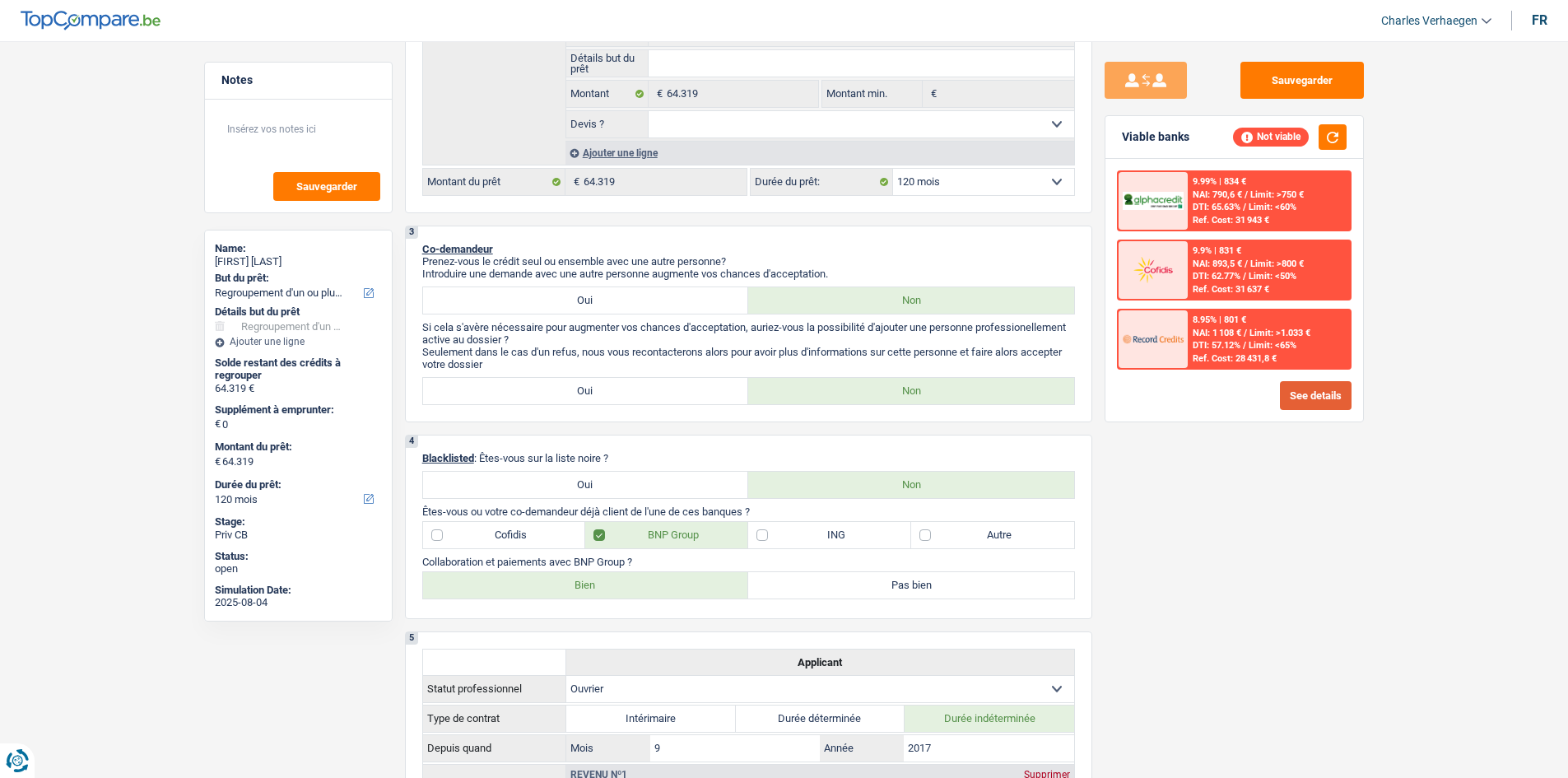 click on "See details" at bounding box center (1315, 395) 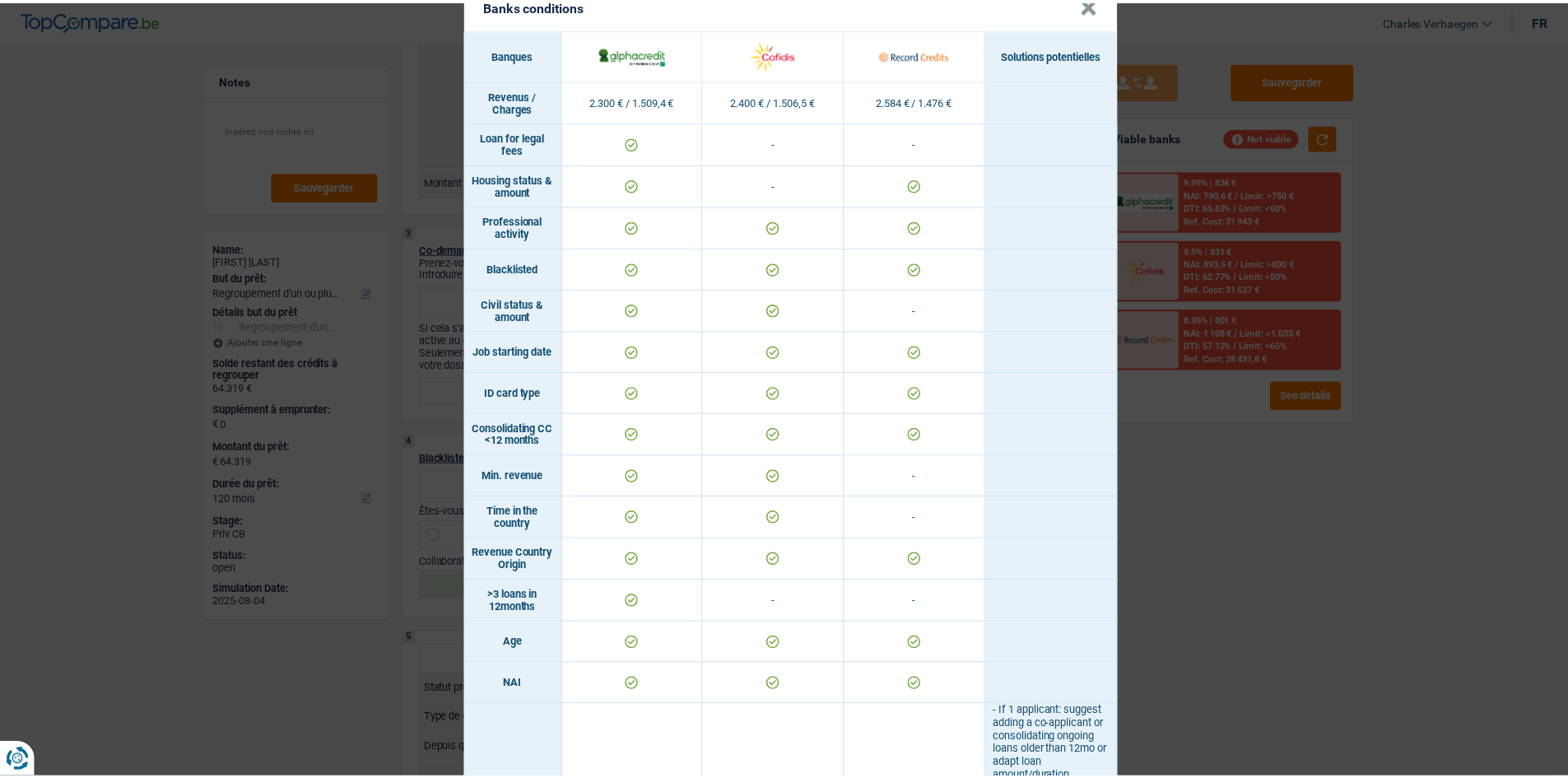 scroll, scrollTop: 0, scrollLeft: 0, axis: both 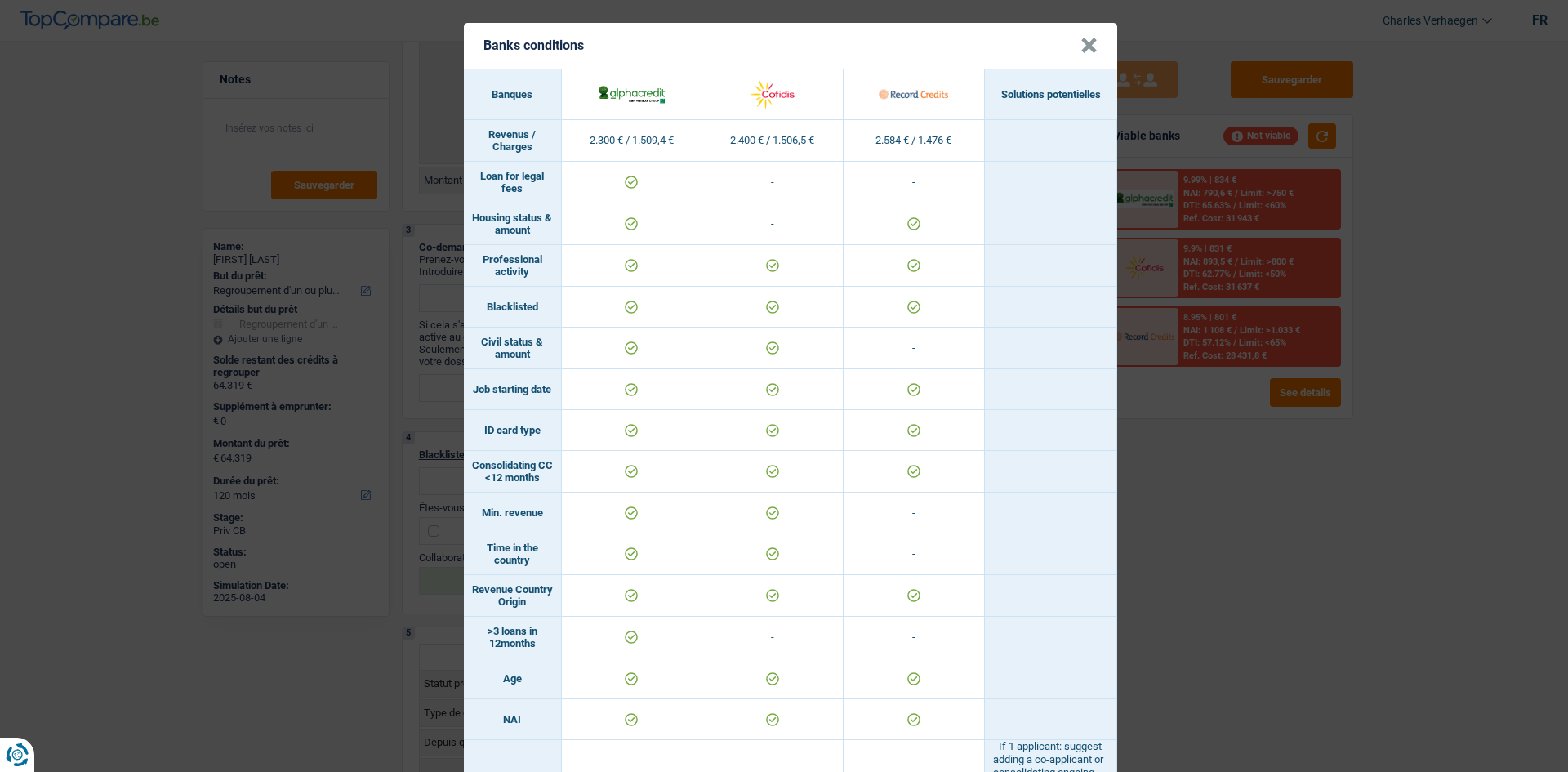 drag, startPoint x: 1388, startPoint y: 441, endPoint x: 1000, endPoint y: 493, distance: 391.46903 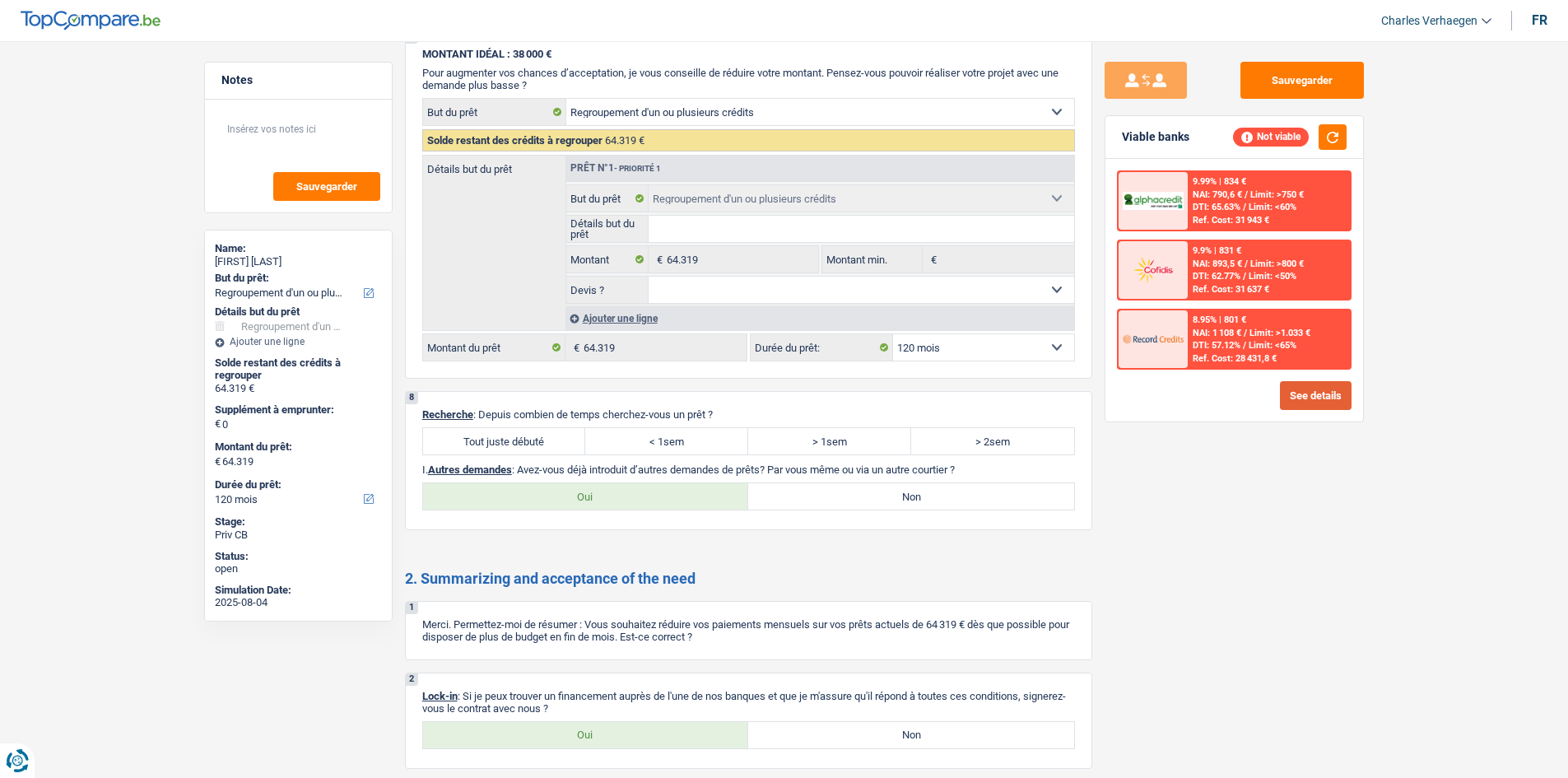 scroll, scrollTop: 2472, scrollLeft: 0, axis: vertical 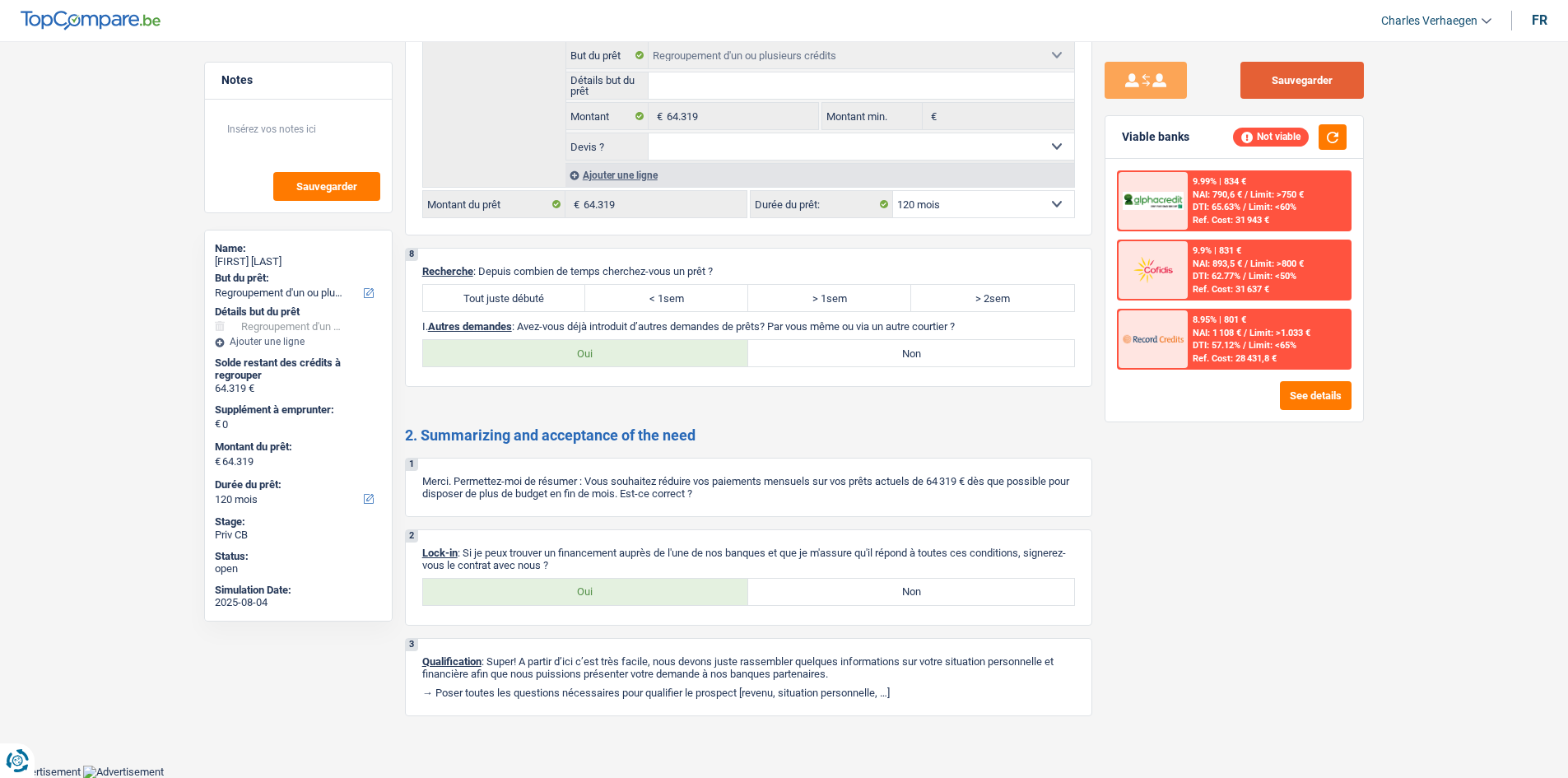 click on "Sauvegarder" at bounding box center [1302, 80] 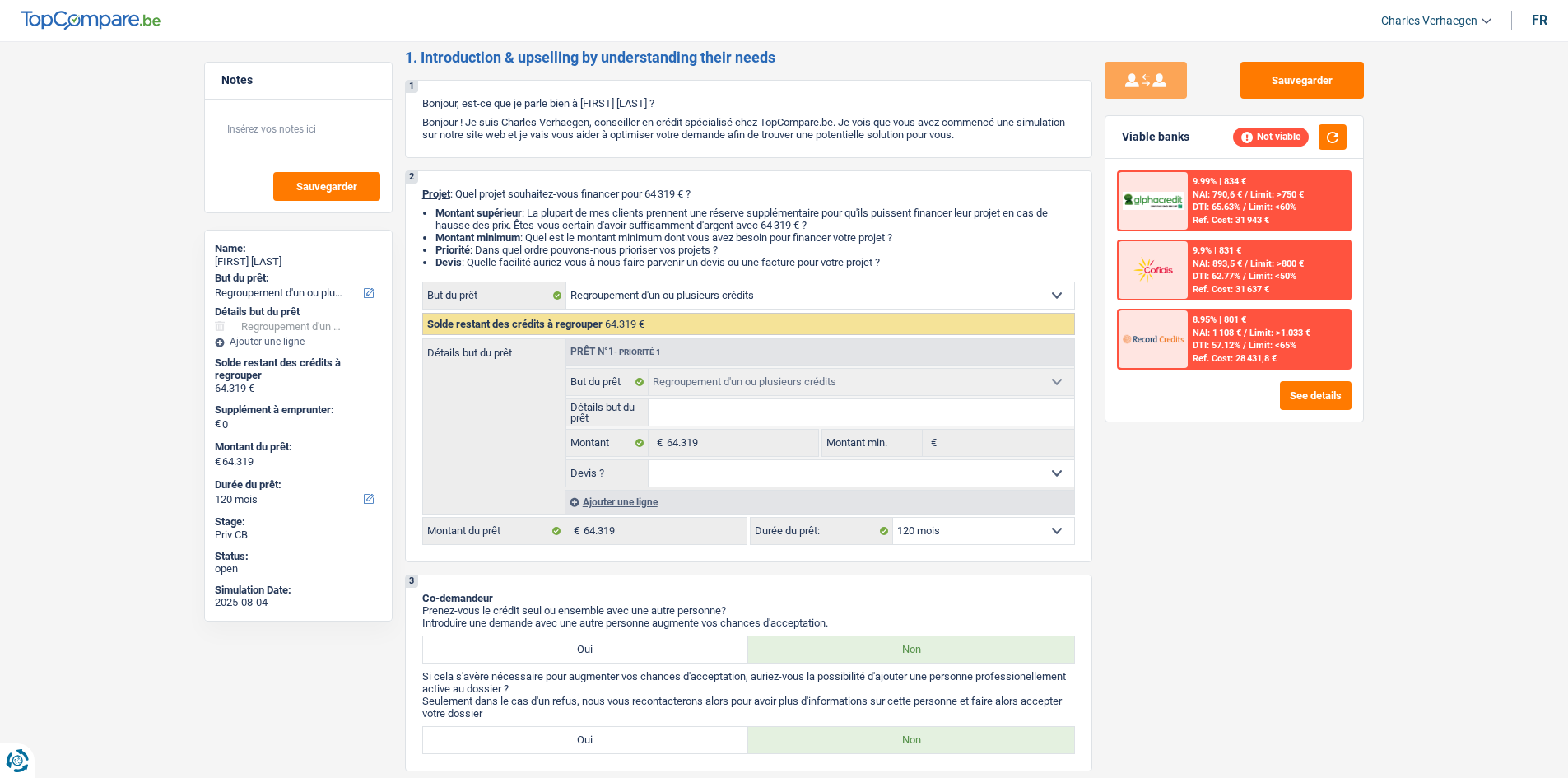 scroll, scrollTop: 2, scrollLeft: 0, axis: vertical 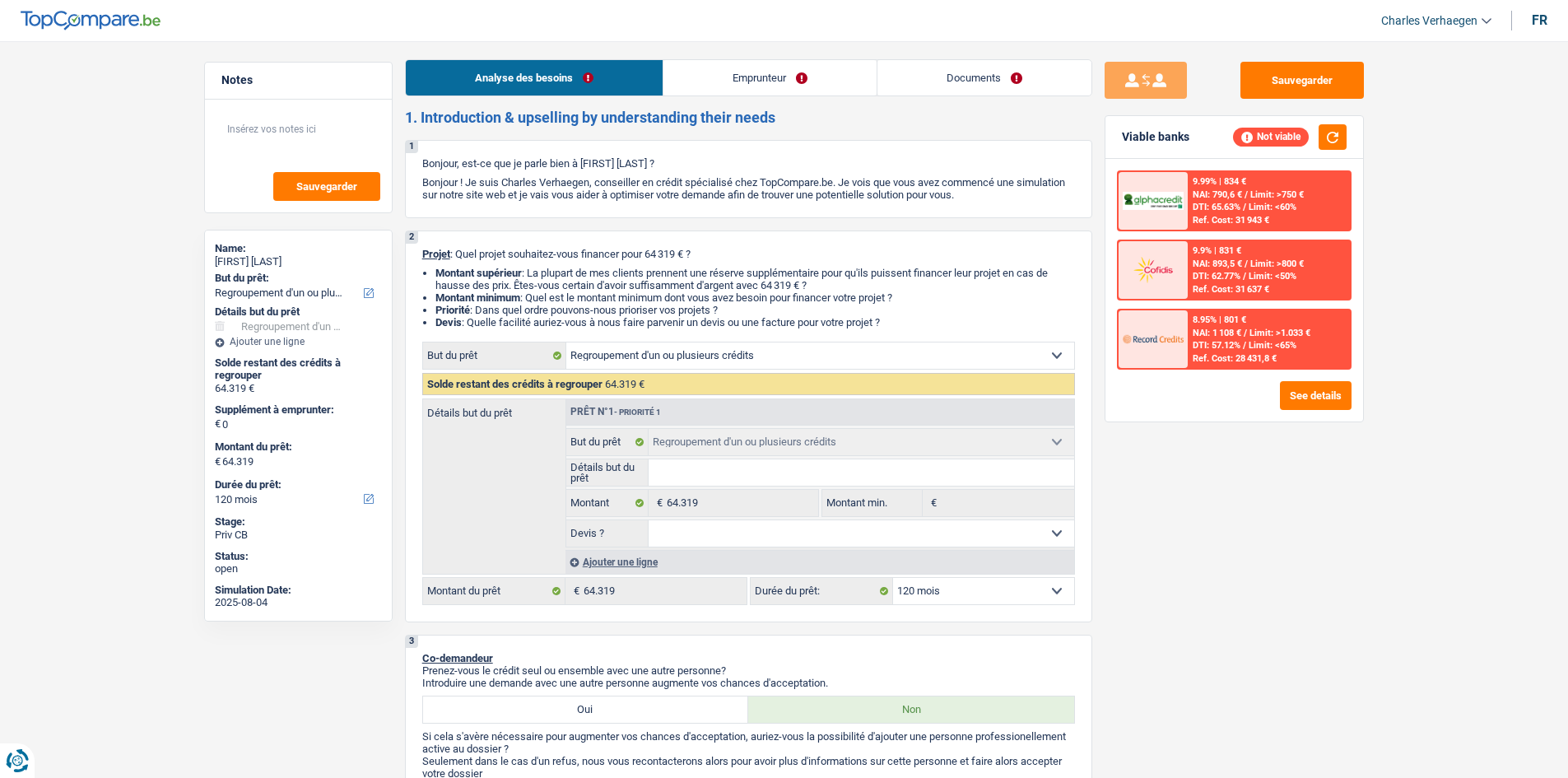 click on "Notes
Sauvegarder
Name:   [FIRST] [LAST]   But du prêt: Confort maison: meubles, textile, peinture, électroménager, outillage non-professionnel Hifi, multimédia, gsm, ordinateur Aménagement: frais d'installation, déménagement Evénement familial: naissance, mariage, divorce, communion, décès Frais médicaux Frais d'études Frais permis de conduire Regroupement d'un ou plusieurs crédits Loisirs: voyage, sport, musique Rafraîchissement: petits travaux maison et jardin Frais judiciaires Réparation voiture Prêt rénovation (non disponible pour les non-propriétaires) Prêt énergie (non disponible pour les non-propriétaires) Prêt voiture Taxes, impôts non professionnels Rénovation bien à l'étranger Dettes familiales Assurance Autre
Sélectionner une option
Détails but du prêt
Hifi, multimédia, gsm, ordinateur Aménagement: frais d'installation, déménagement" at bounding box center [784, 1628] 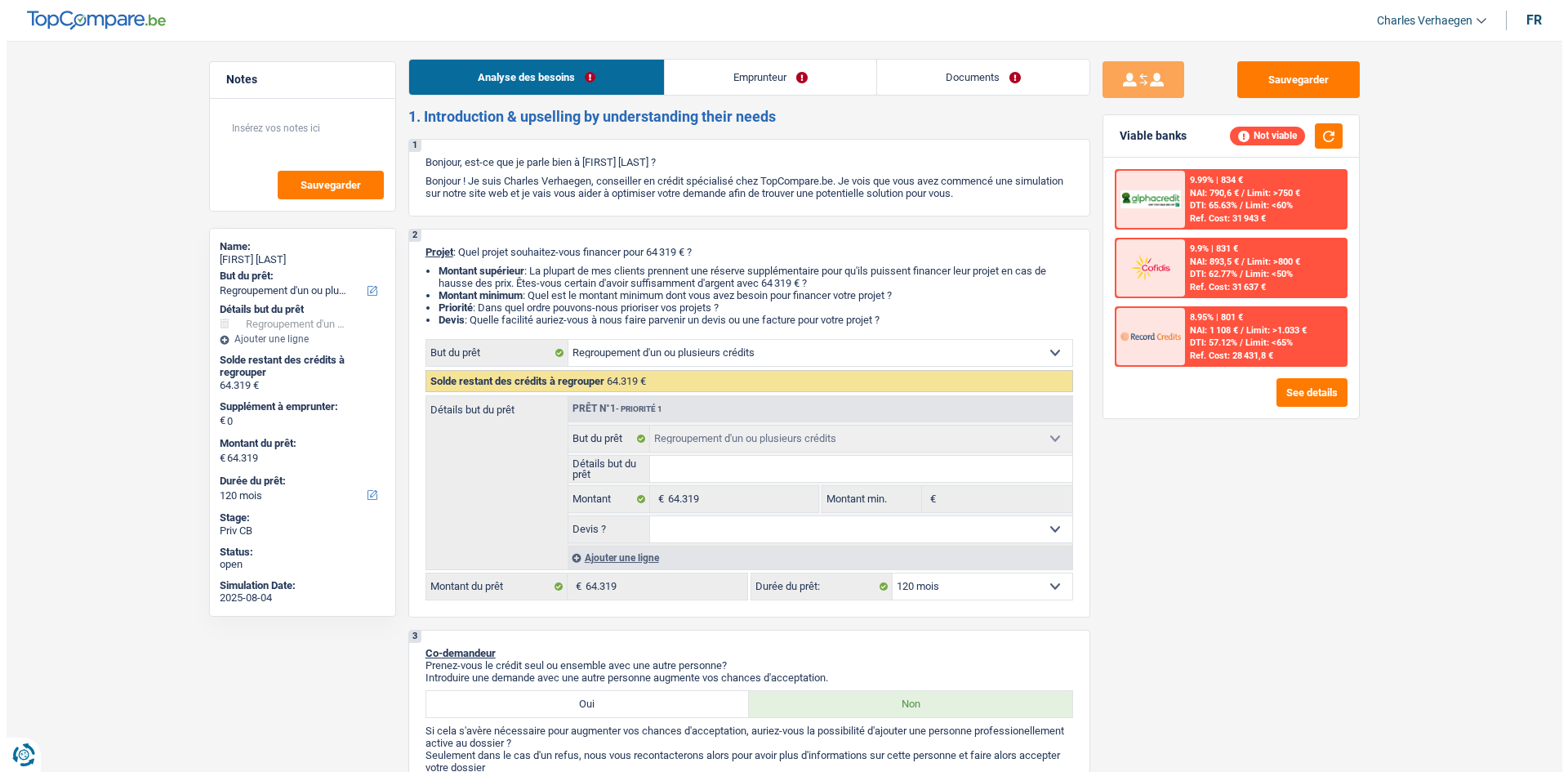 scroll, scrollTop: 0, scrollLeft: 0, axis: both 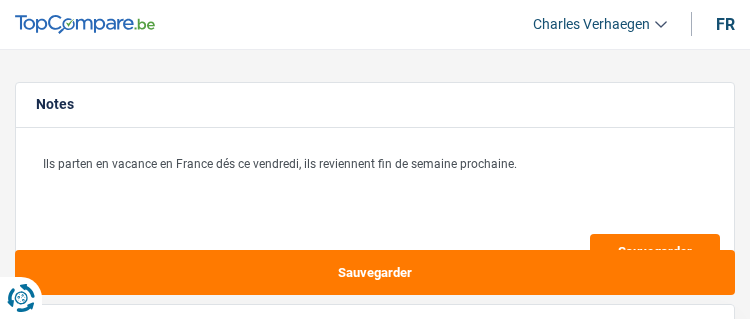 select on "other" 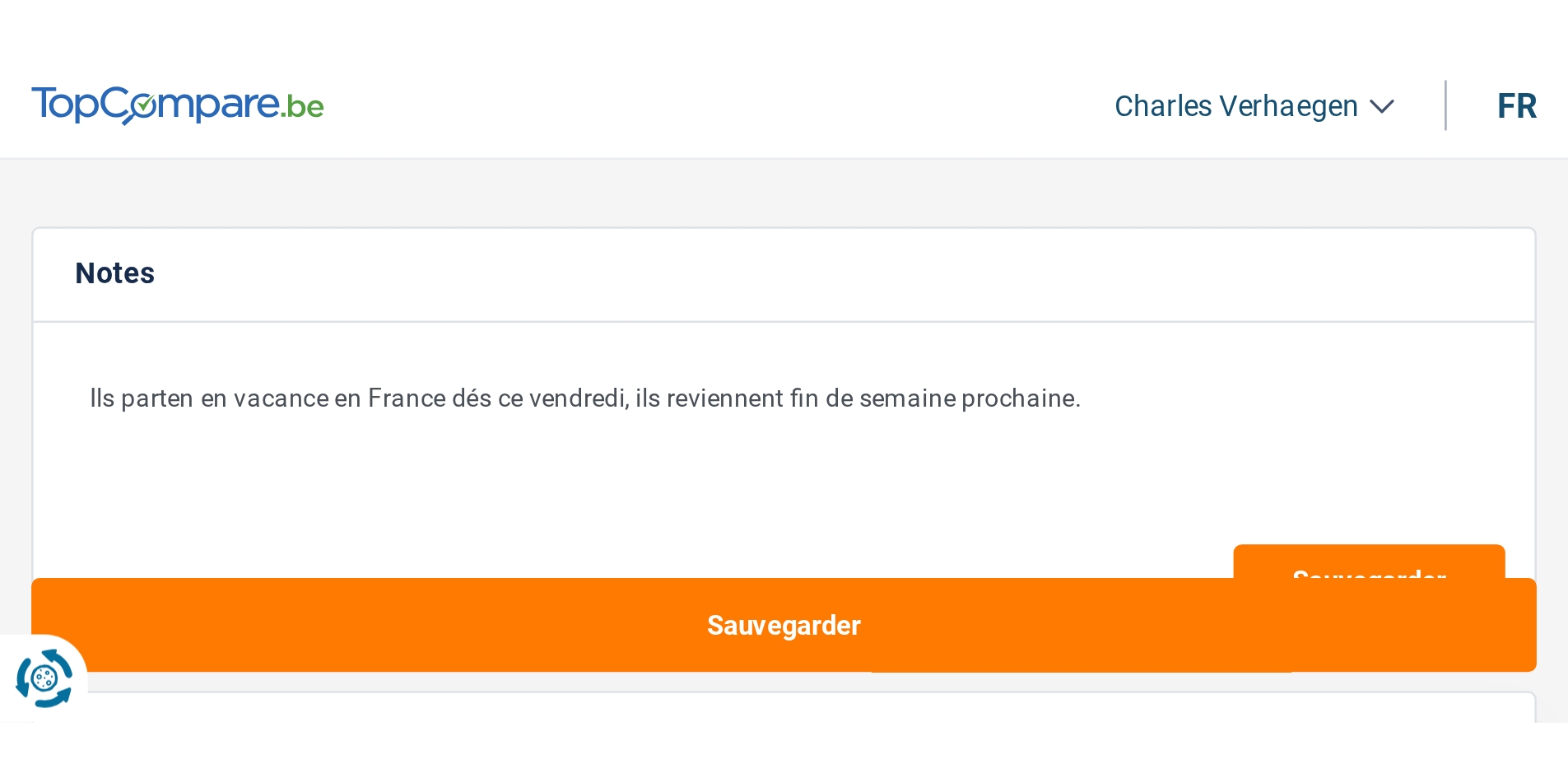 scroll, scrollTop: 0, scrollLeft: 0, axis: both 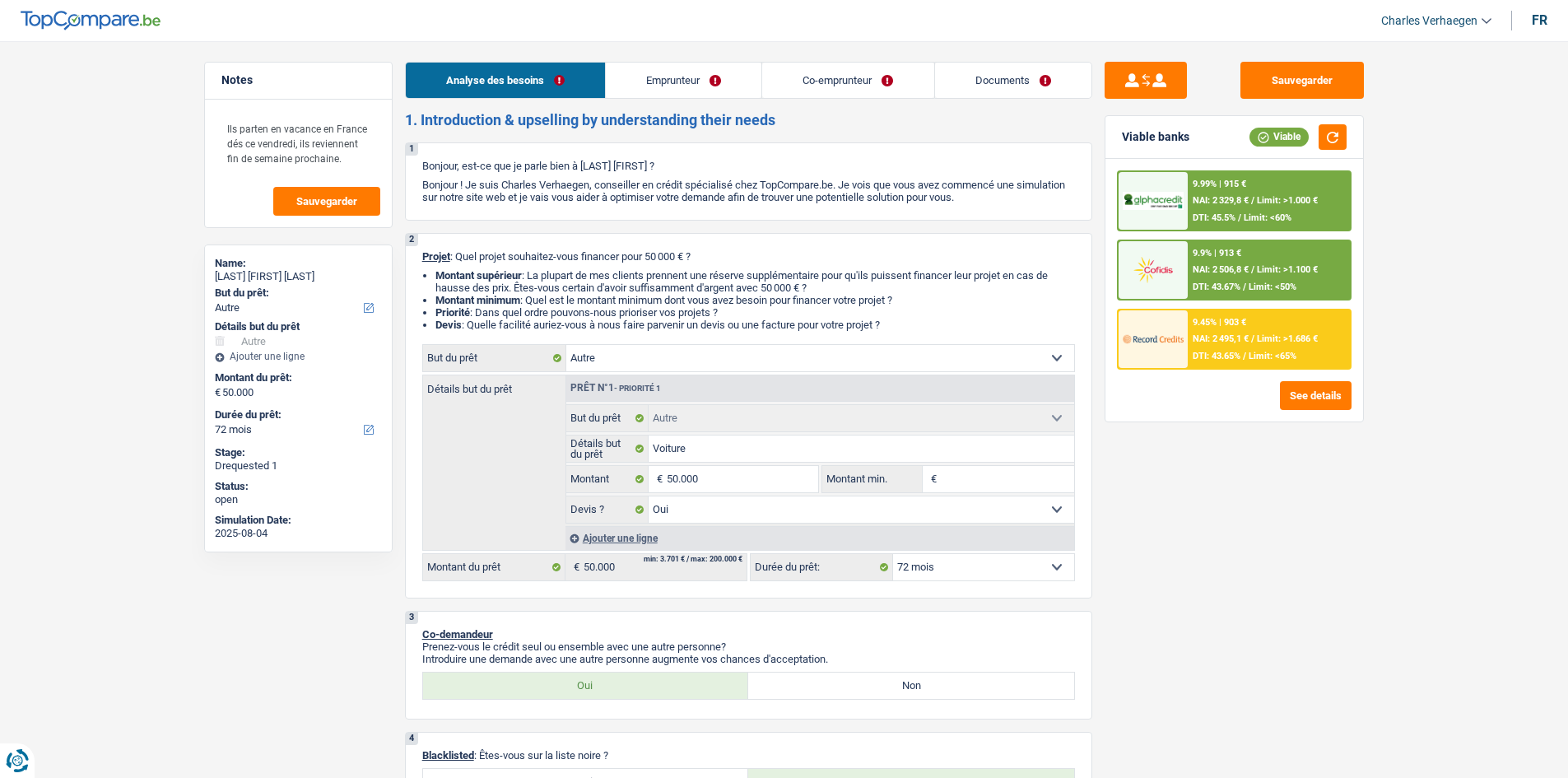 click on "Documents" at bounding box center [1013, 80] 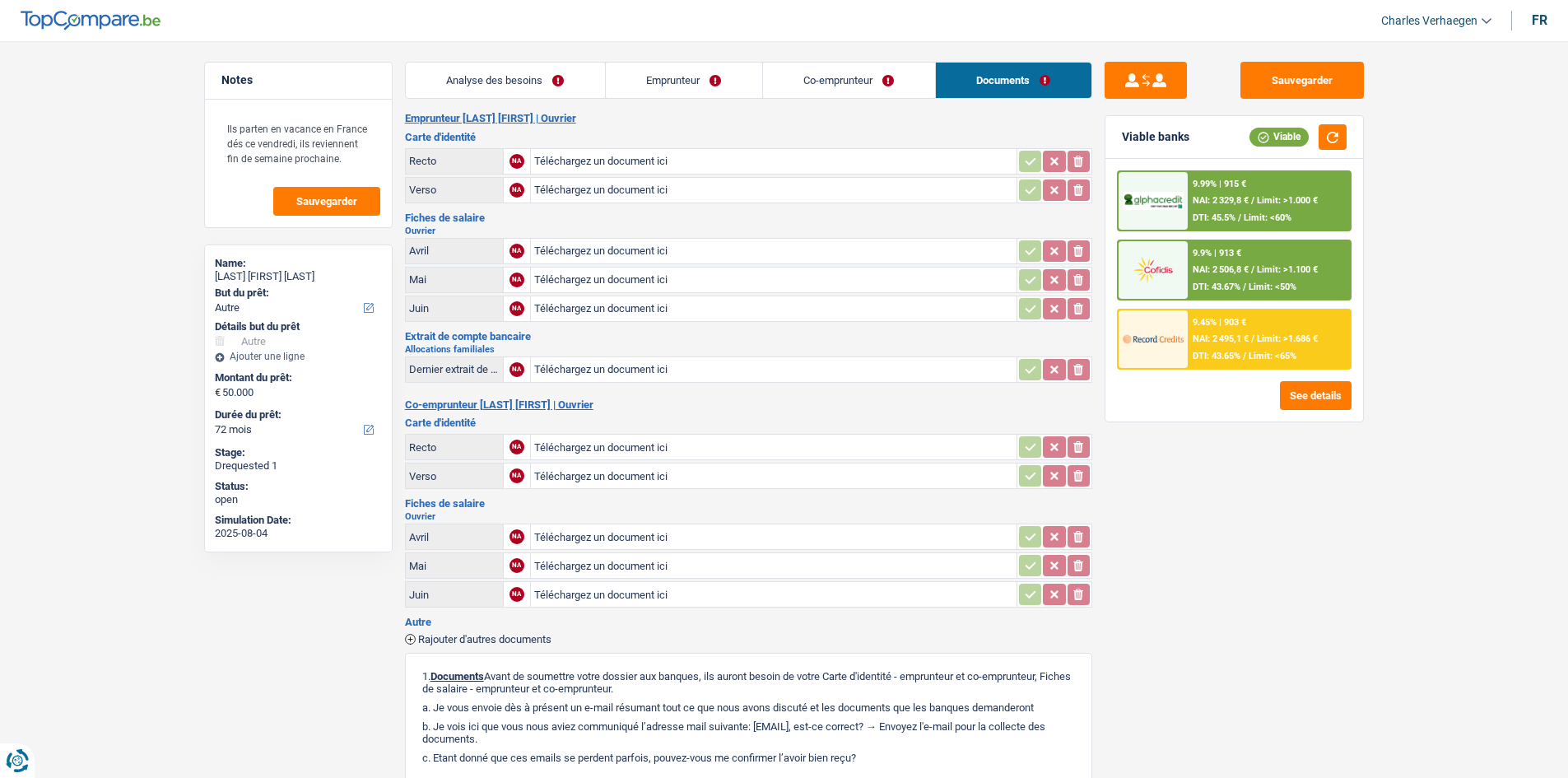 click on "Co-emprunteur" at bounding box center [849, 80] 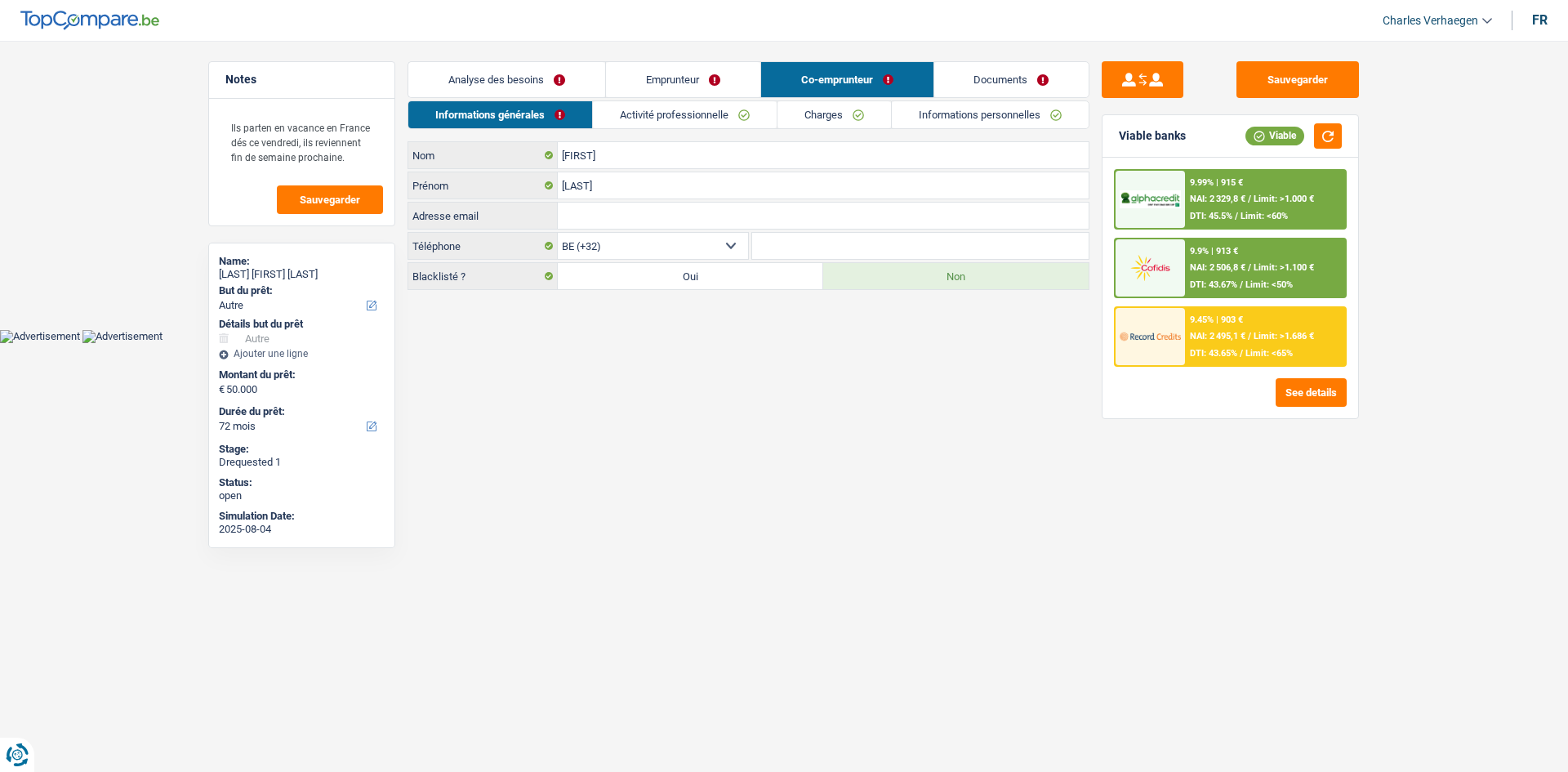 drag, startPoint x: 934, startPoint y: 106, endPoint x: 947, endPoint y: 98, distance: 15.264338 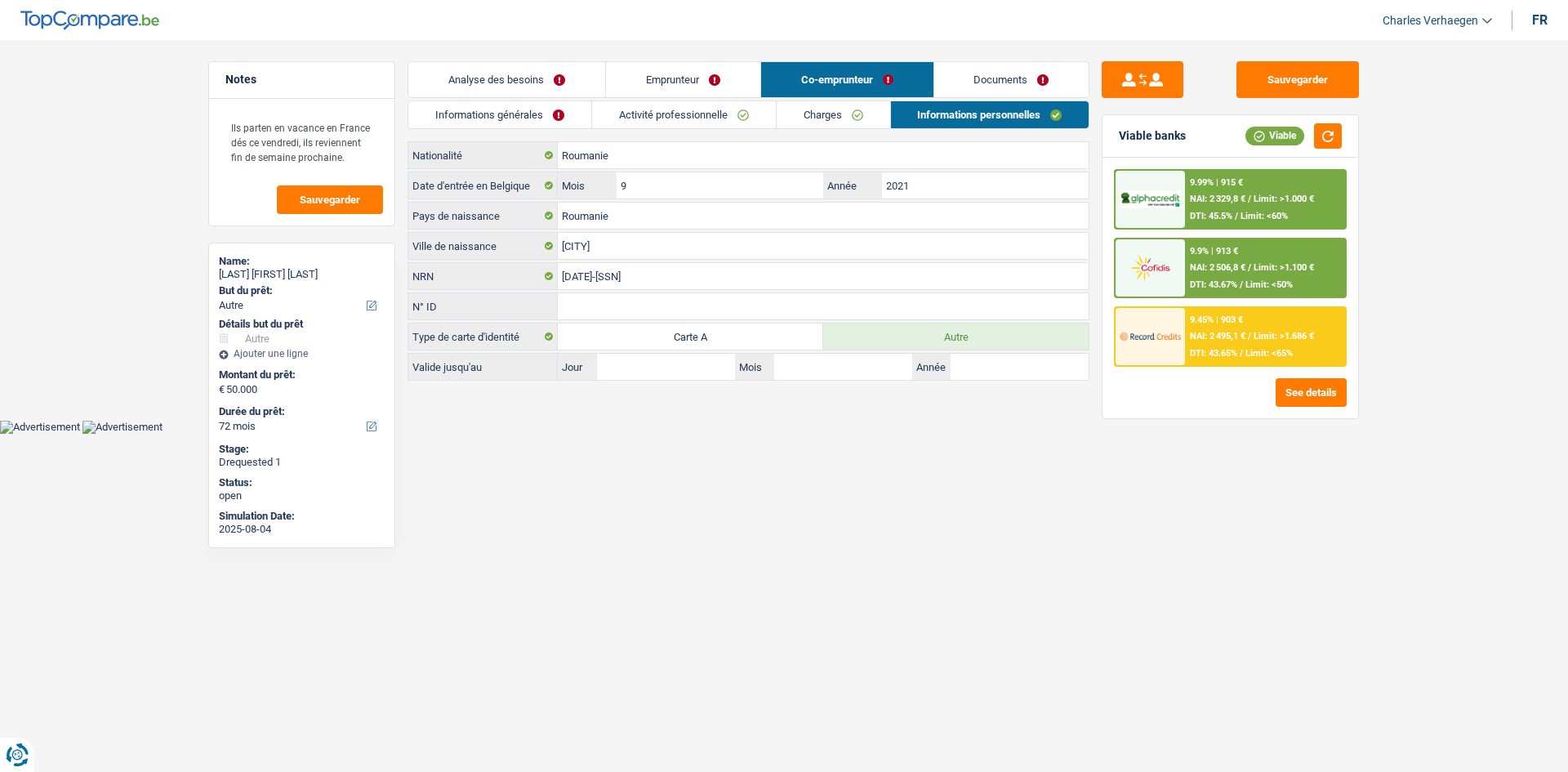 drag, startPoint x: 975, startPoint y: 86, endPoint x: 764, endPoint y: 102, distance: 211.60577 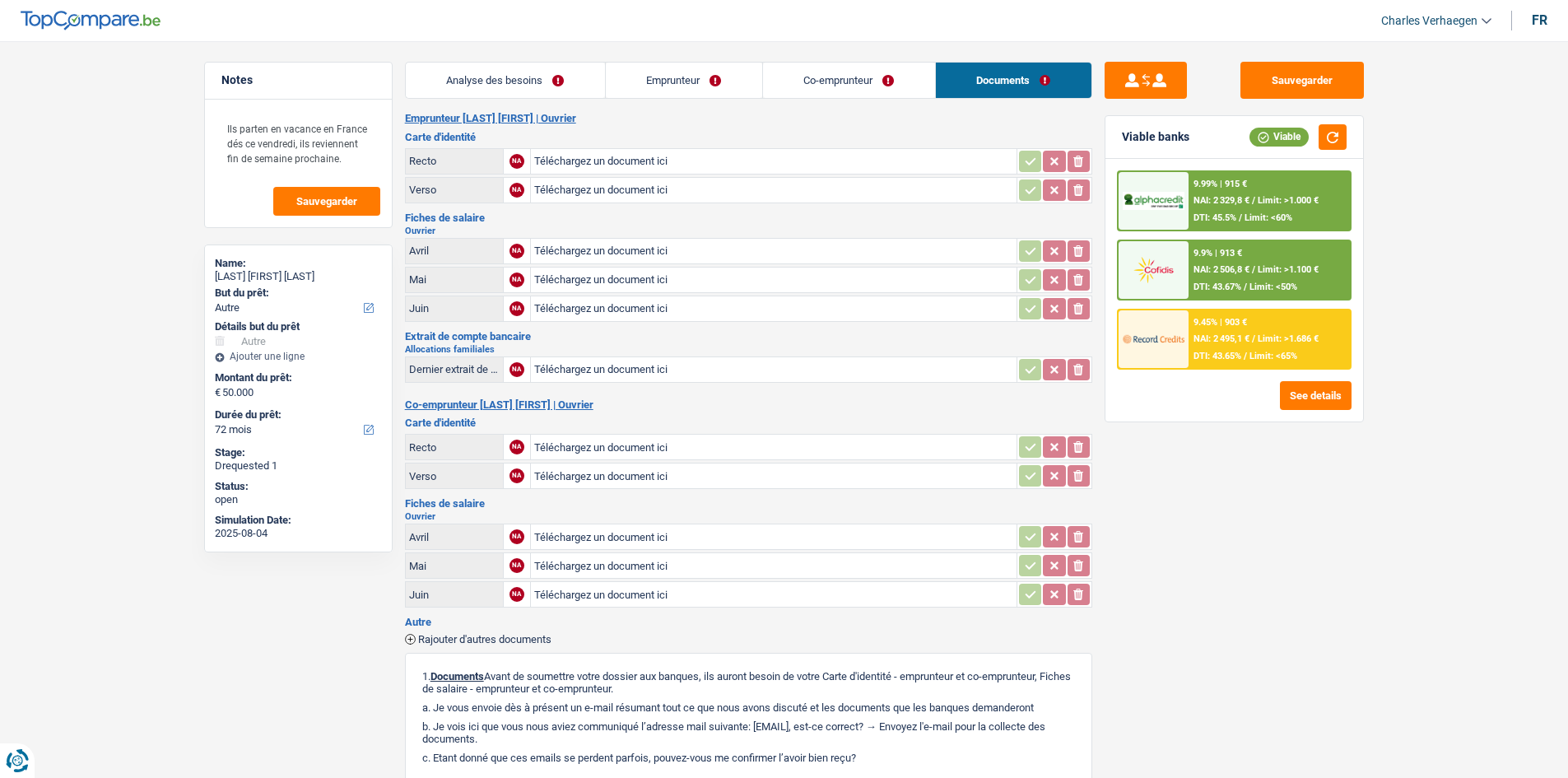 click on "Emprunteur" at bounding box center (684, 80) 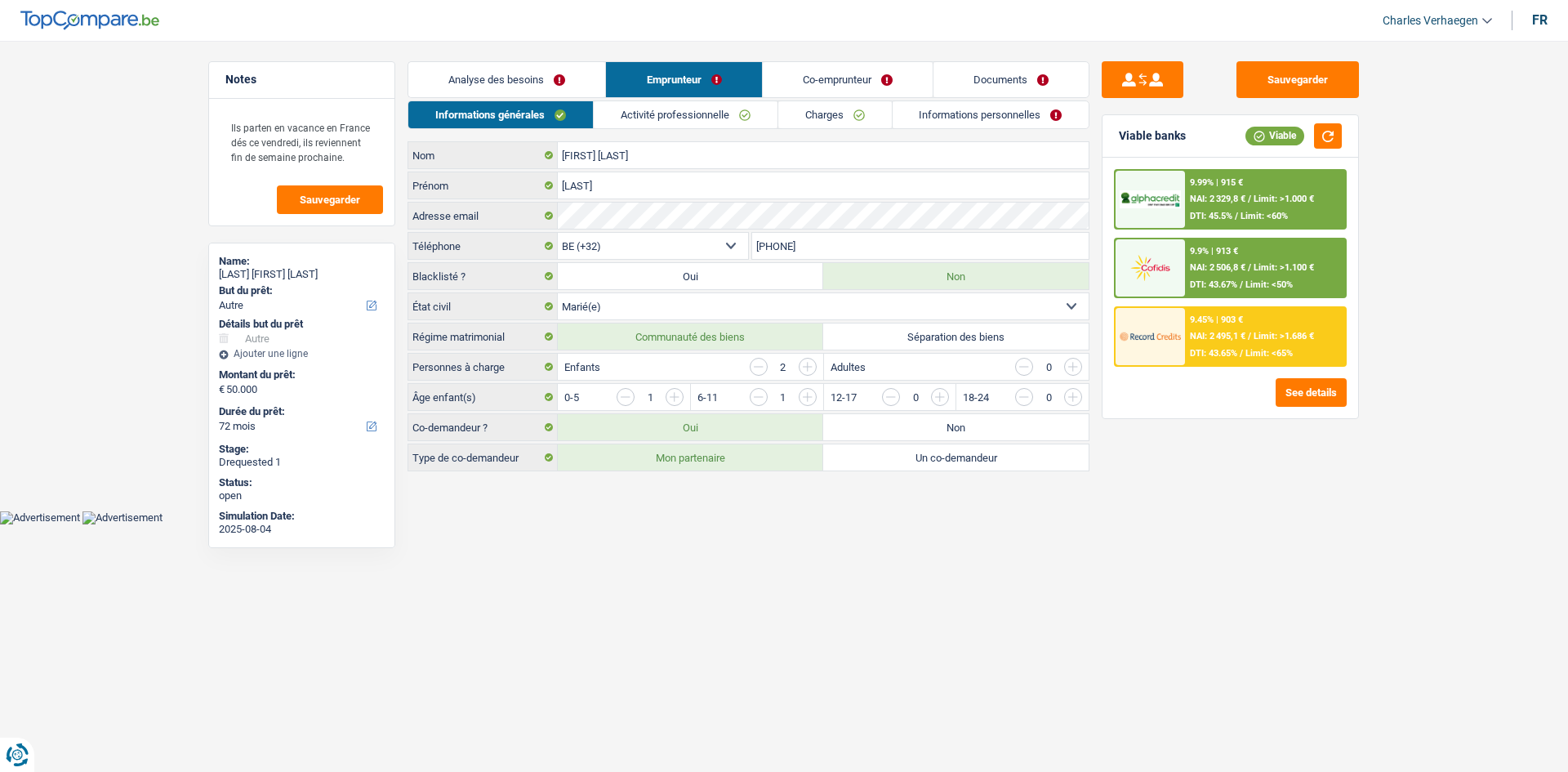 click on "Analyse des besoins" at bounding box center (506, 79) 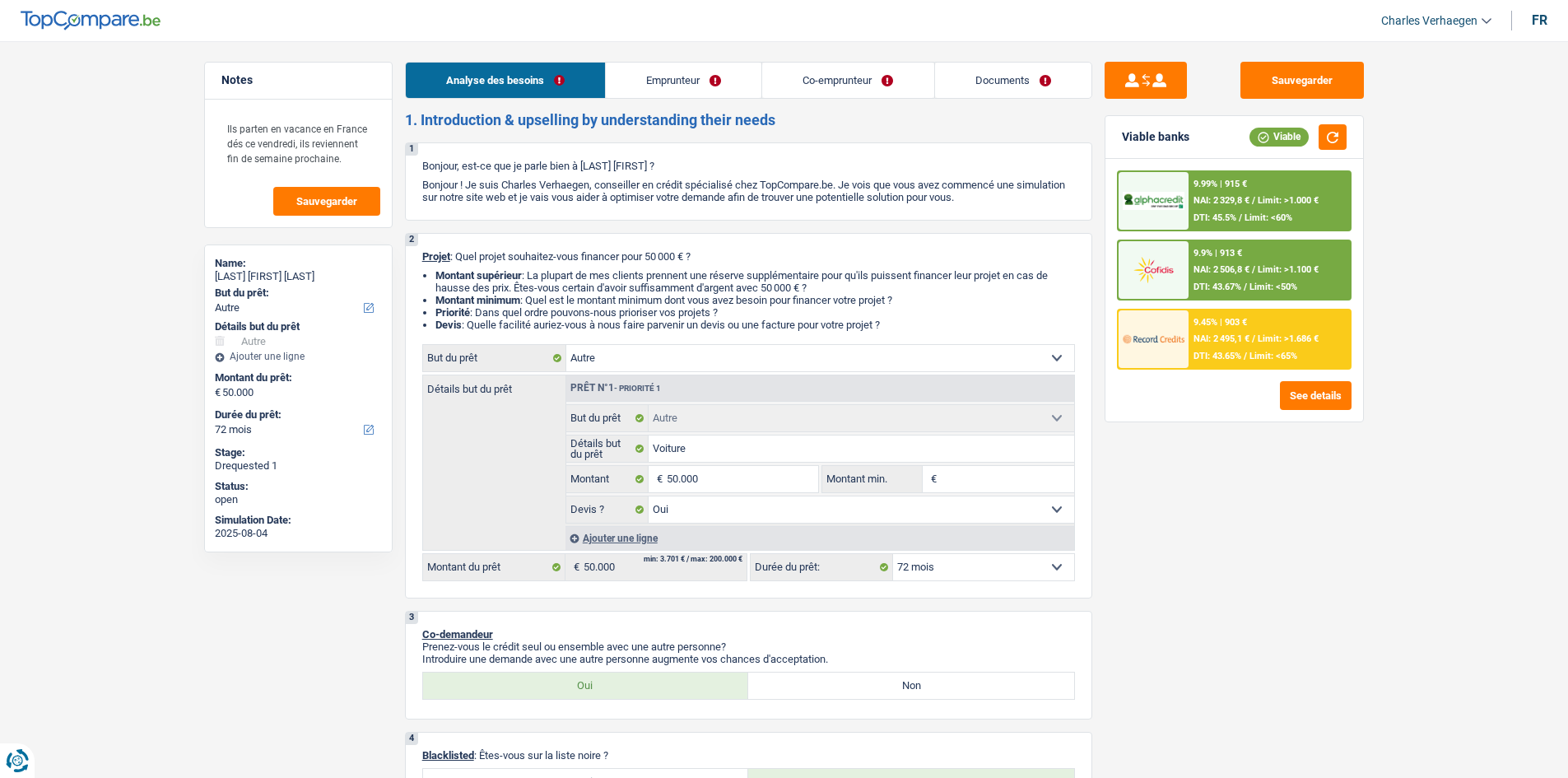 click on "Analyse des besoins Emprunteur Co-emprunteur Documents
1. Introduction & upselling by understanding their needs
1
Bonjour, est-ce que je parle bien à Popa Constantin Cristian ?
Bonjour ! Je suis Charles Verhaegen, conseiller en crédit spécialisé chez TopCompare.be. Je vois que vous avez commencé une simulation sur notre site web et je vais vous aider à optimiser votre demande afin de trouver une potentielle solution pour vous.
2   Projet  : Quel projet souhaitez-vous financer pour 50 000 € ?
Montant supérieur : La plupart de mes clients prennent une réserve supplémentaire pour qu'ils puissent financer leur projet en cas de hausse des prix. Êtes-vous certain d'avoir suffisamment d'argent avec 50 000 € ?   Montant minimum : Quel est le montant minimum dont vous avez besoin pour financer votre projet ?   Priorité : Dans quel ordre pouvons-nous prioriser vos projets ?   Devis     Hifi, multimédia, gsm, ordinateur" at bounding box center (748, 1380) 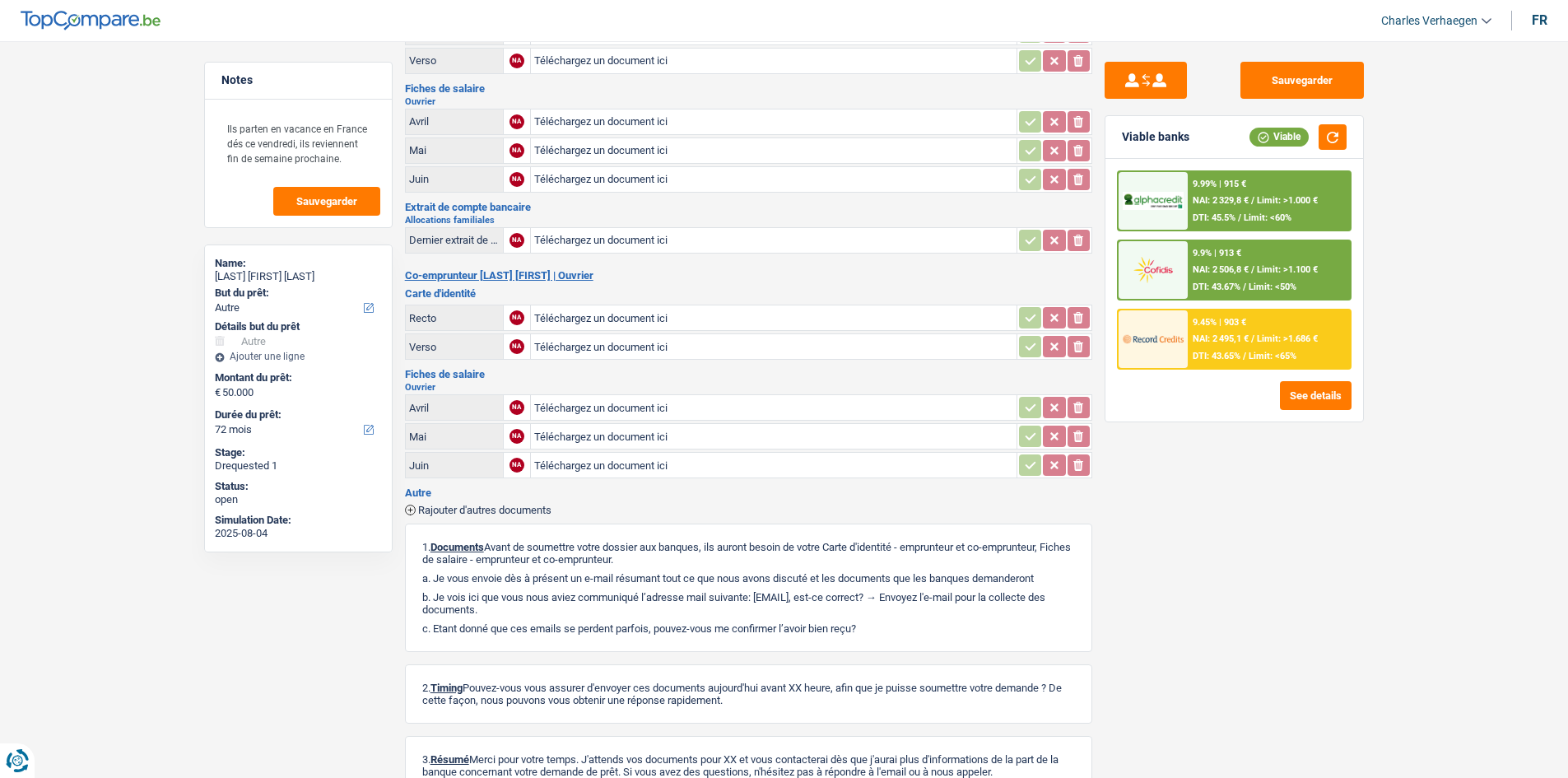 scroll, scrollTop: 0, scrollLeft: 0, axis: both 